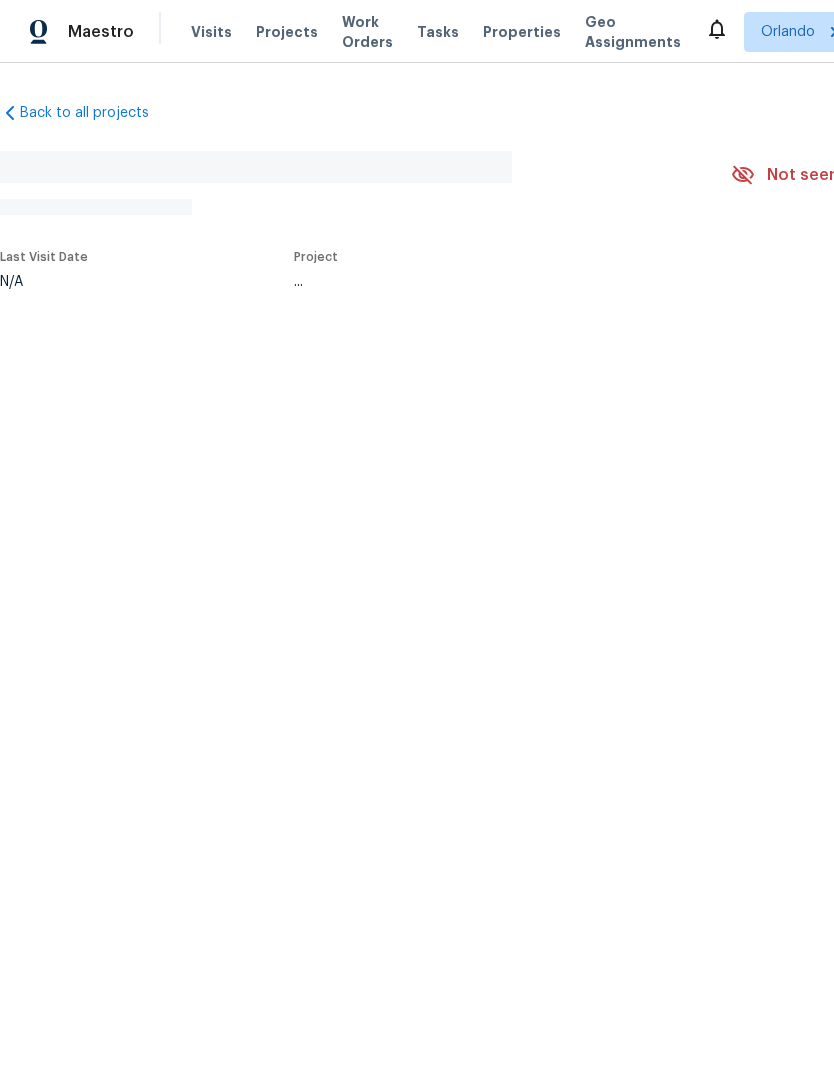 scroll, scrollTop: 0, scrollLeft: 0, axis: both 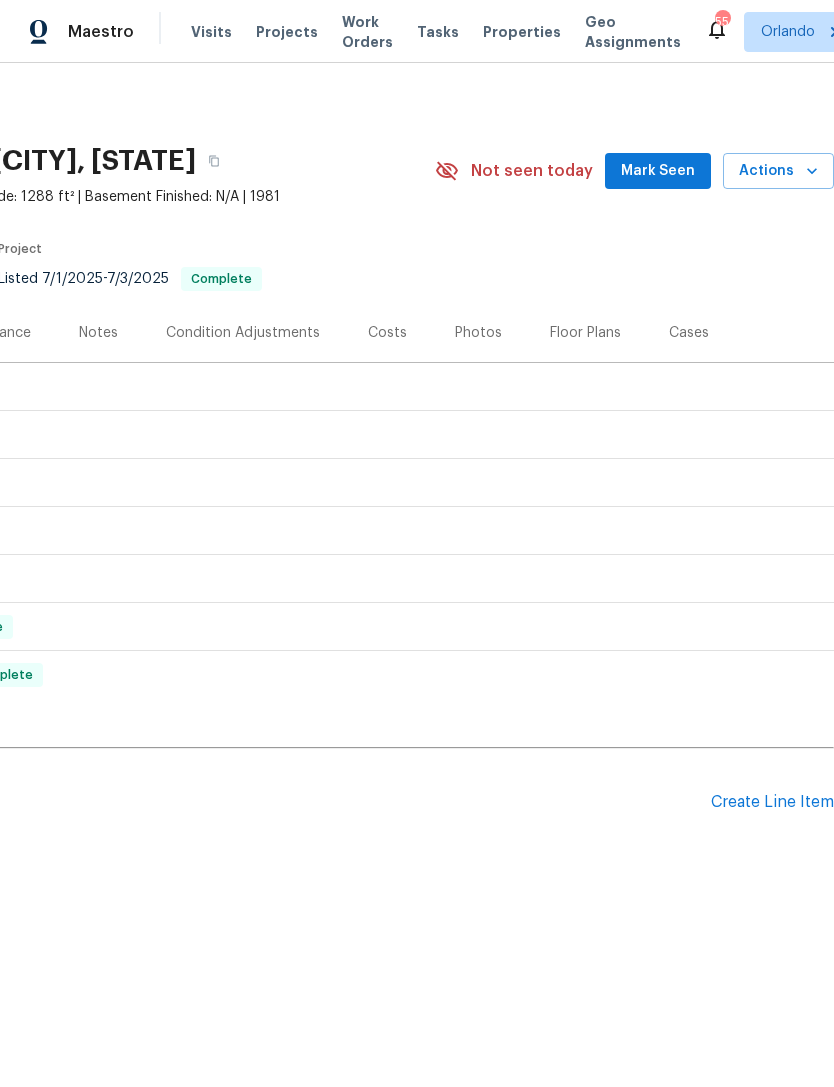 click on "Create Line Item" at bounding box center (772, 802) 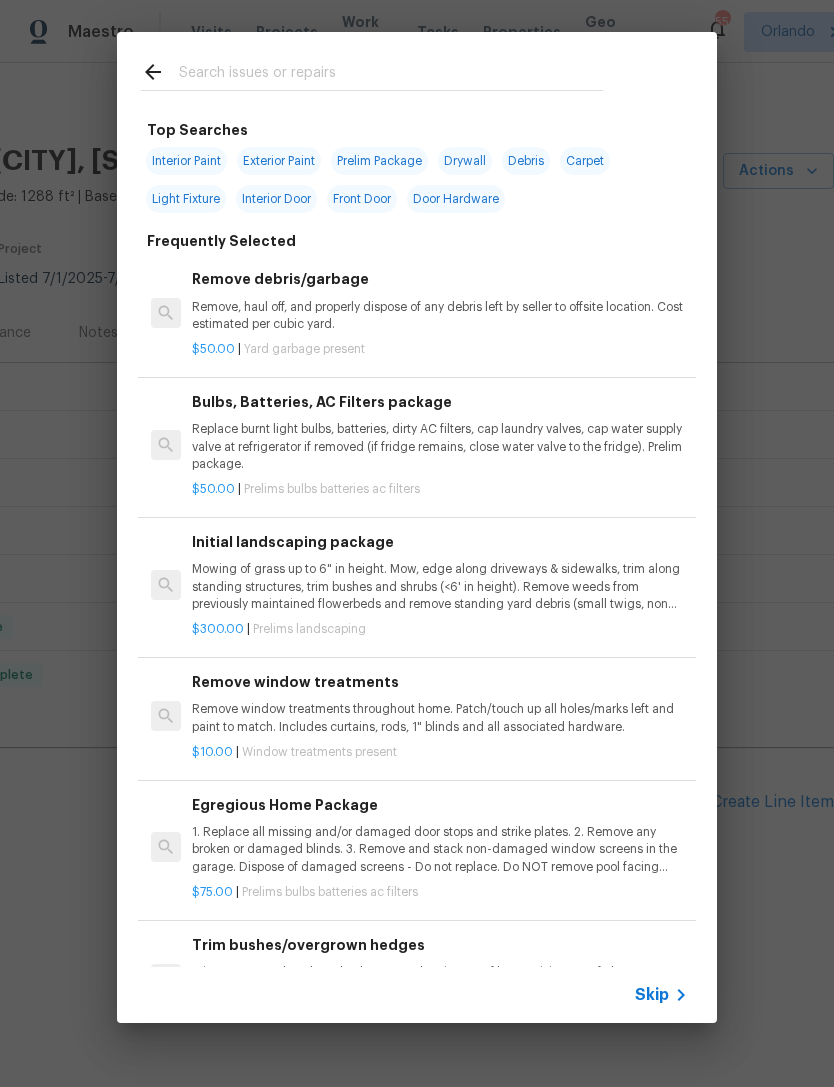 click at bounding box center (391, 75) 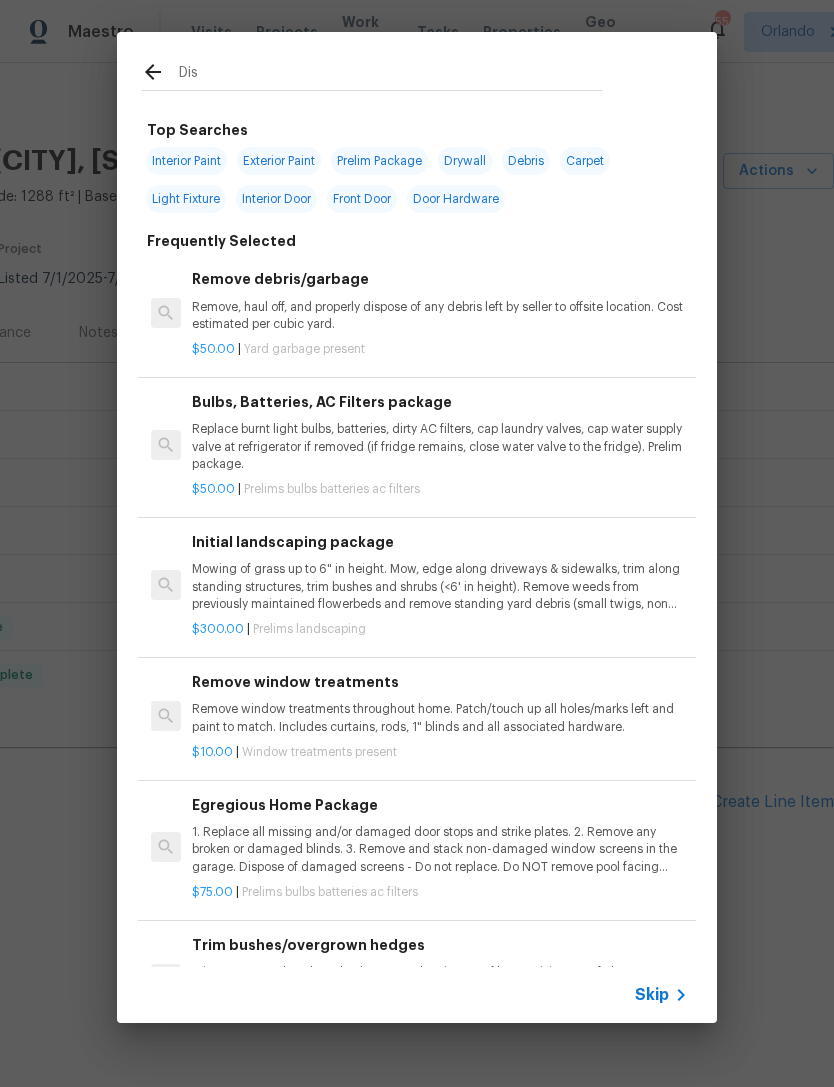 type on "Dish" 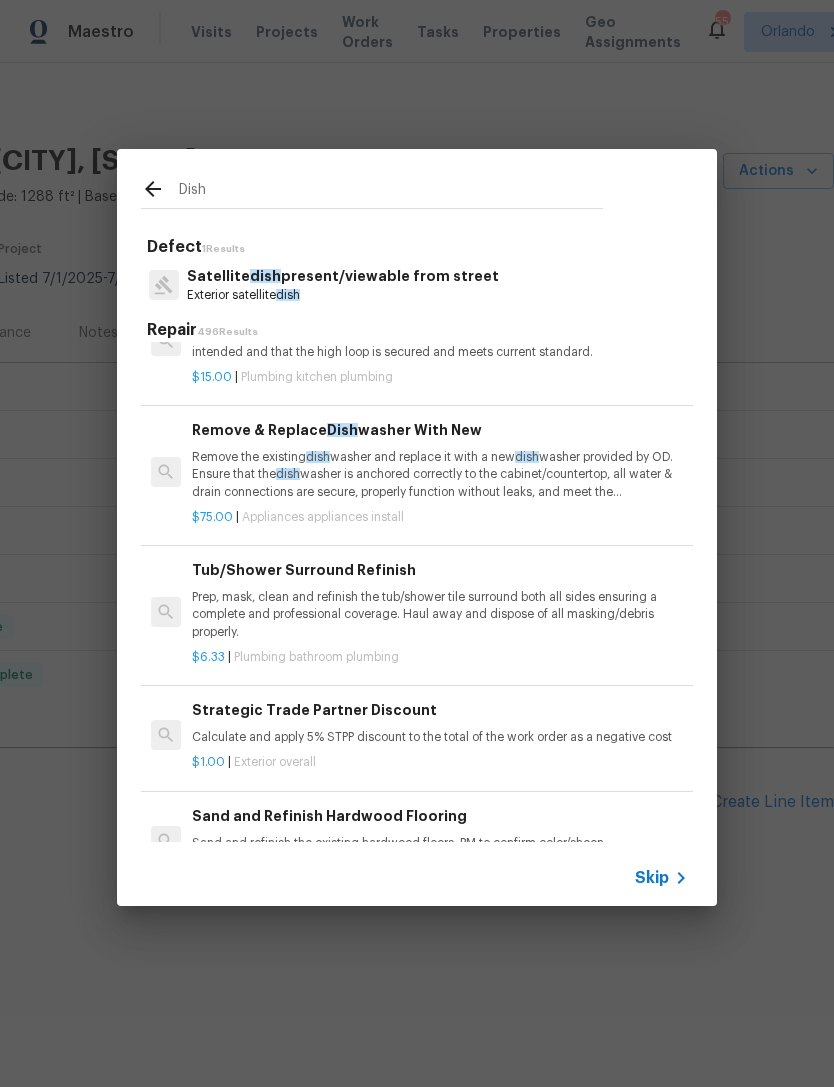 scroll, scrollTop: 554, scrollLeft: 0, axis: vertical 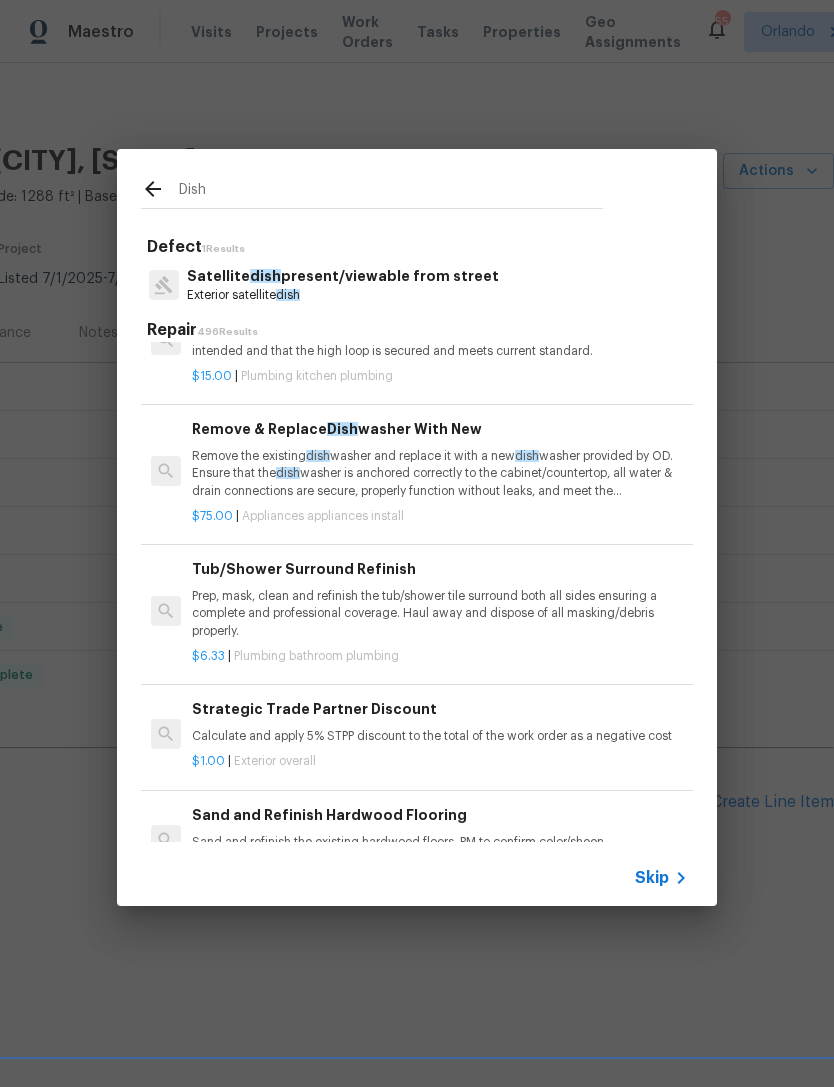 click on "Remove the existing  dish washer and replace it with a new  dish washer provided by OD. Ensure that the  dish washer is anchored correctly to the cabinet/countertop, all water & drain connections are secure, properly function without leaks, and meet the manufactures specifications. Haul away and dispose of the old unit properly." at bounding box center (440, 473) 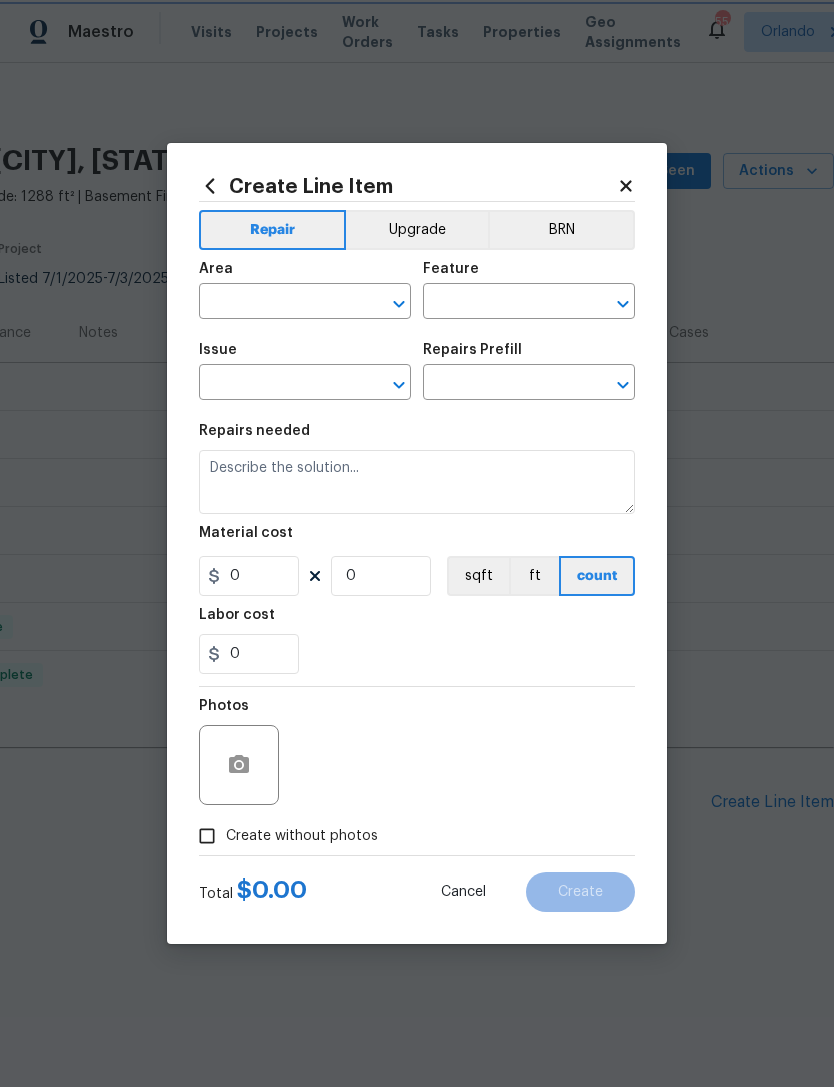 type on "Appliances" 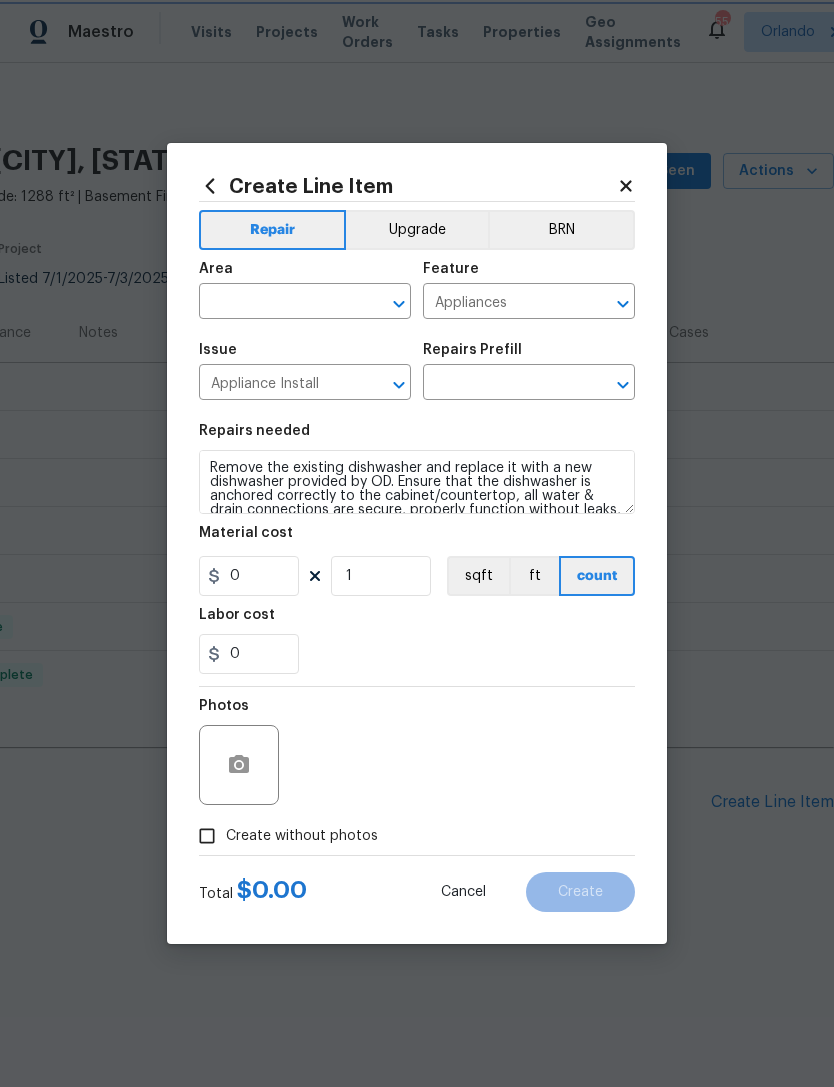 type on "Remove & Replace Dishwasher With New $75.00" 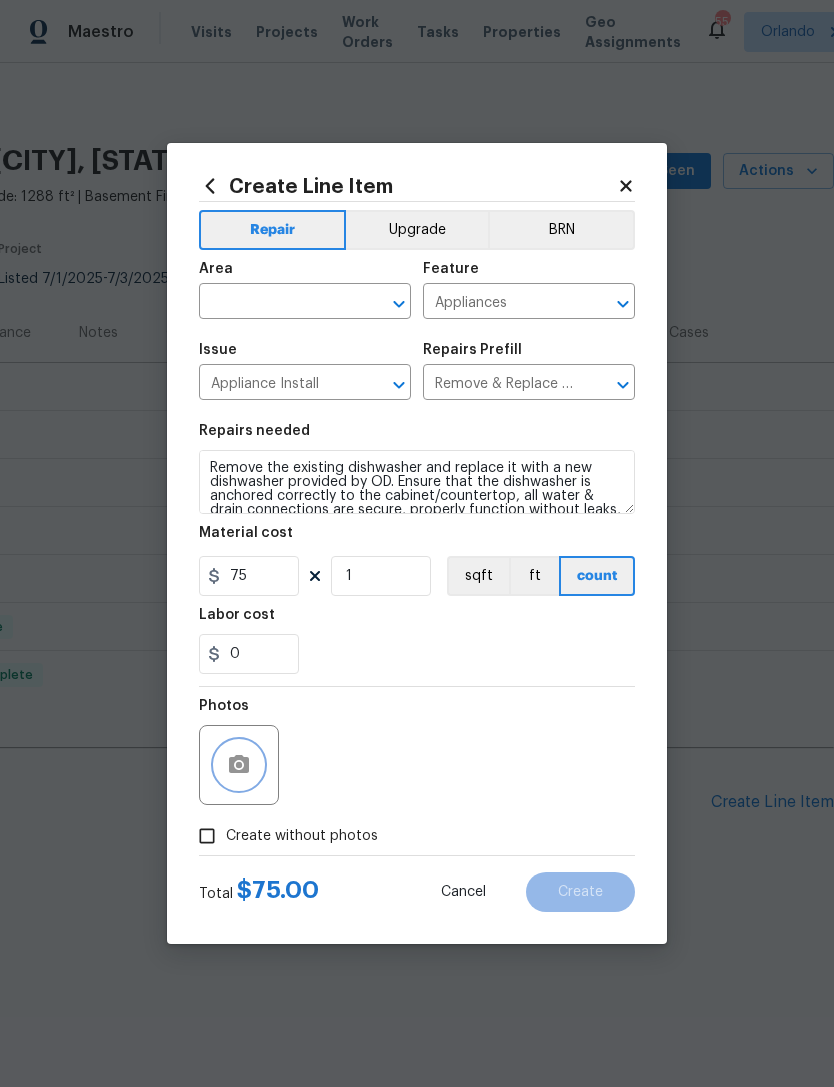 click at bounding box center [239, 765] 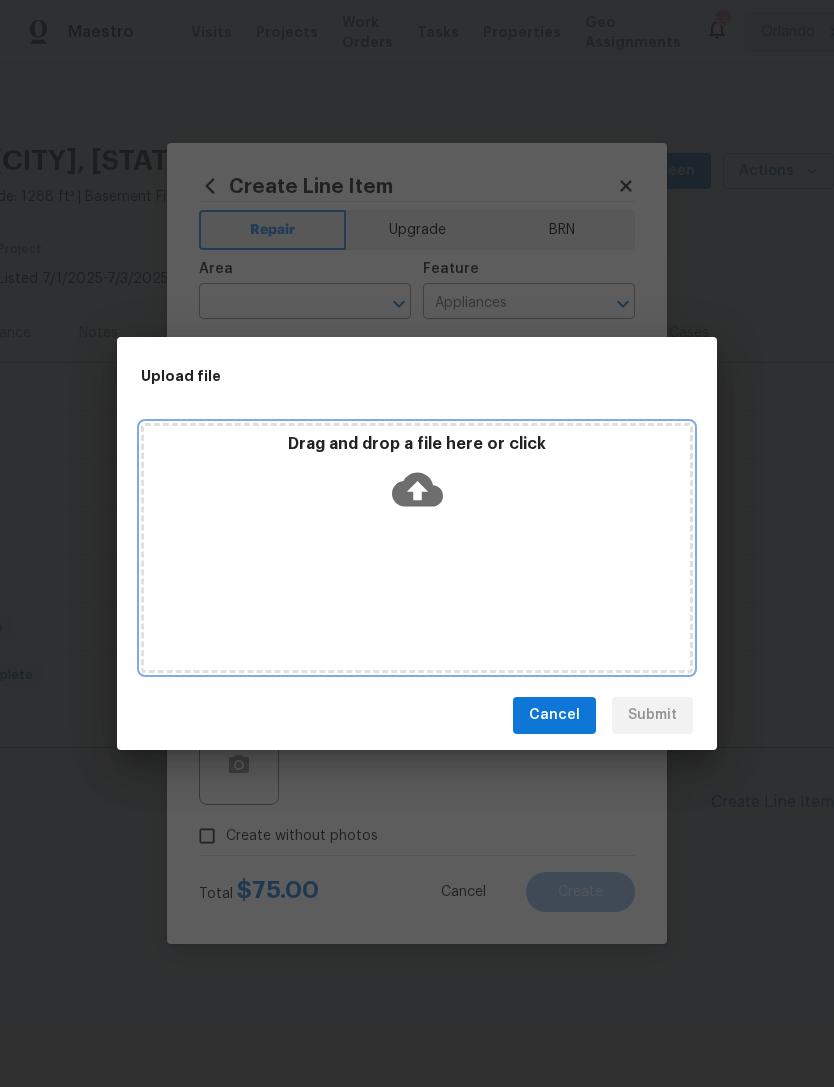 click on "Drag and drop a file here or click" at bounding box center [417, 548] 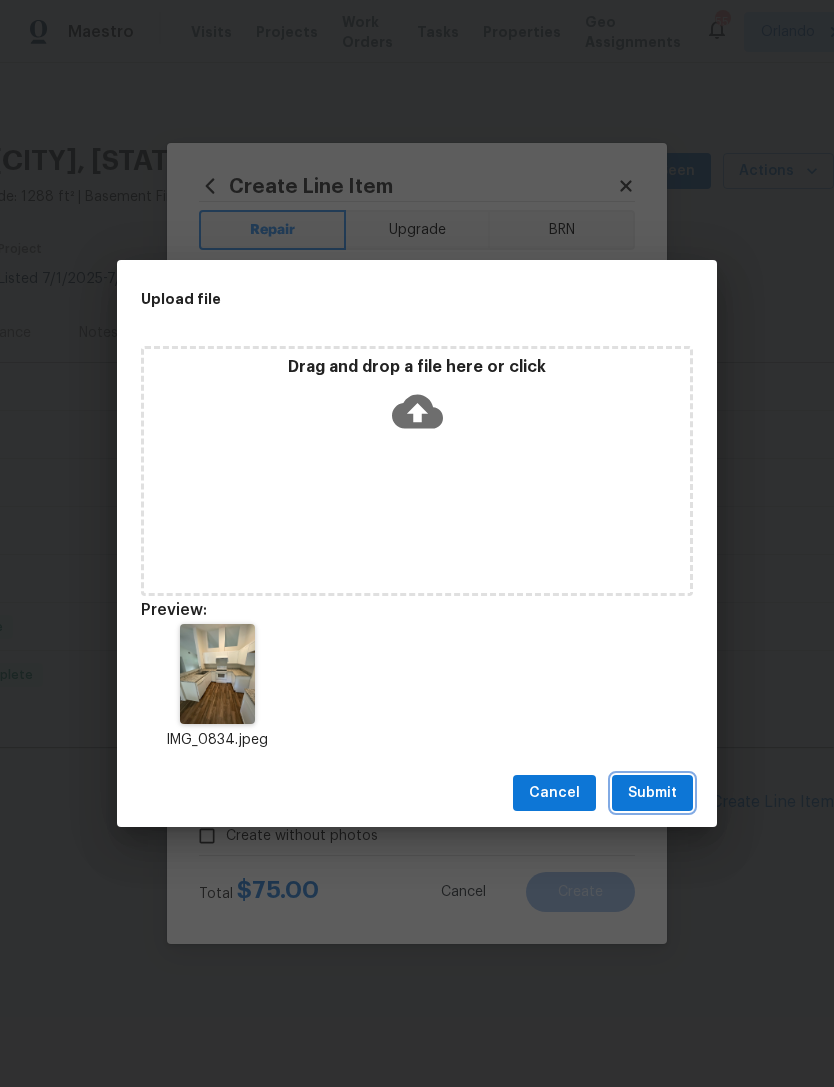 click on "Submit" at bounding box center (652, 793) 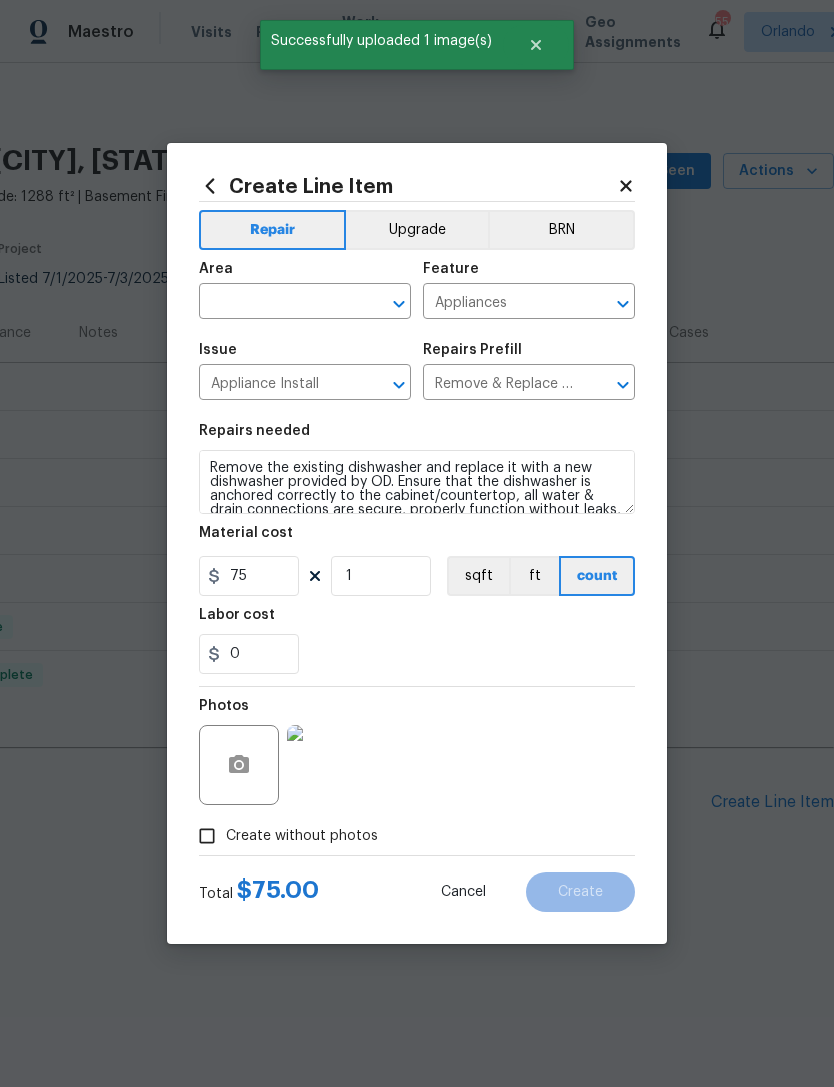 click at bounding box center [277, 303] 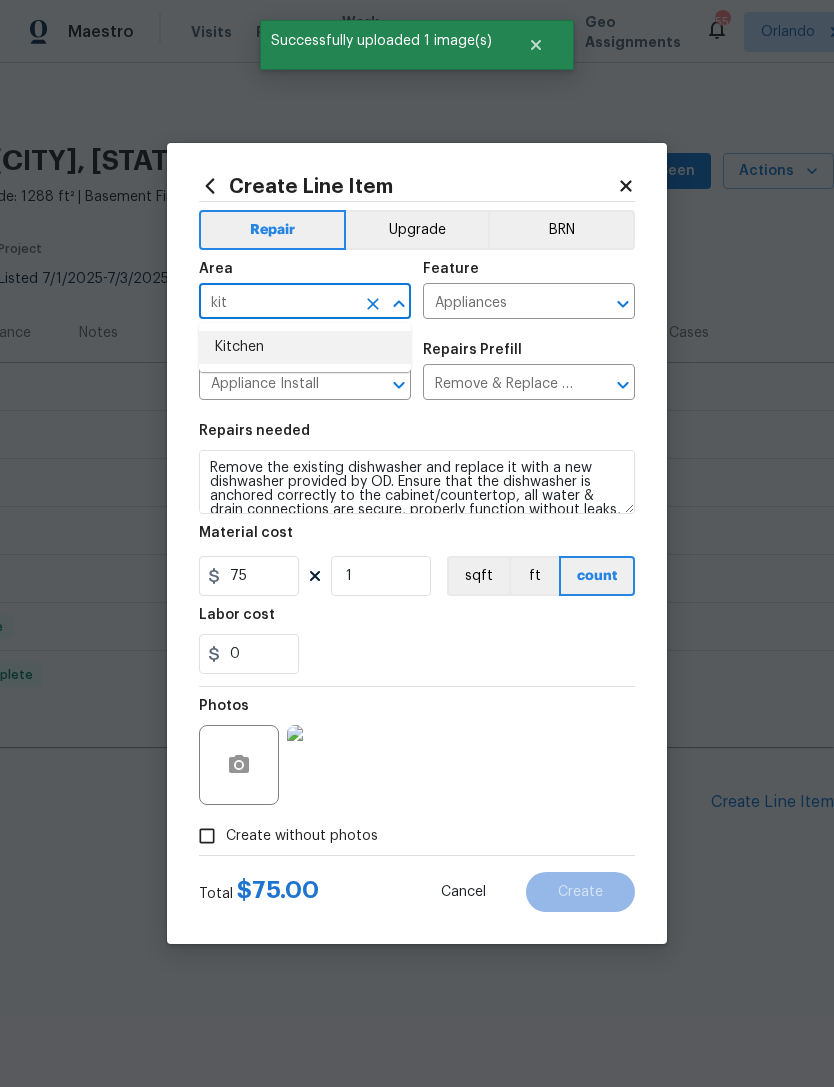 click on "Kitchen" at bounding box center (305, 347) 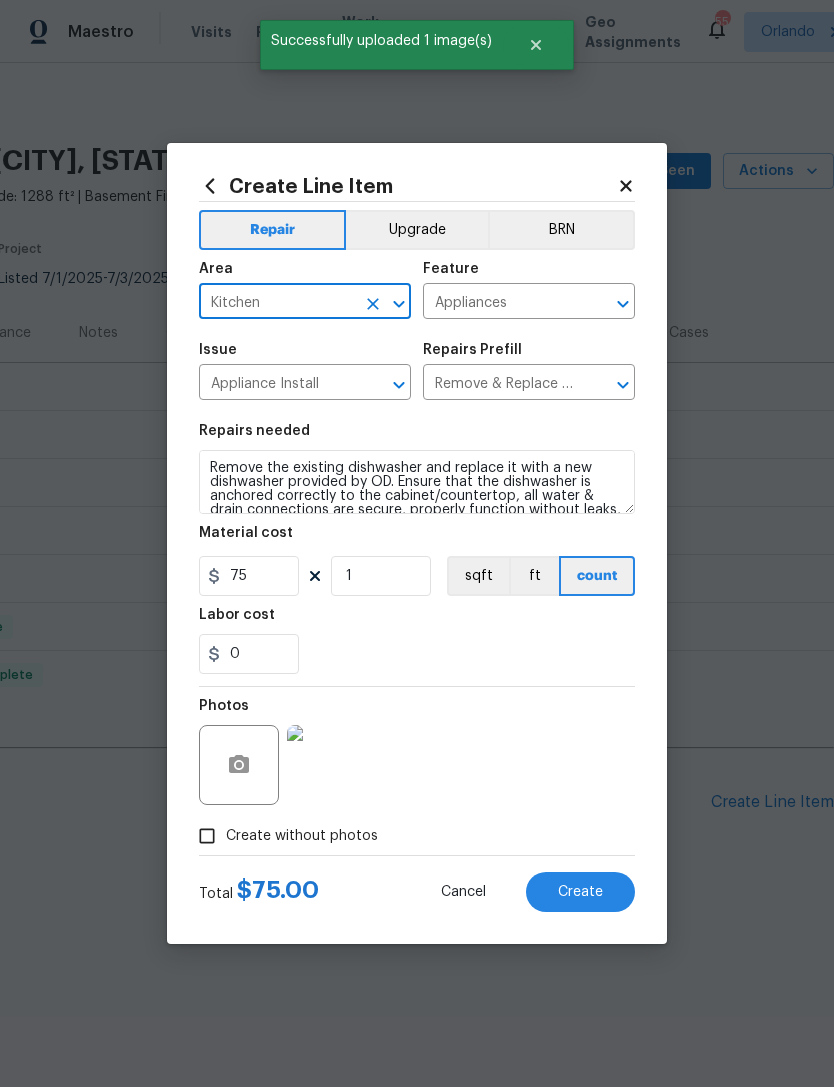 click on "0" at bounding box center (417, 654) 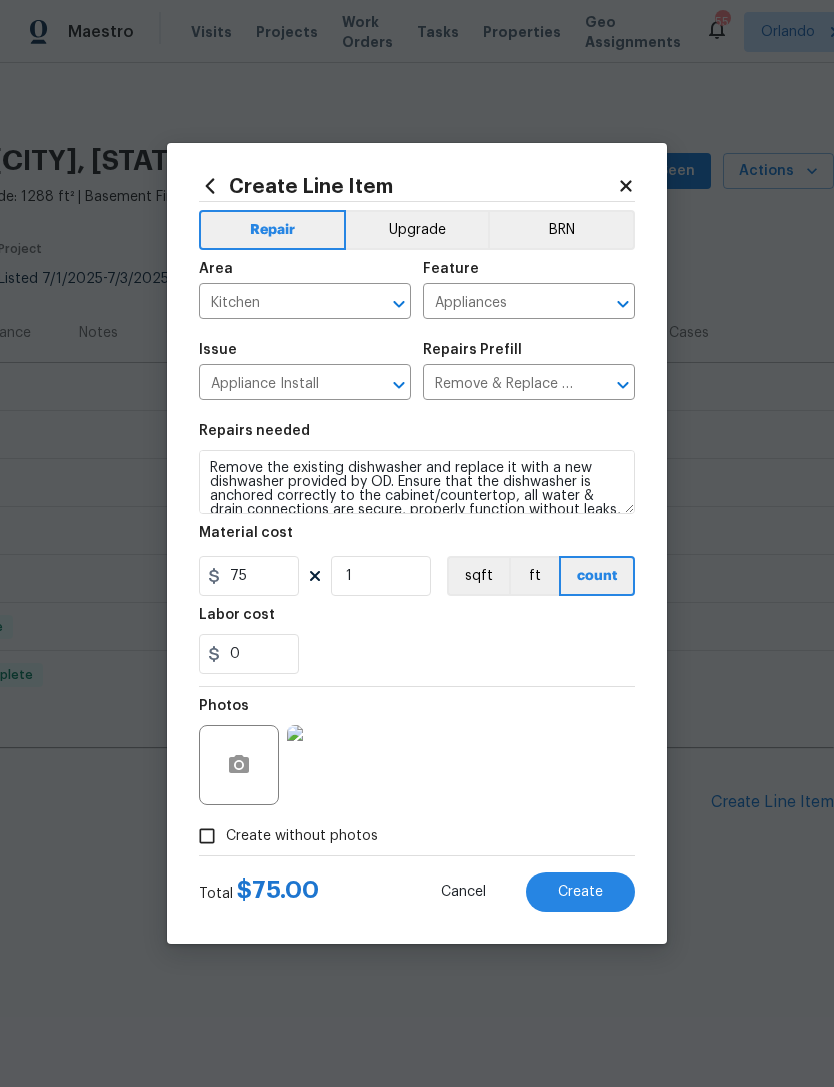 click on "Create" at bounding box center [580, 892] 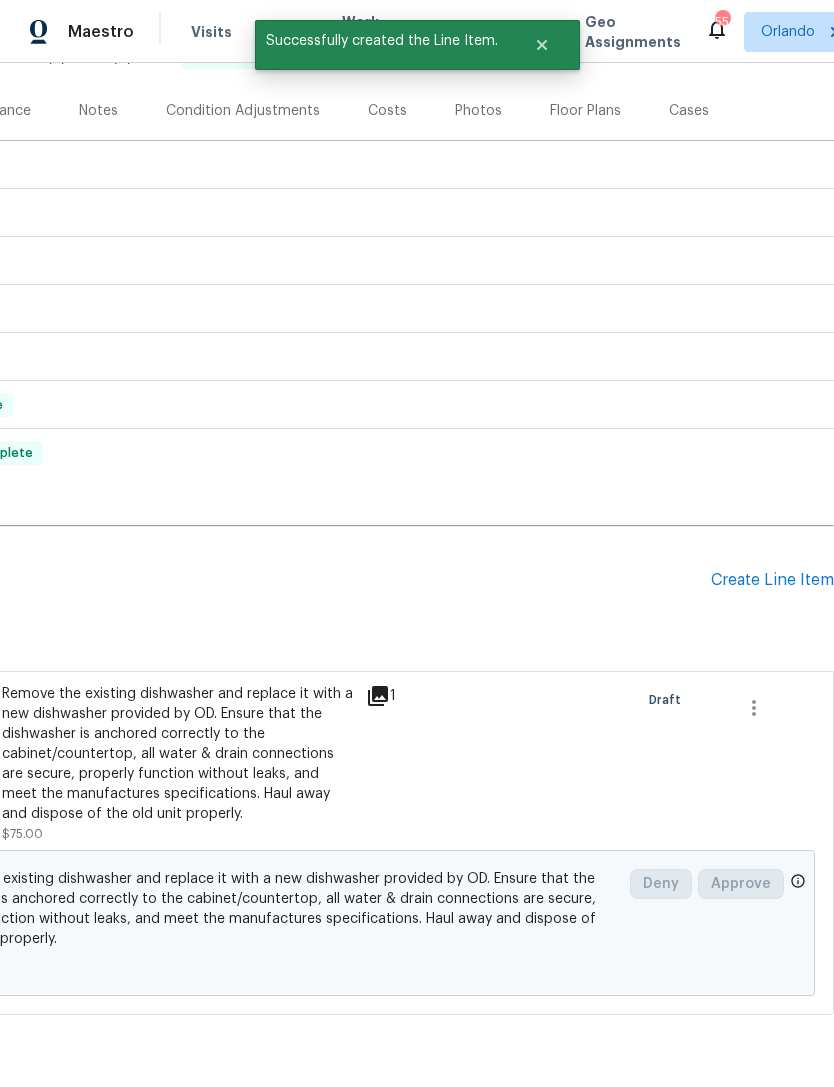 scroll, scrollTop: 222, scrollLeft: 296, axis: both 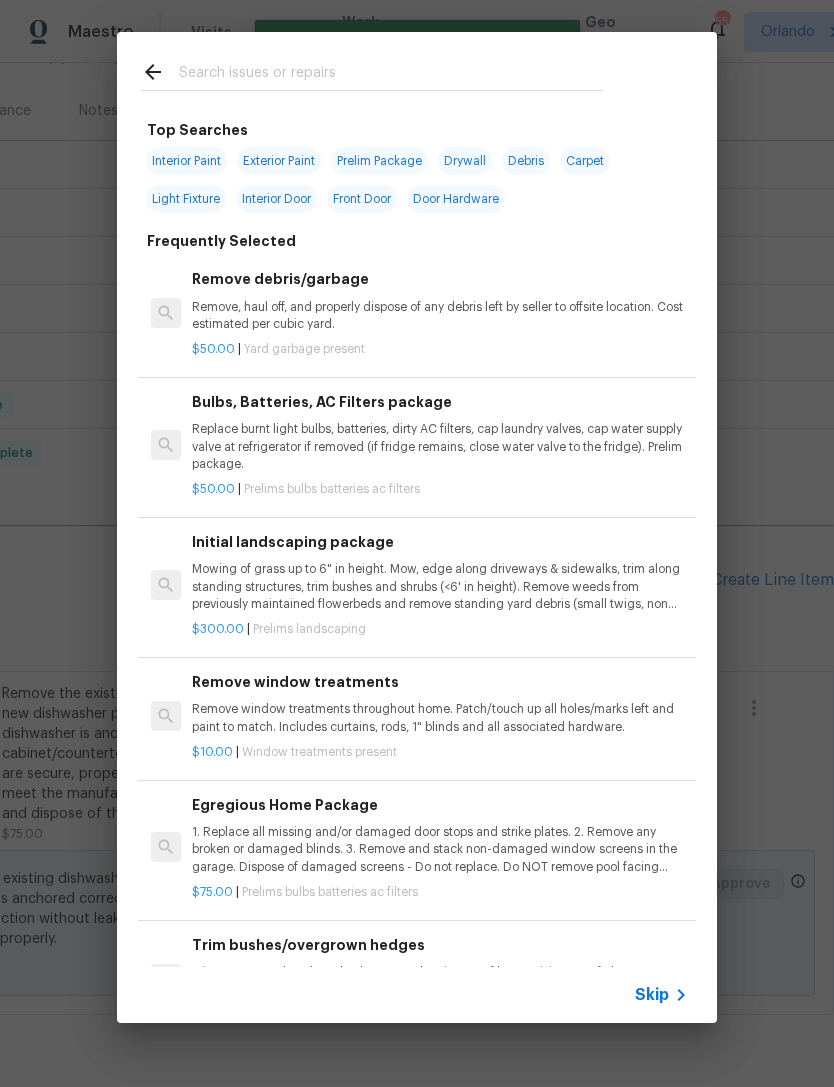 click at bounding box center (391, 75) 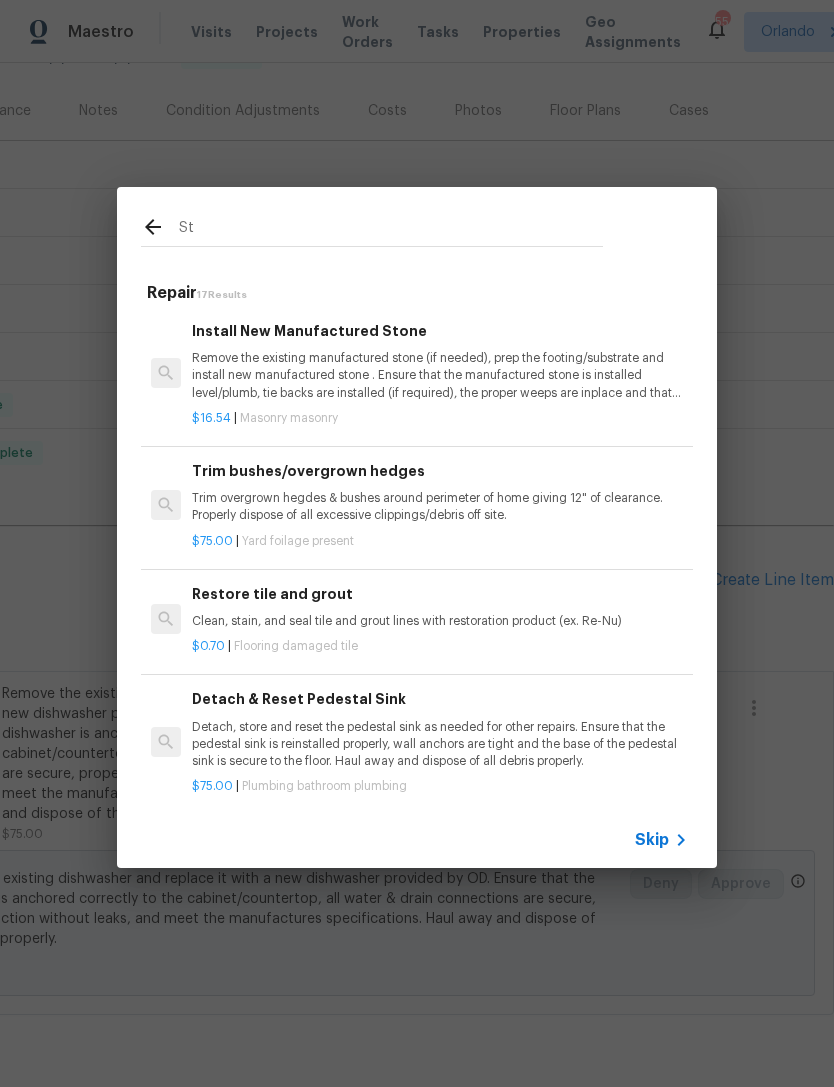 type on "S" 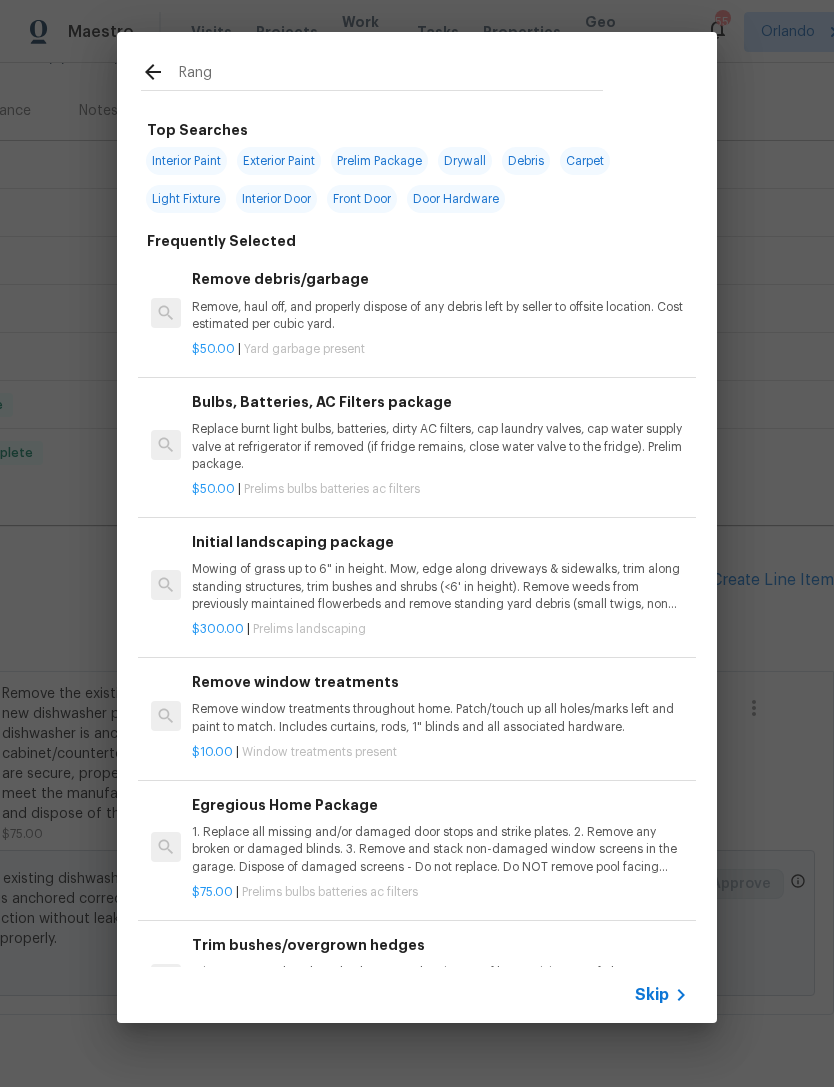 type on "Range" 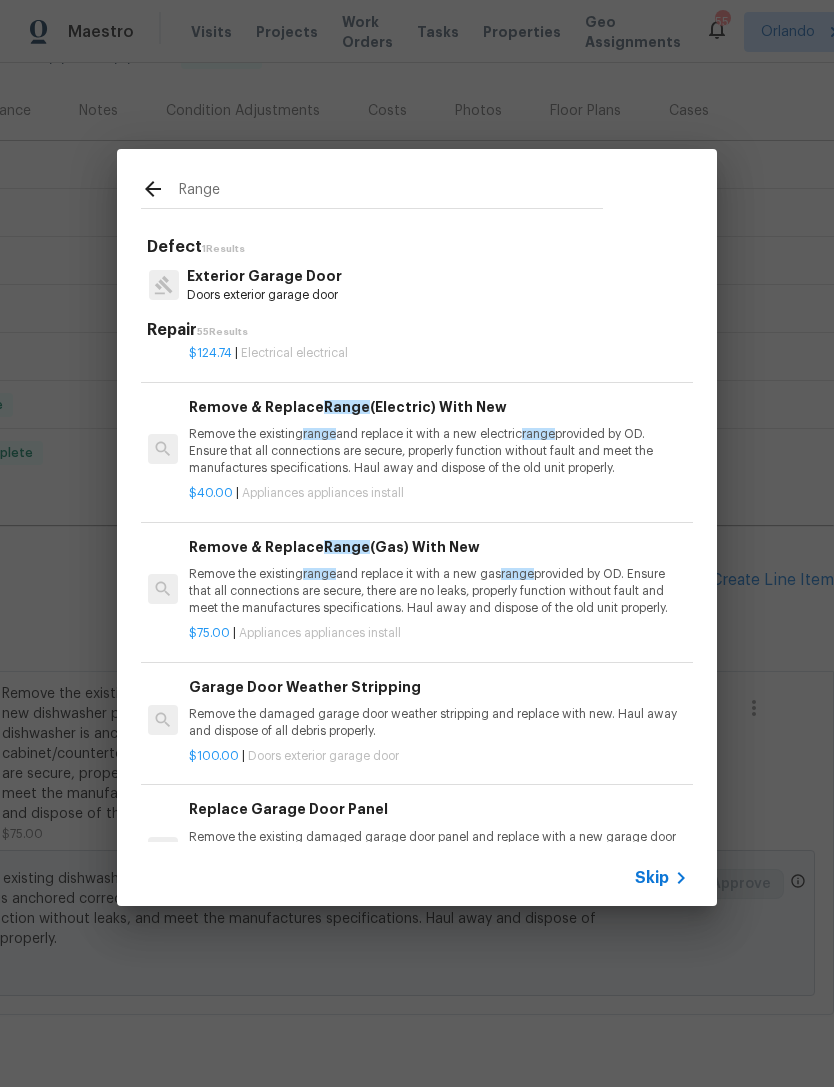 scroll, scrollTop: 364, scrollLeft: 3, axis: both 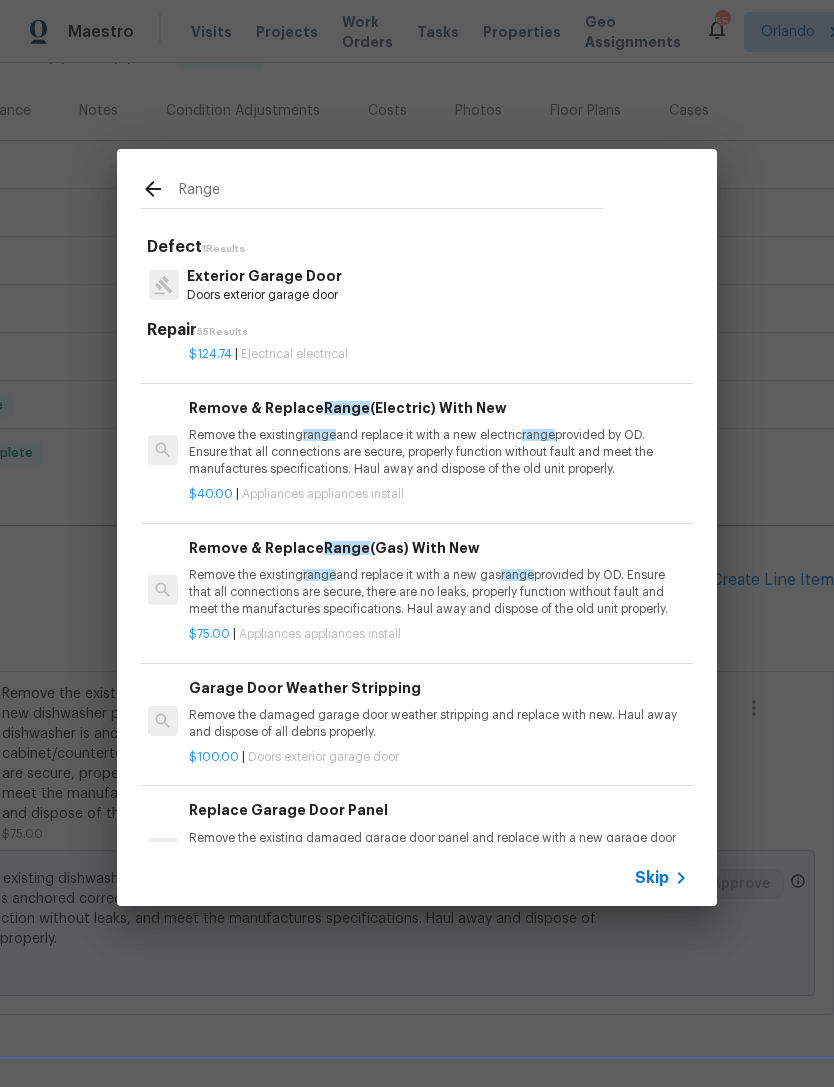 click on "Remove the existing  range  and replace it with a new electric  range  provided by OD. Ensure that all  connections are secure, properly function without fault and meet the manufactures specifications. Haul away and dispose of the old unit properly." at bounding box center (437, 452) 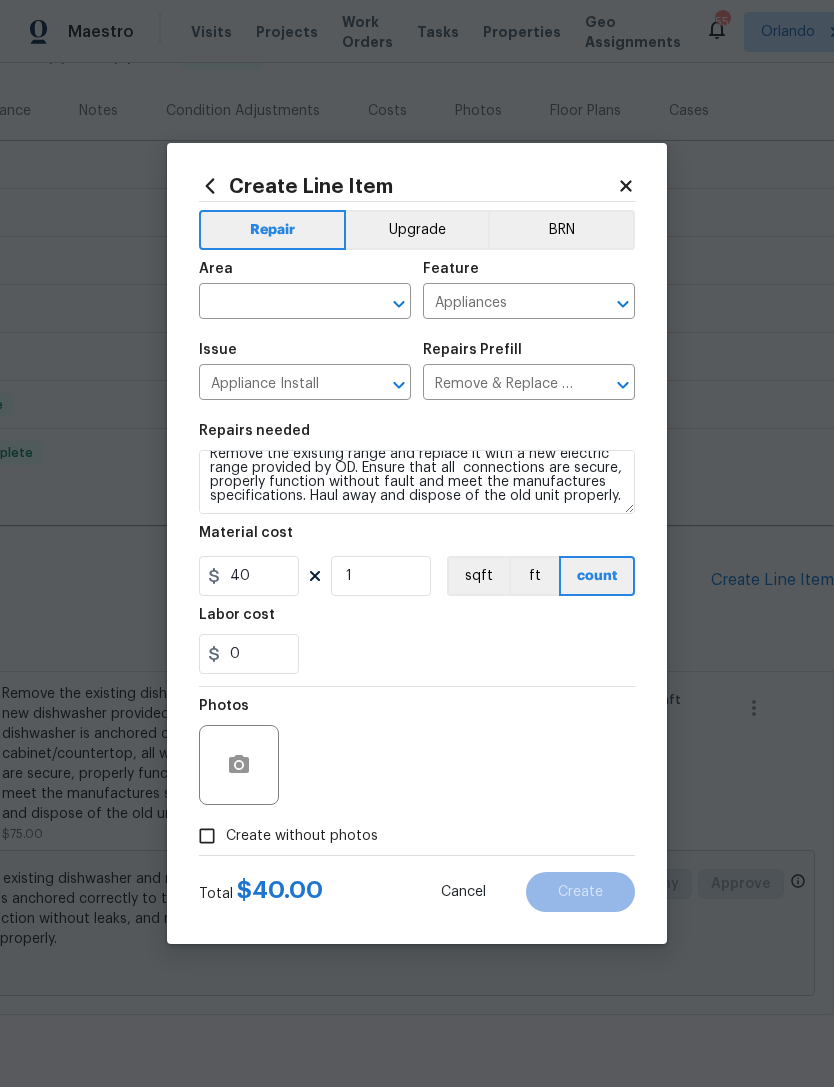scroll, scrollTop: 14, scrollLeft: 0, axis: vertical 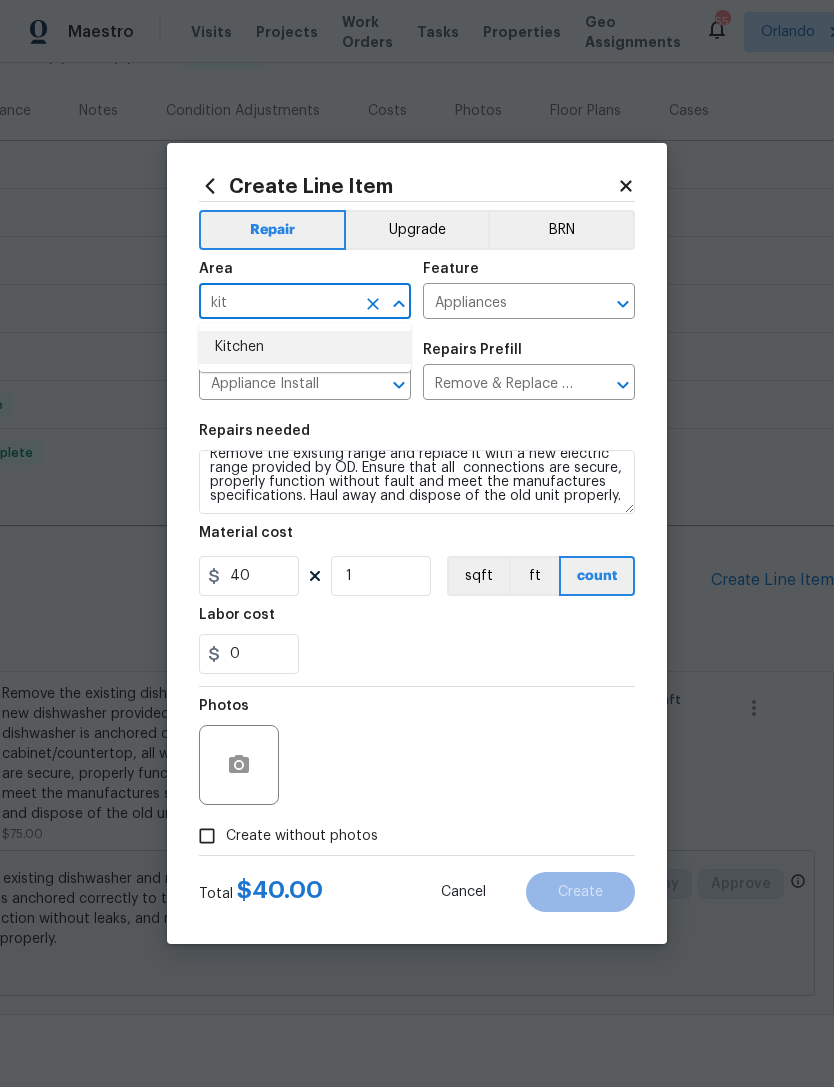click on "Kitchen" at bounding box center [305, 347] 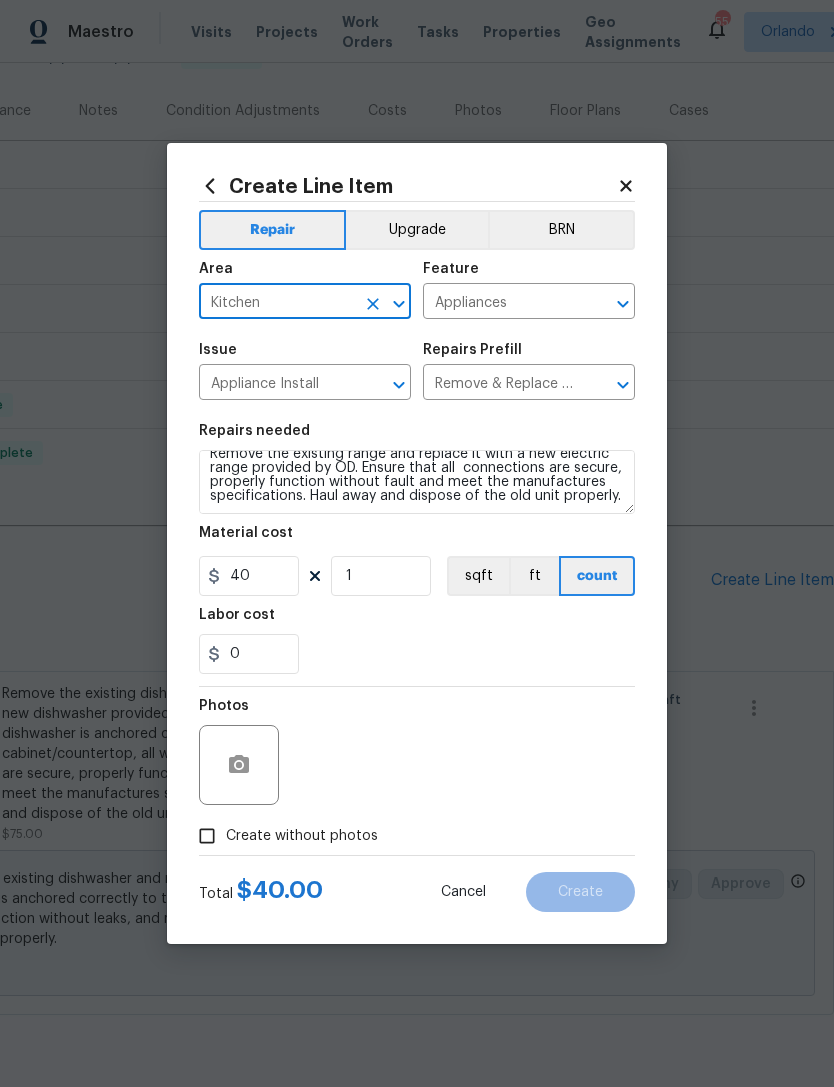 click on "Photos" at bounding box center [417, 752] 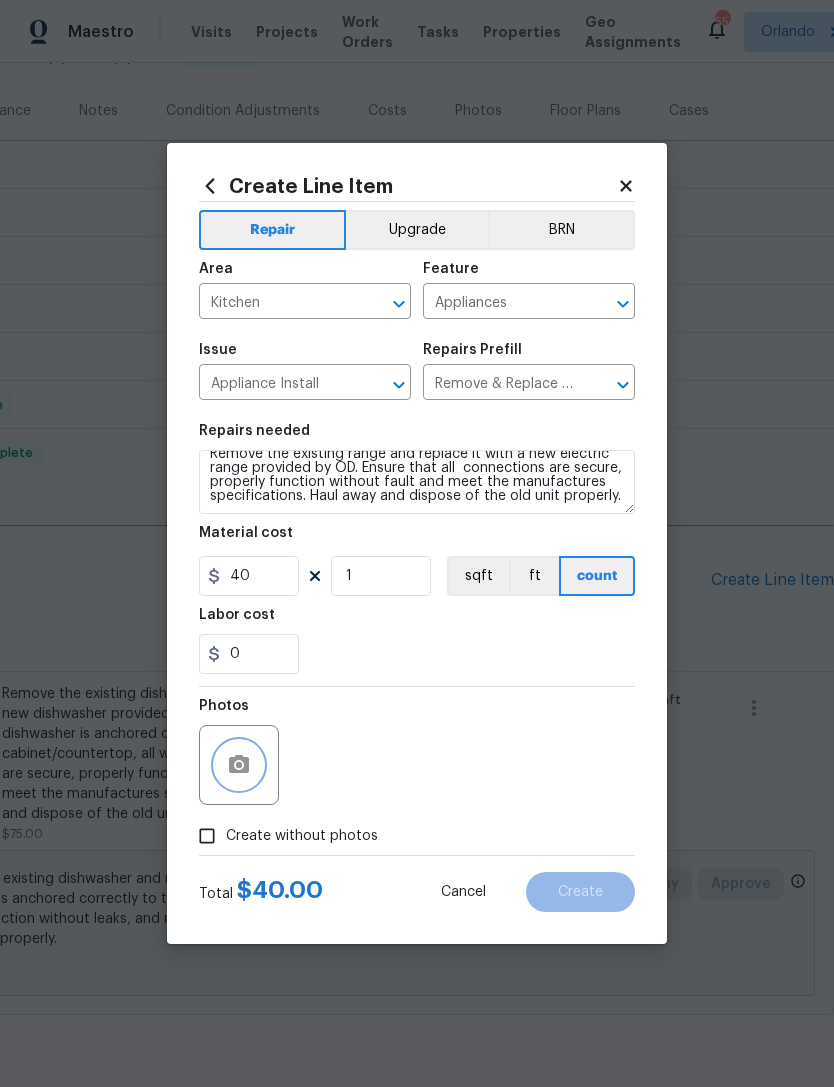 click 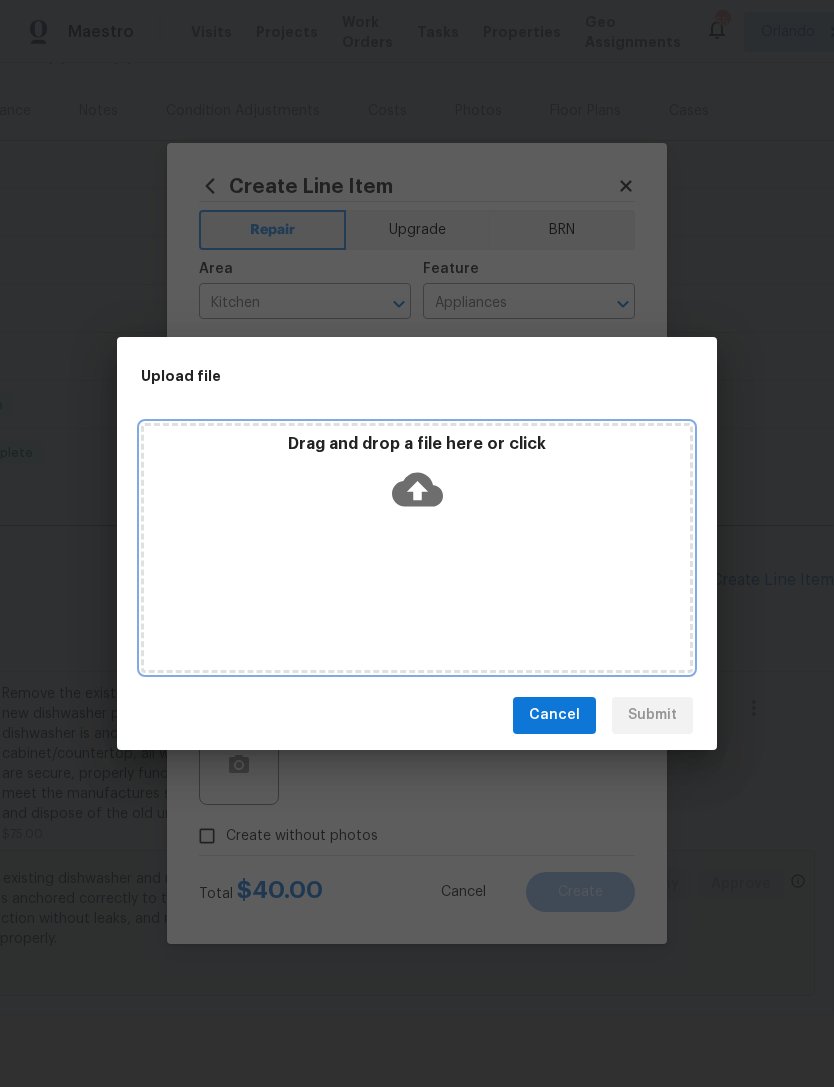 click on "Drag and drop a file here or click" at bounding box center (417, 477) 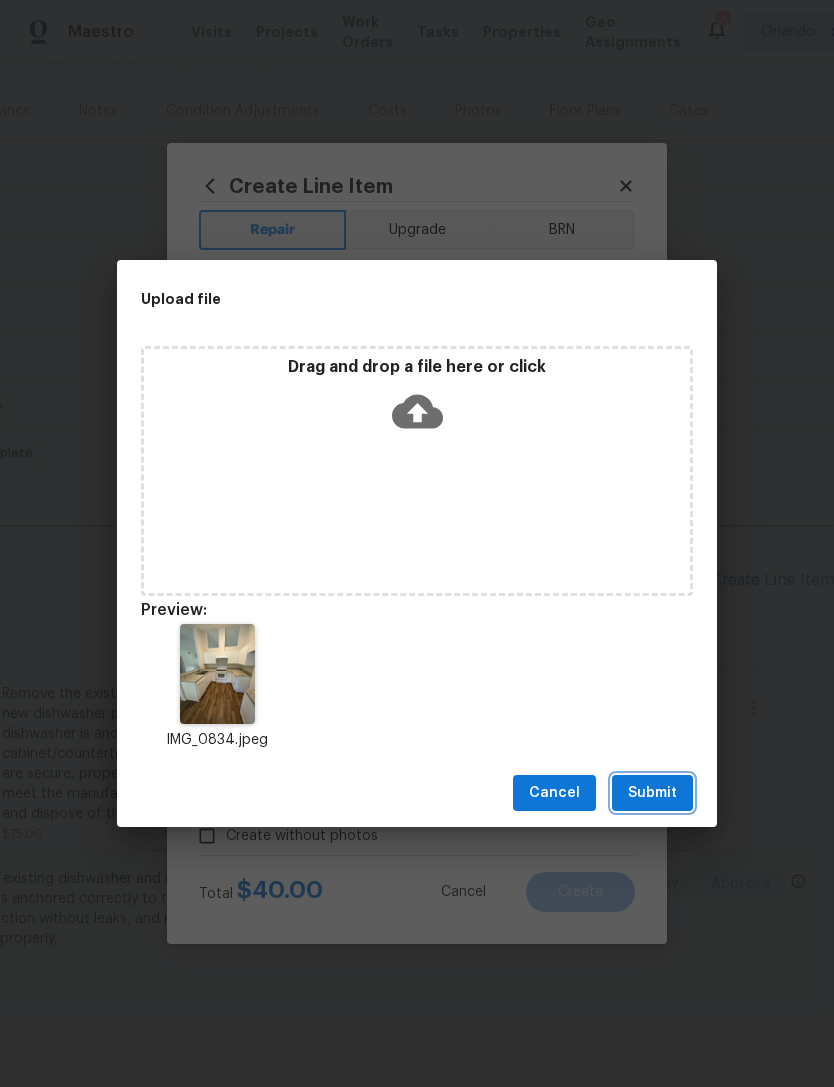 click on "Submit" at bounding box center (652, 793) 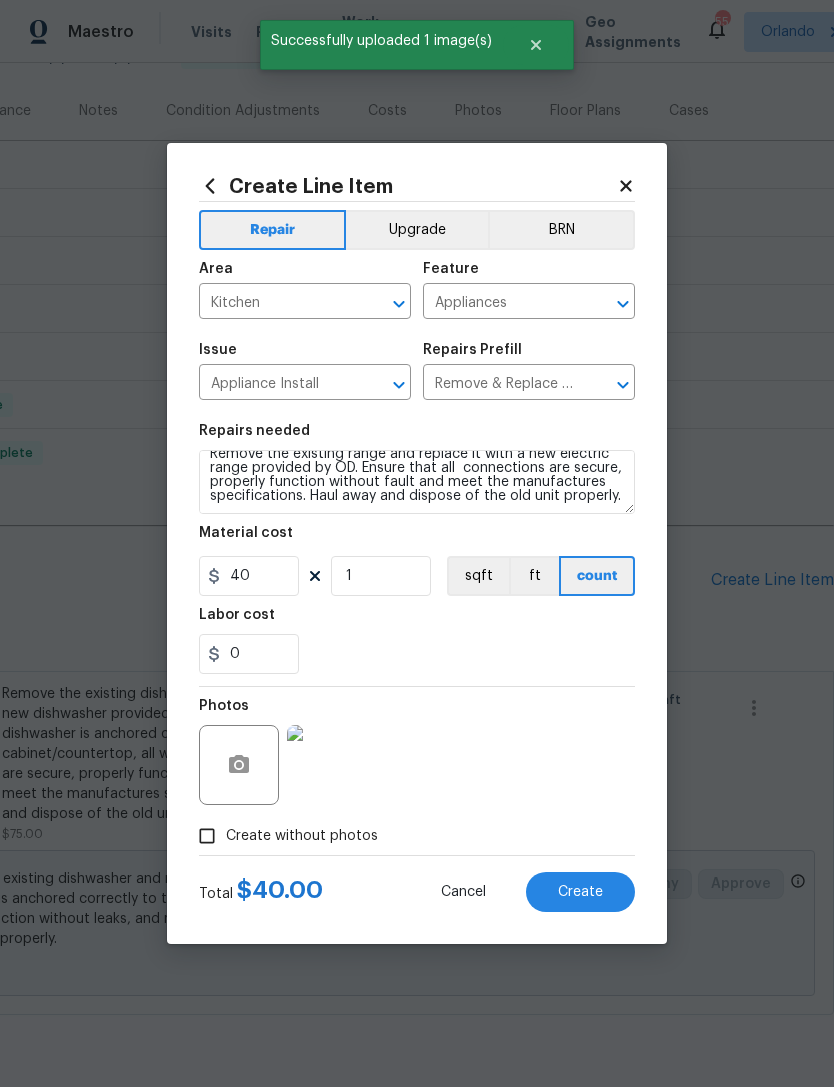 click on "Create" at bounding box center (580, 892) 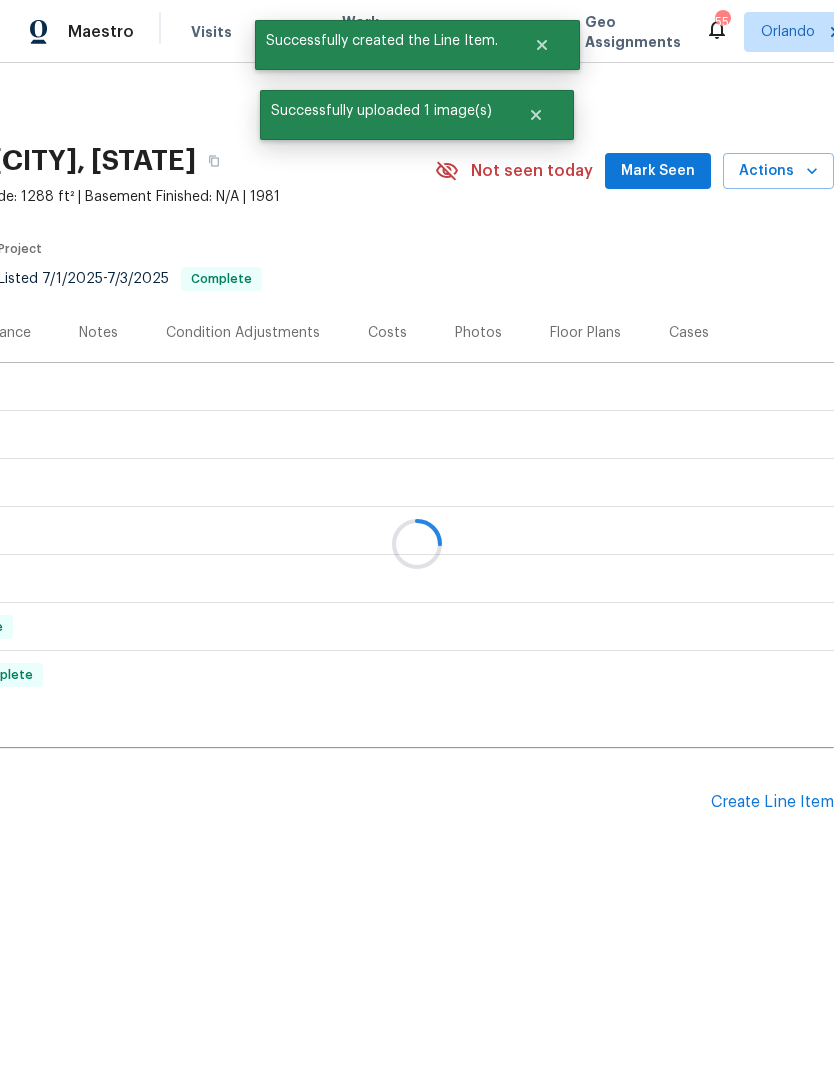 scroll, scrollTop: 0, scrollLeft: 296, axis: horizontal 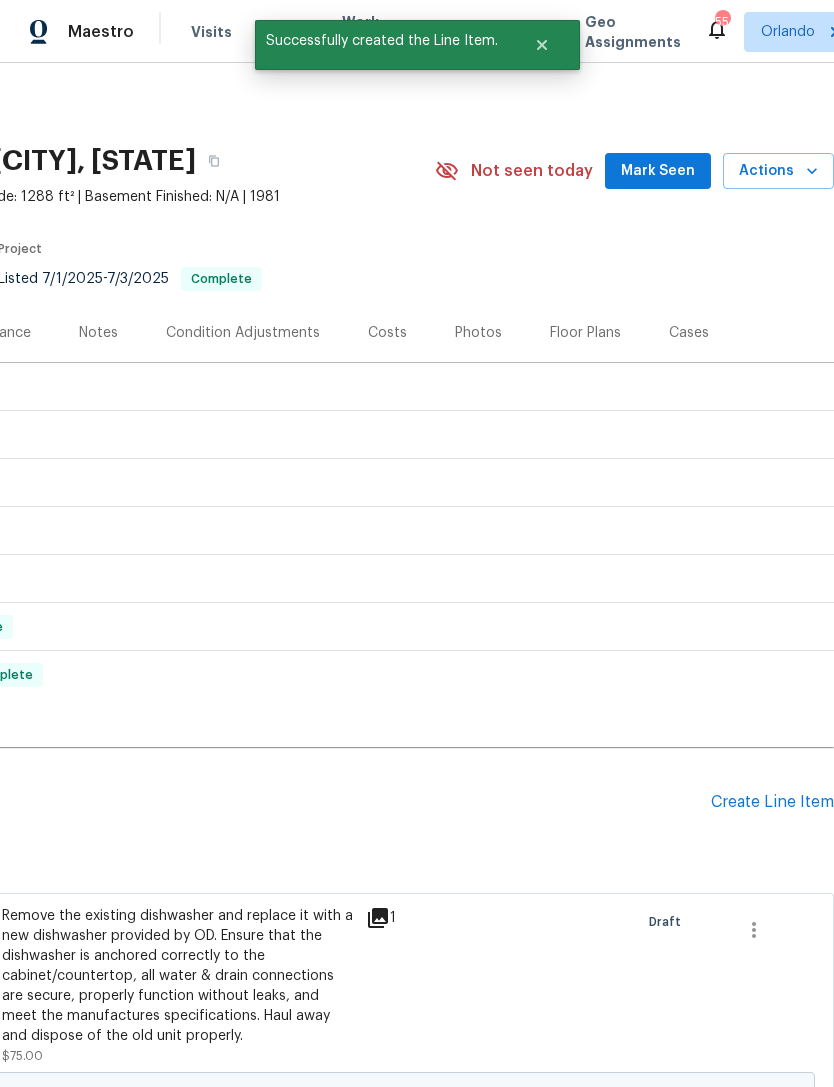 click on "Create Line Item" at bounding box center [772, 802] 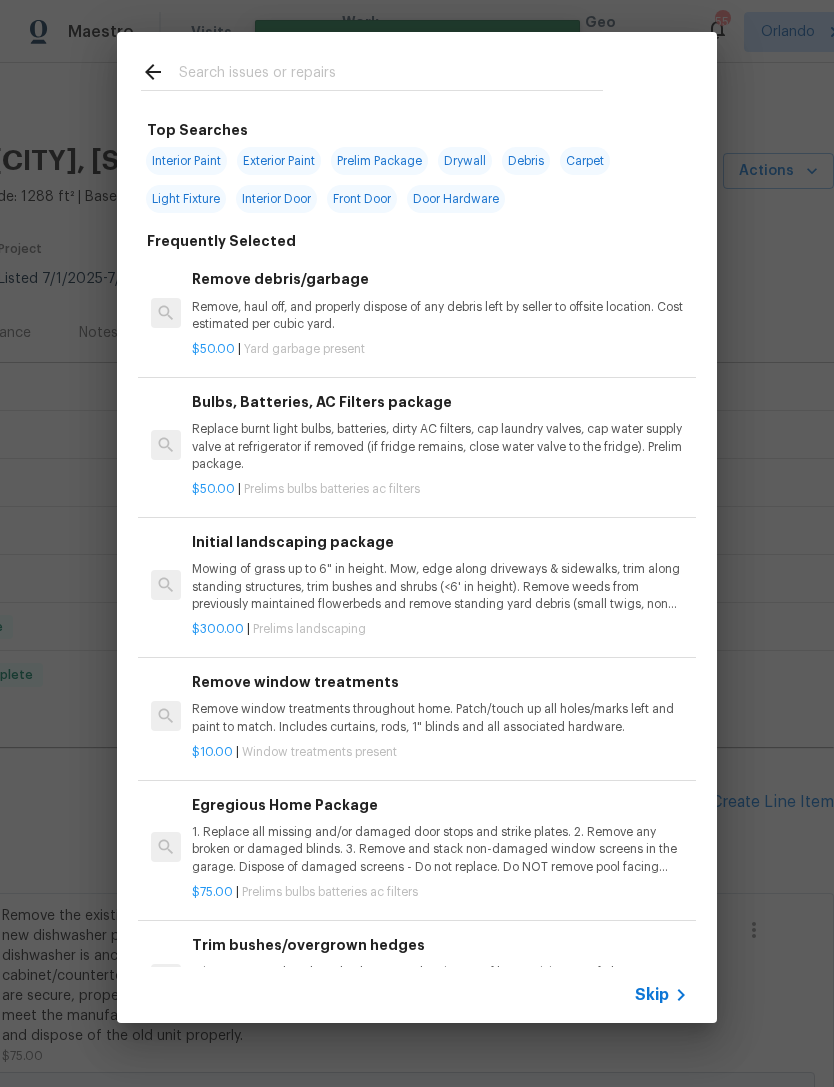 click at bounding box center [372, 71] 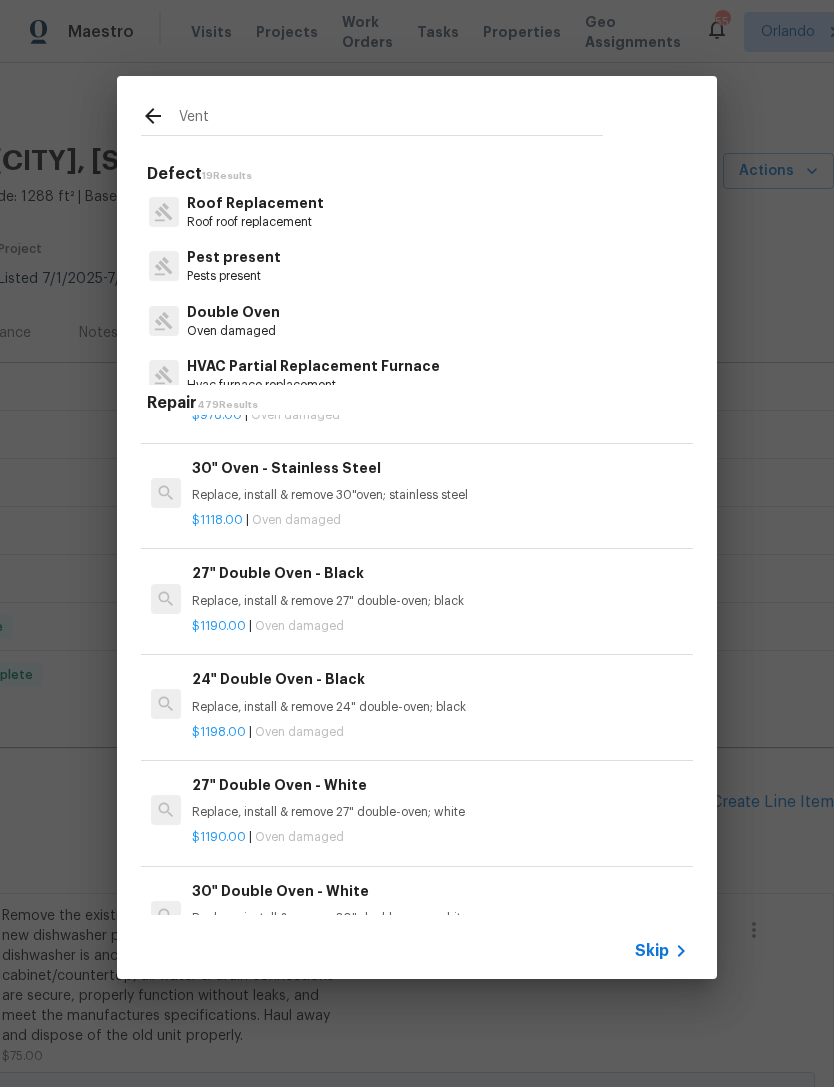 scroll, scrollTop: 1632, scrollLeft: 1, axis: both 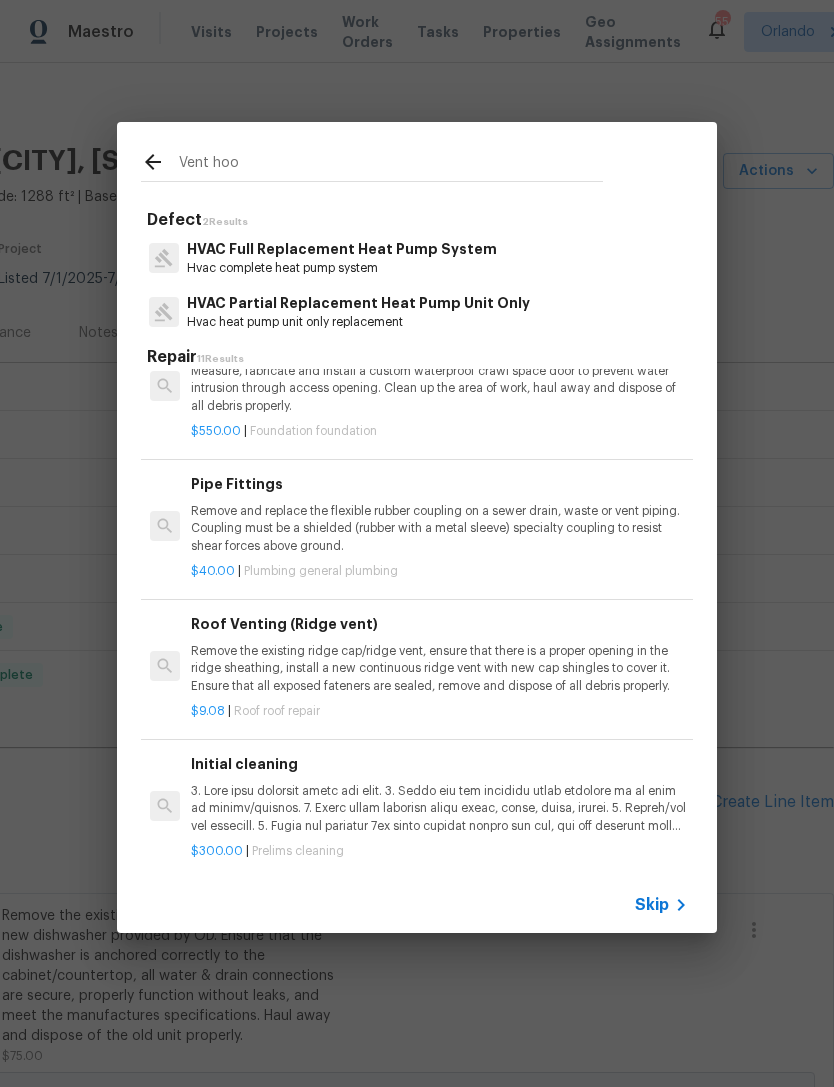type on "Vent hood" 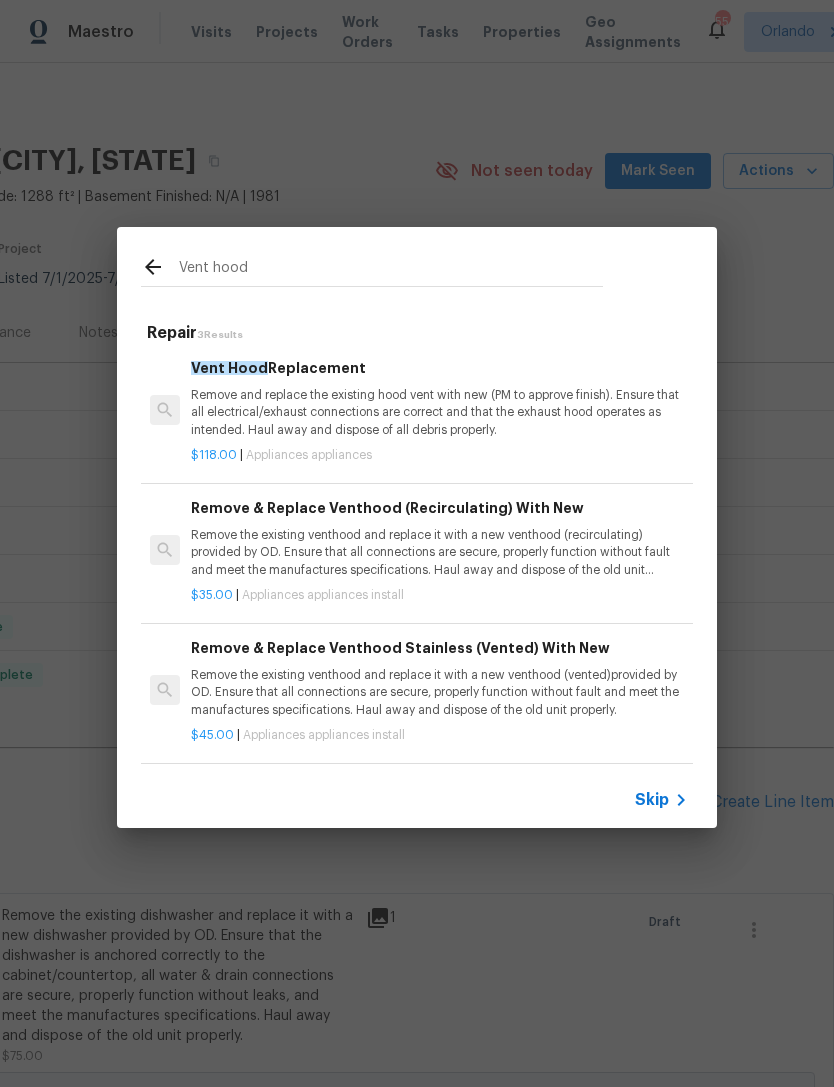scroll, scrollTop: 3, scrollLeft: 1, axis: both 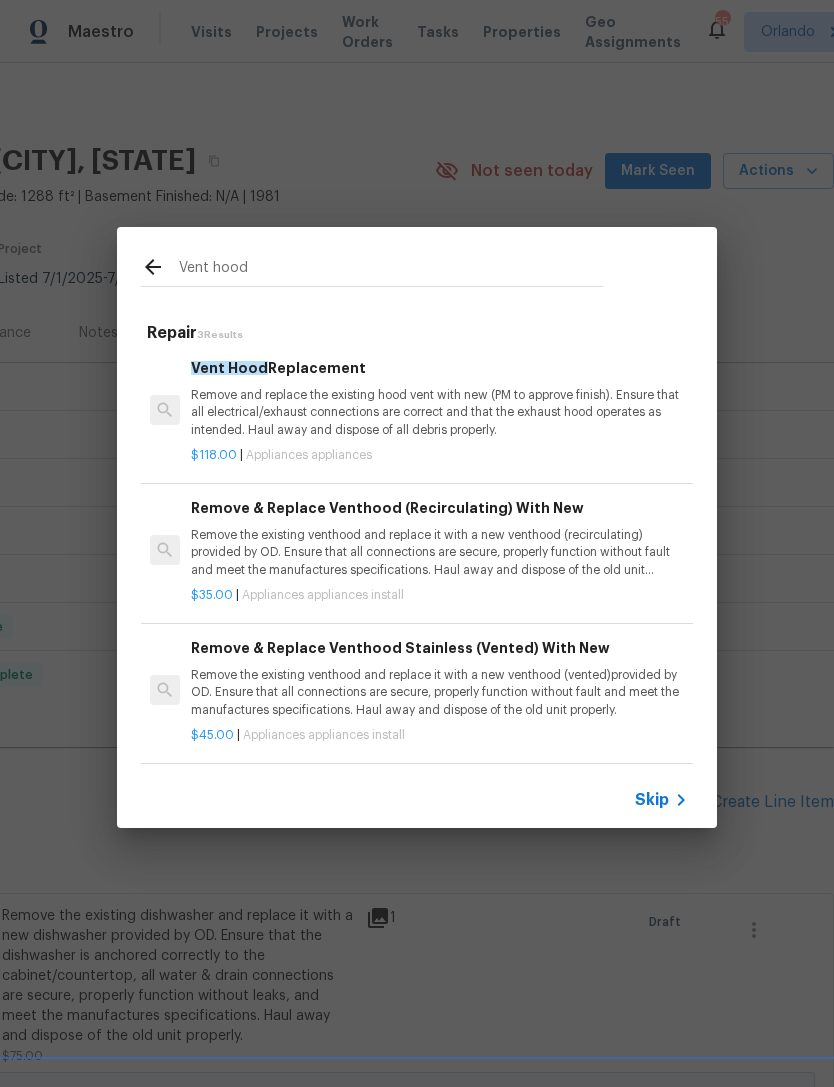 click on "Remove the existing venthood and replace it with a new venthood (recirculating) provided by OD. Ensure that all connections are secure, properly function without fault and meet the manufactures specifications. Haul away and dispose of the old unit properly." at bounding box center [439, 552] 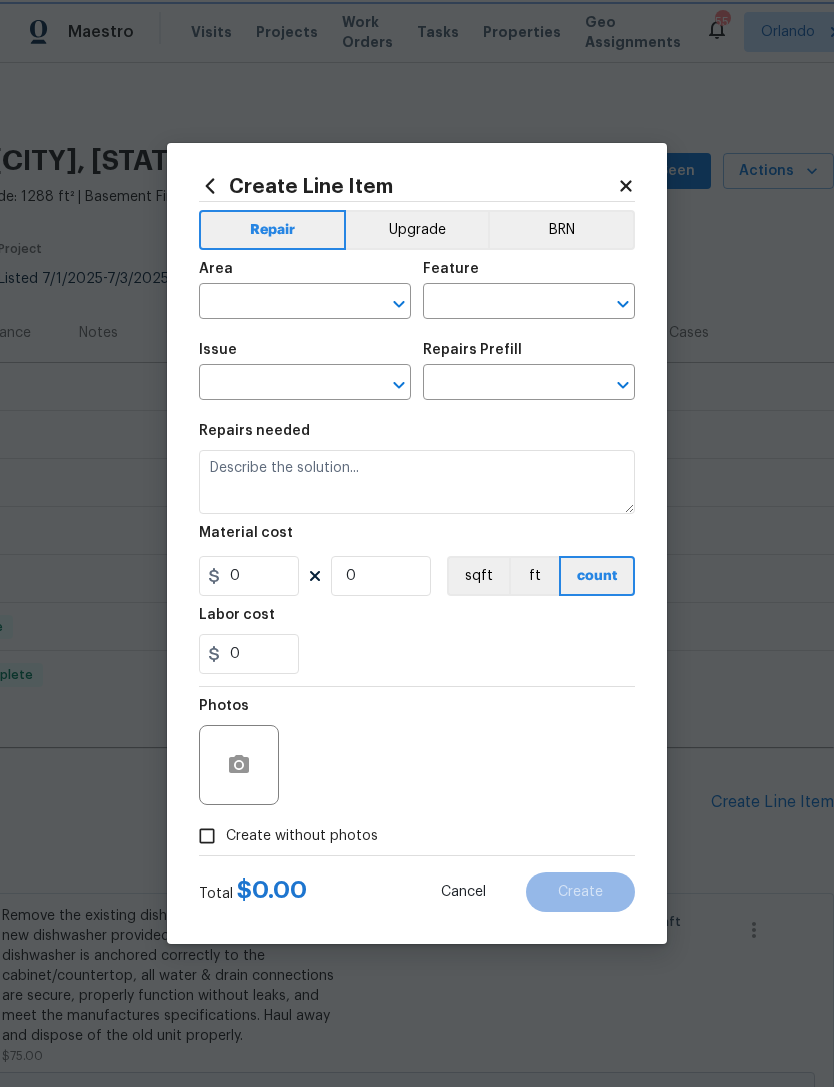 type on "Appliances" 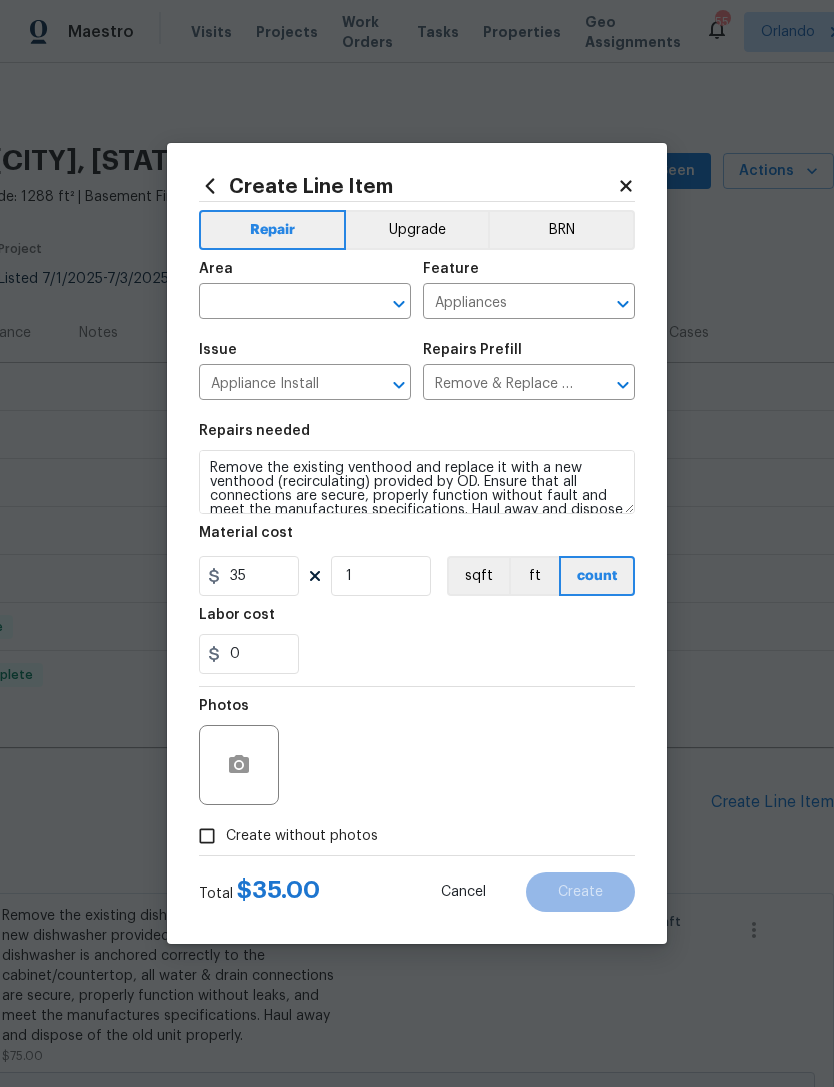 click at bounding box center [277, 303] 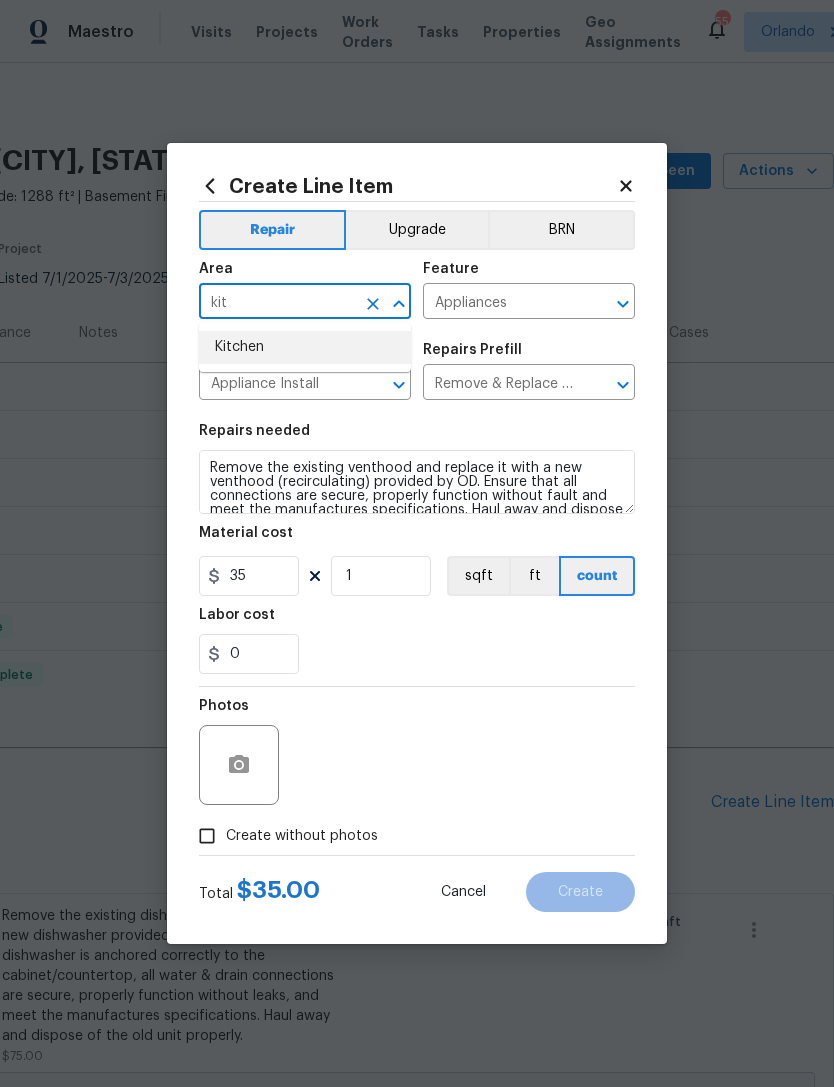 click on "Kitchen" at bounding box center [305, 347] 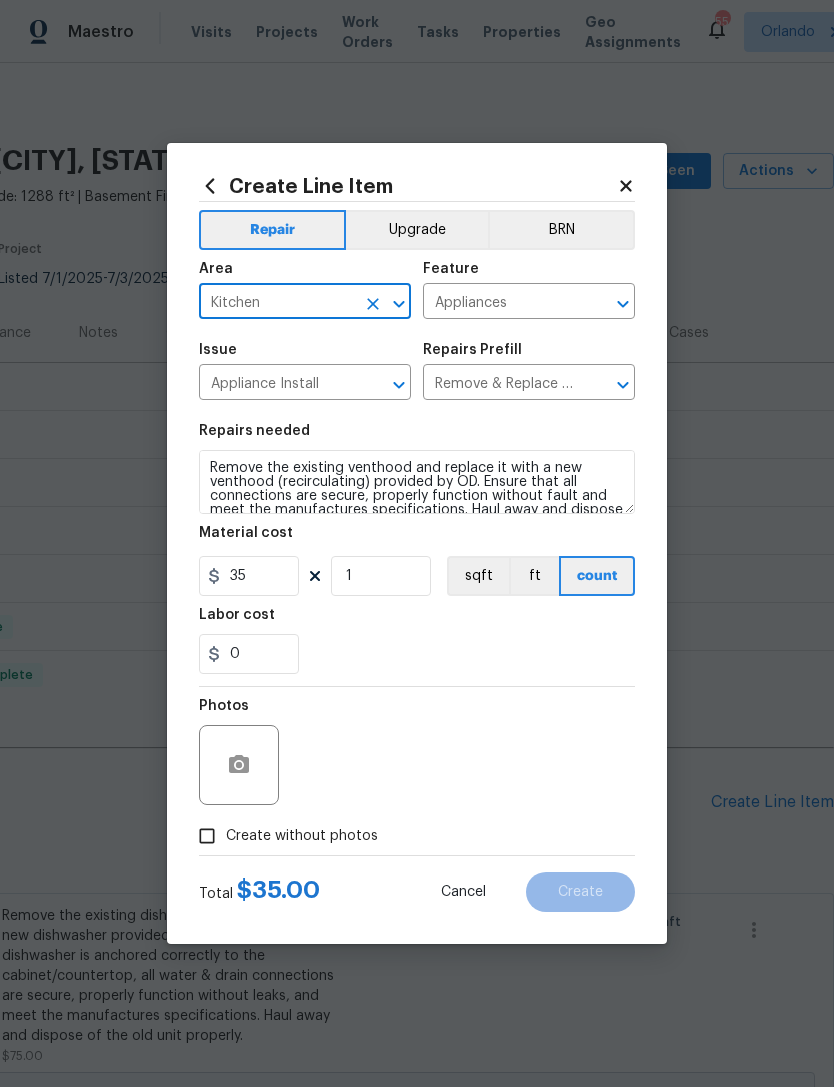 click on "0" at bounding box center (417, 654) 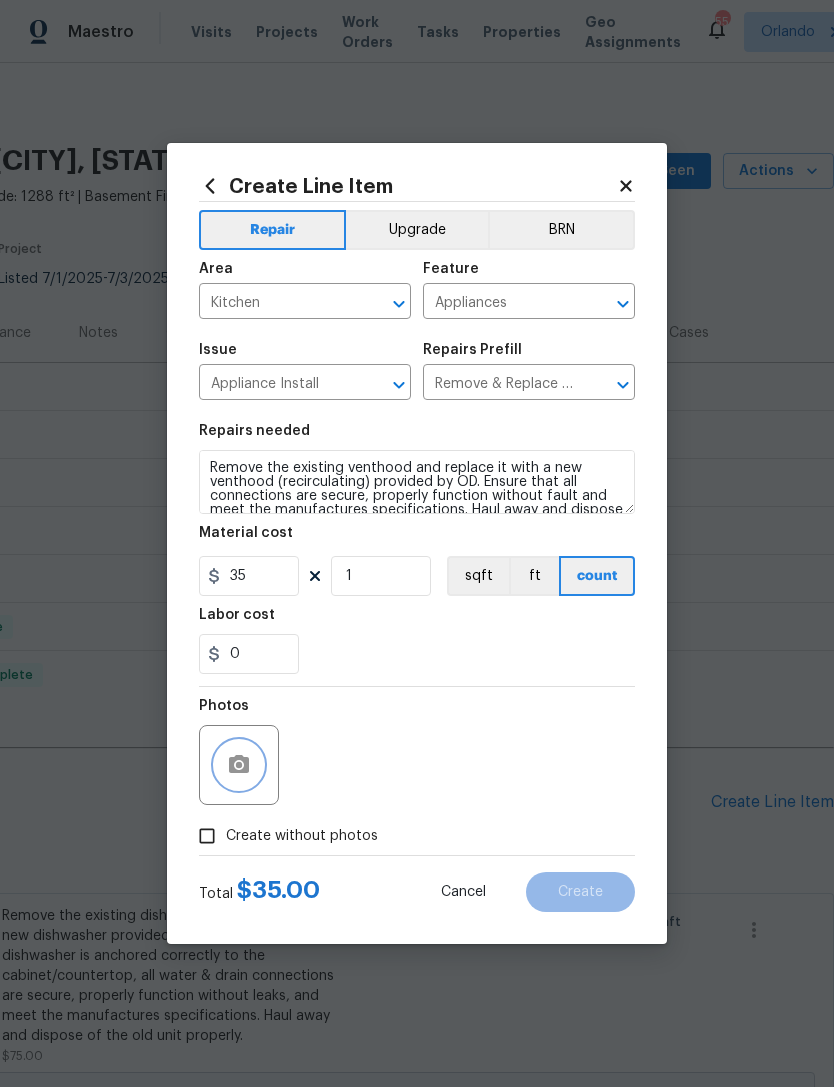click at bounding box center [239, 765] 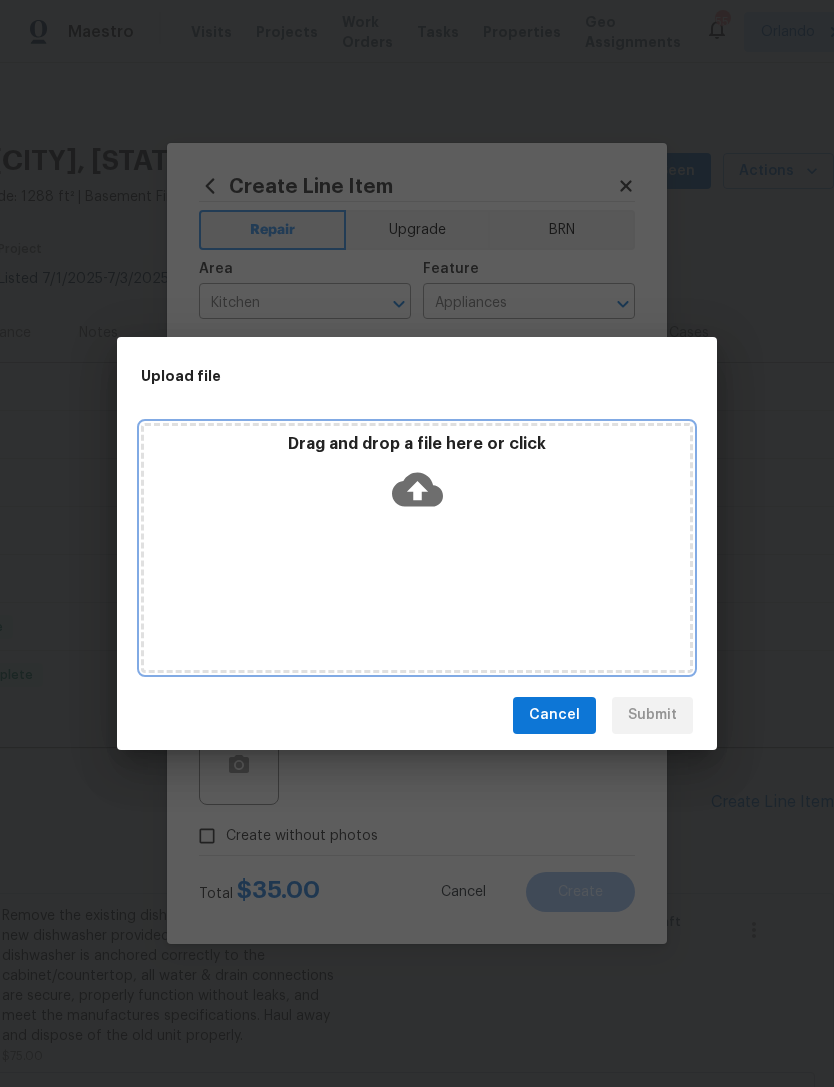 click on "Drag and drop a file here or click" at bounding box center (417, 548) 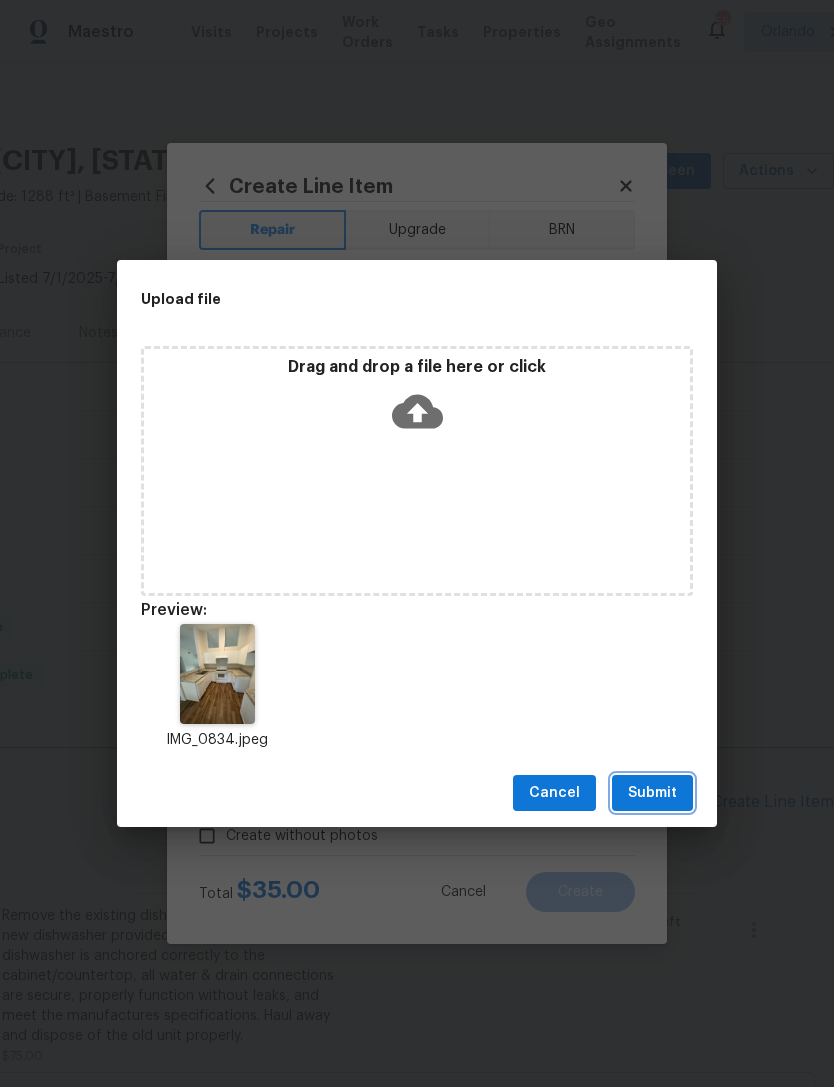 click on "Submit" at bounding box center [652, 793] 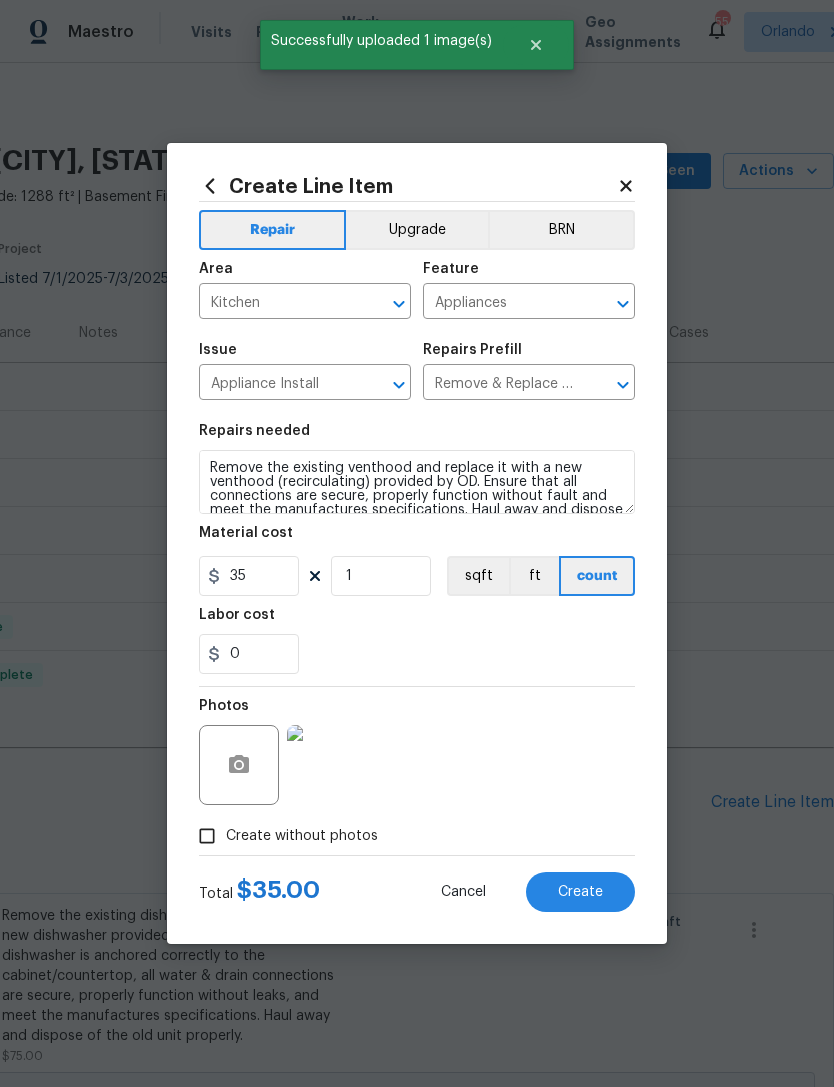 click on "Create" at bounding box center [580, 892] 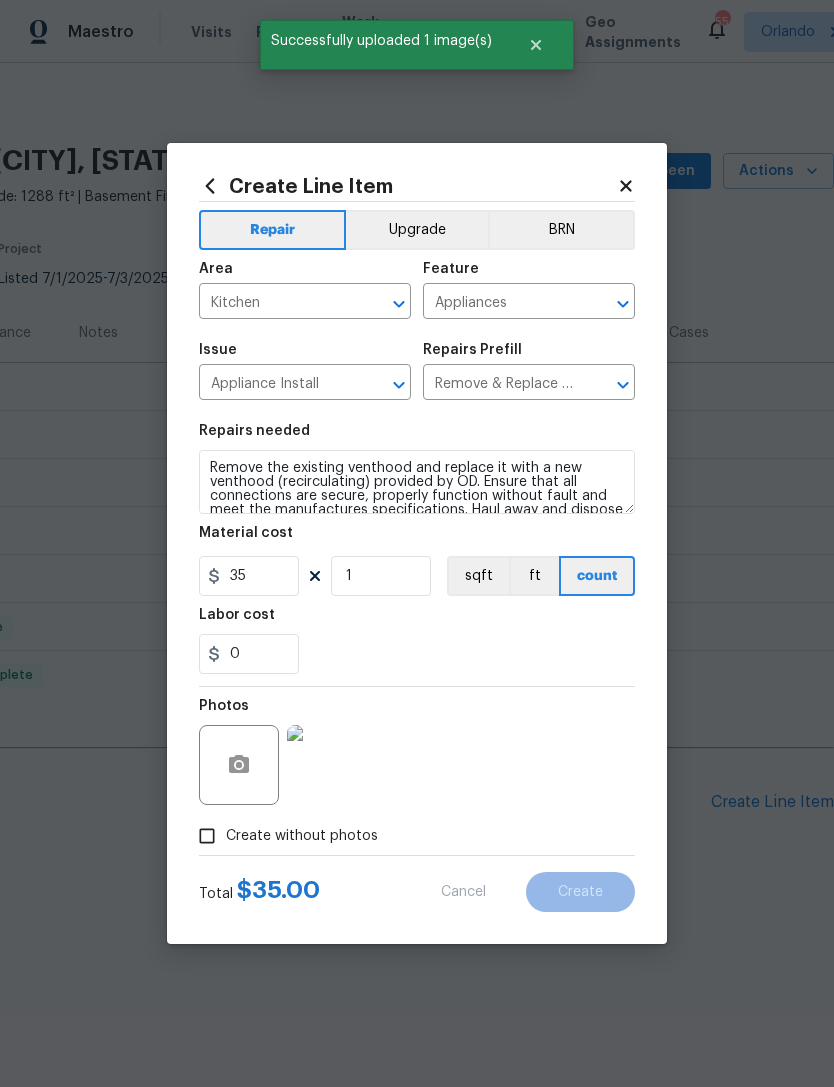 type 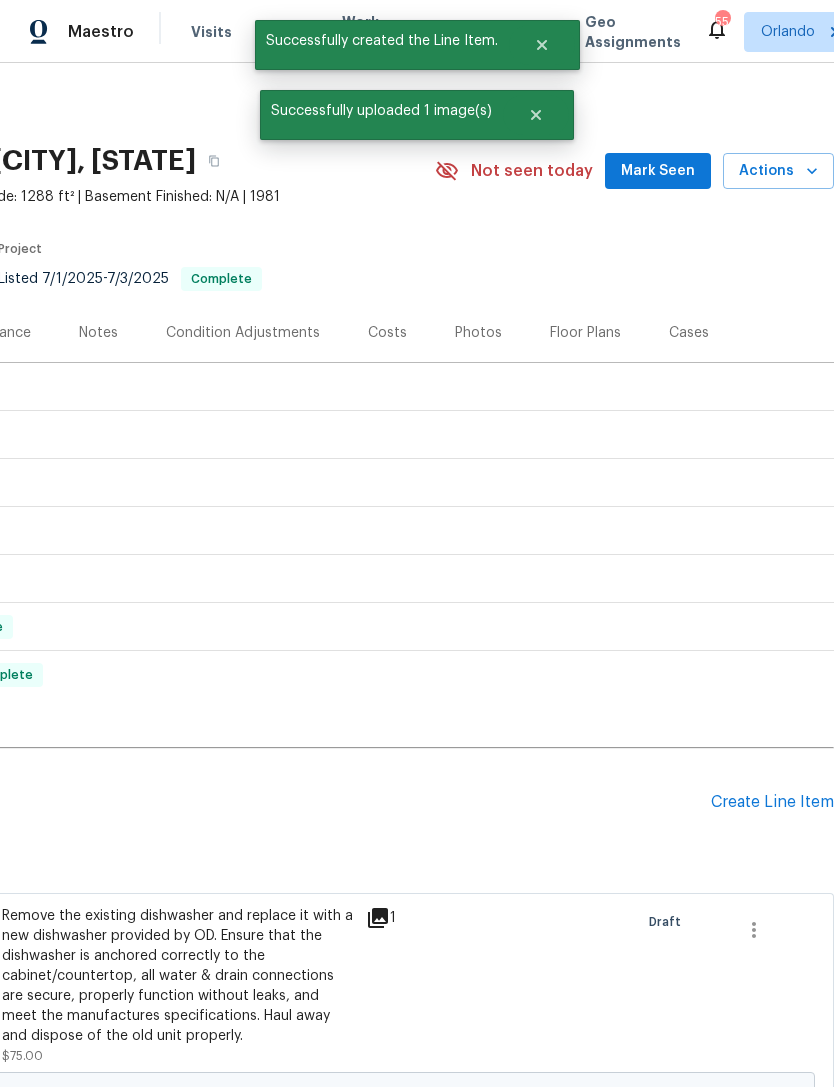 click on "Create Line Item" at bounding box center (772, 802) 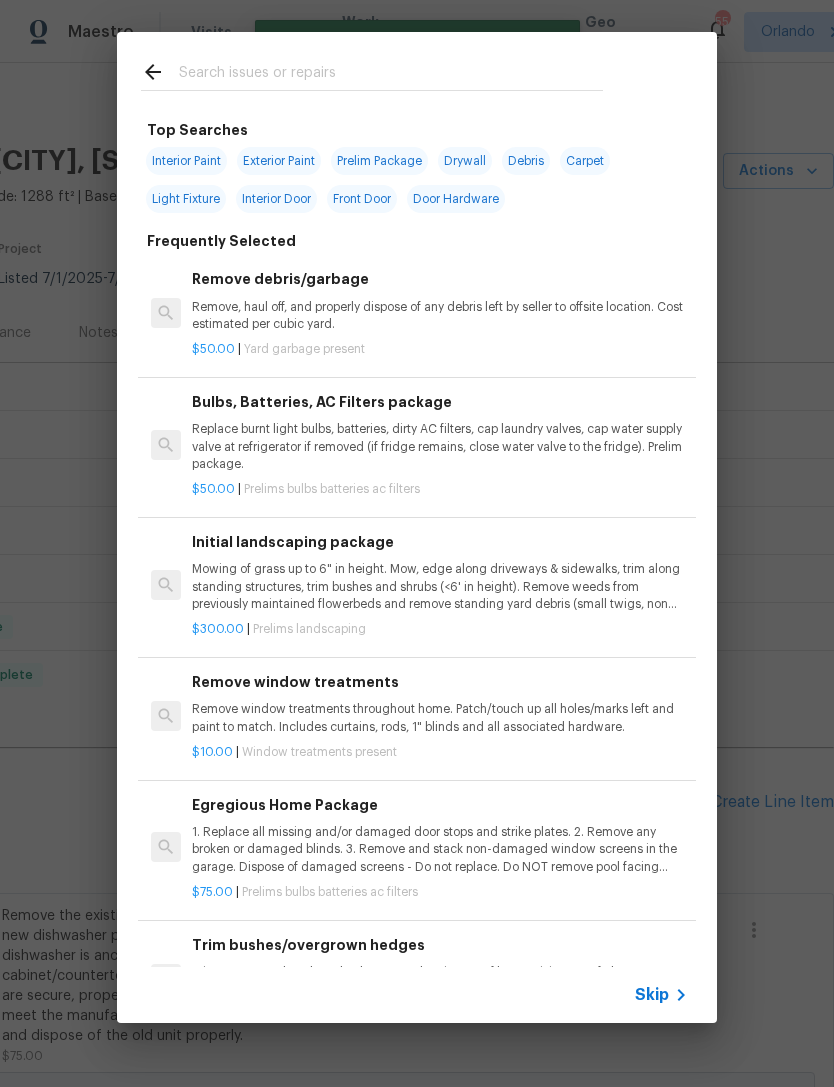 click at bounding box center [391, 75] 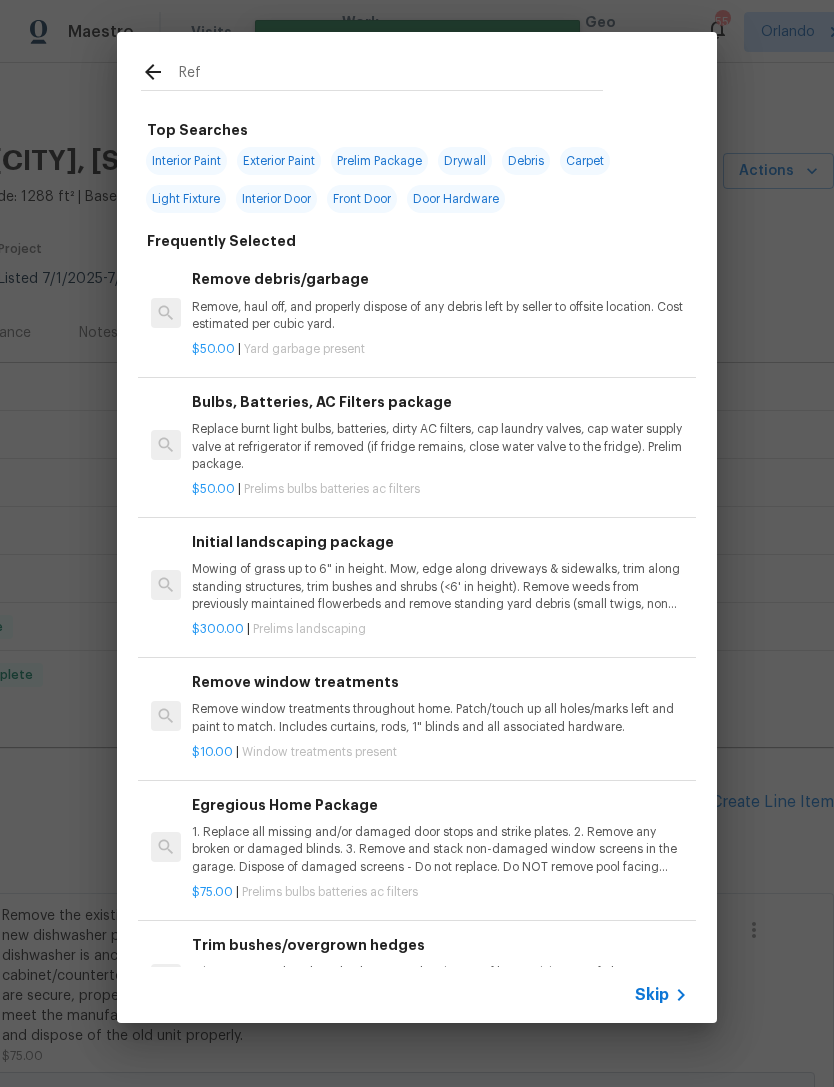 type on "Refr" 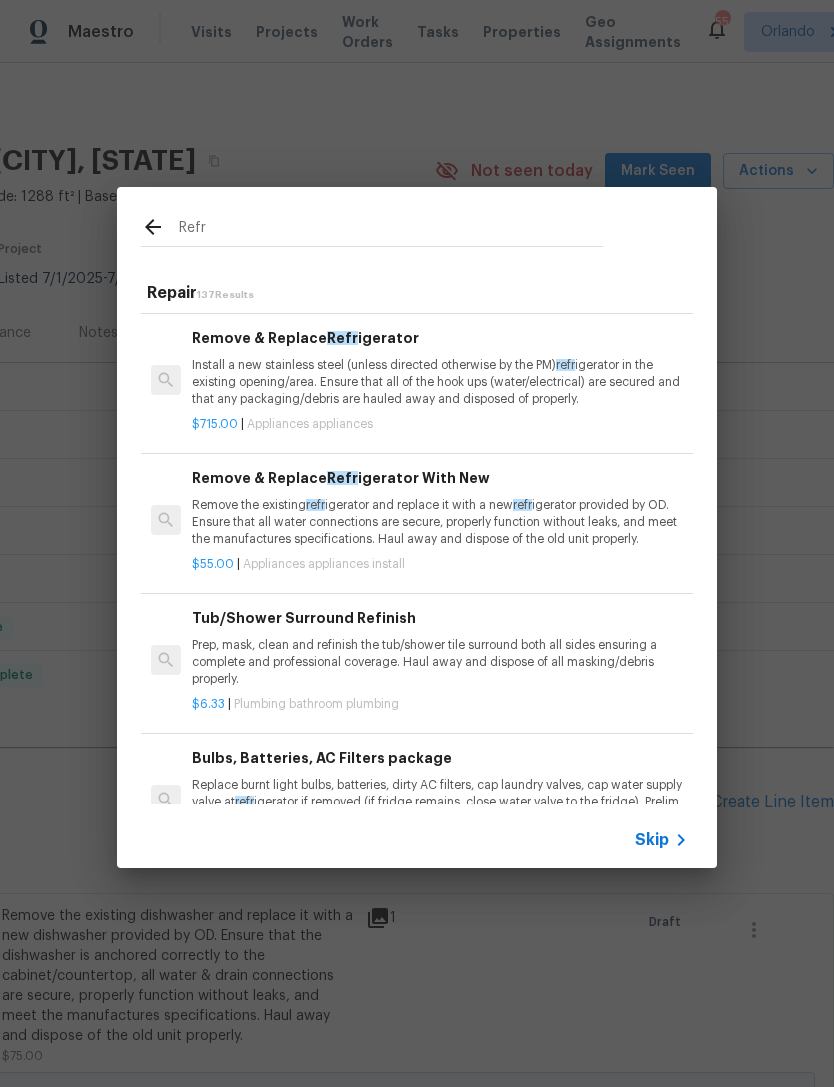 scroll, scrollTop: 243, scrollLeft: 0, axis: vertical 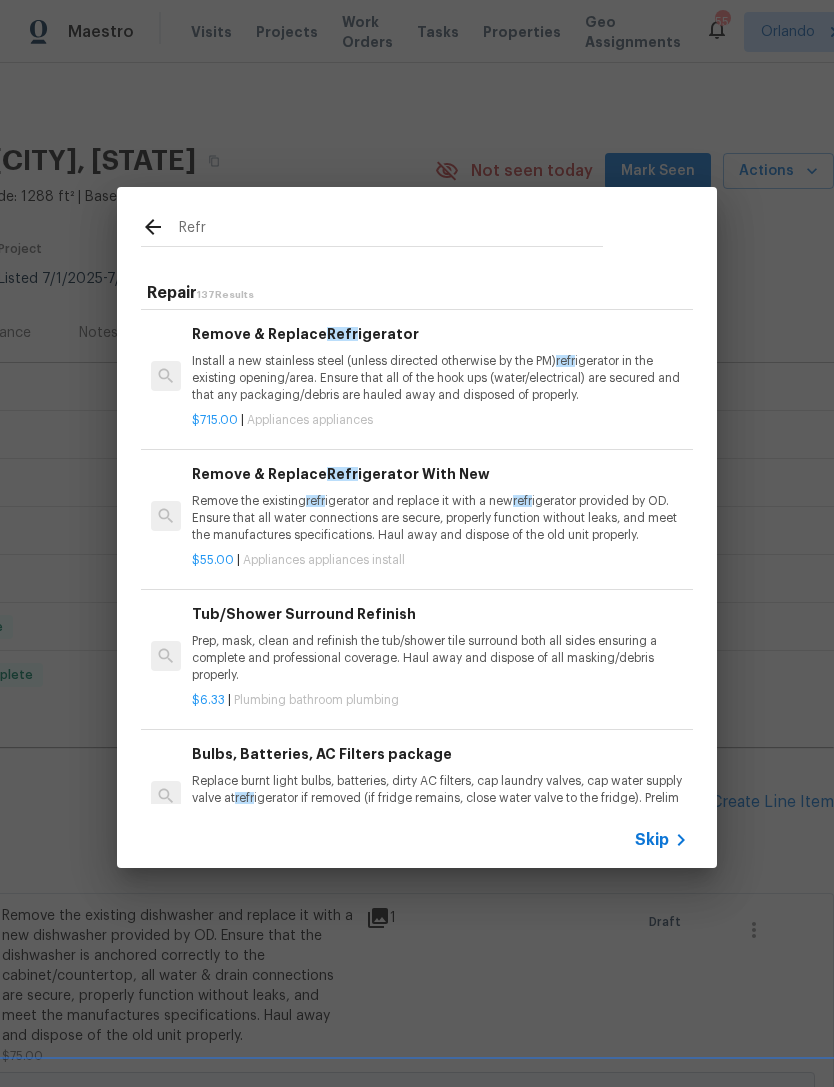 click on "Remove the existing  refr igerator and replace it with a new  refr igerator provided by OD. Ensure that all water connections are secure, properly function without leaks, and meet the manufactures specifications. Haul away and dispose of the old unit properly." at bounding box center [440, 518] 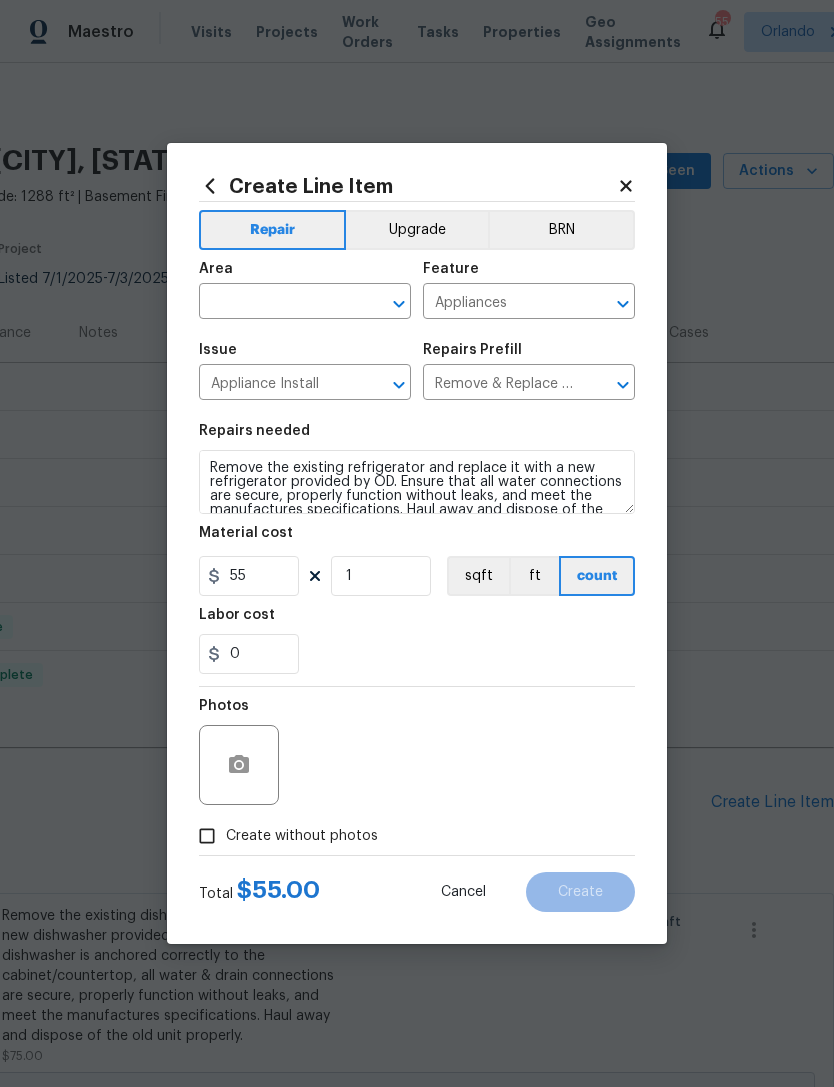 click at bounding box center (277, 303) 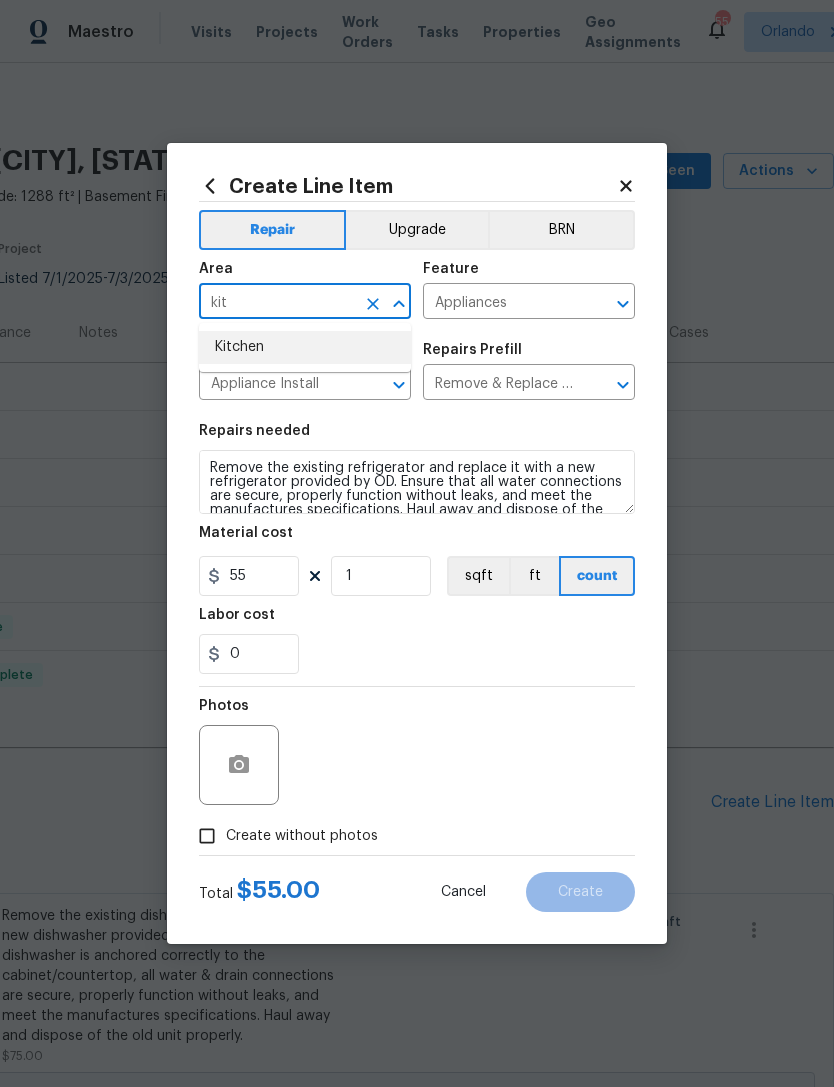 click on "Kitchen" at bounding box center [305, 347] 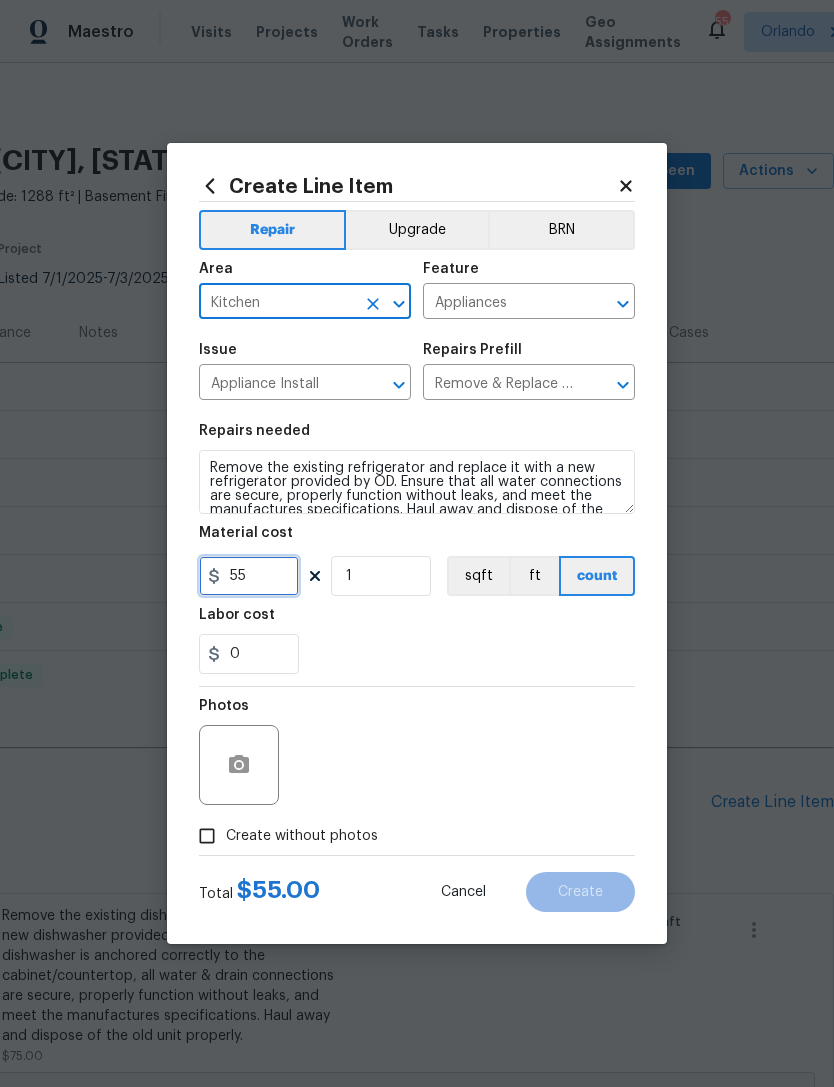 click on "55" at bounding box center [249, 576] 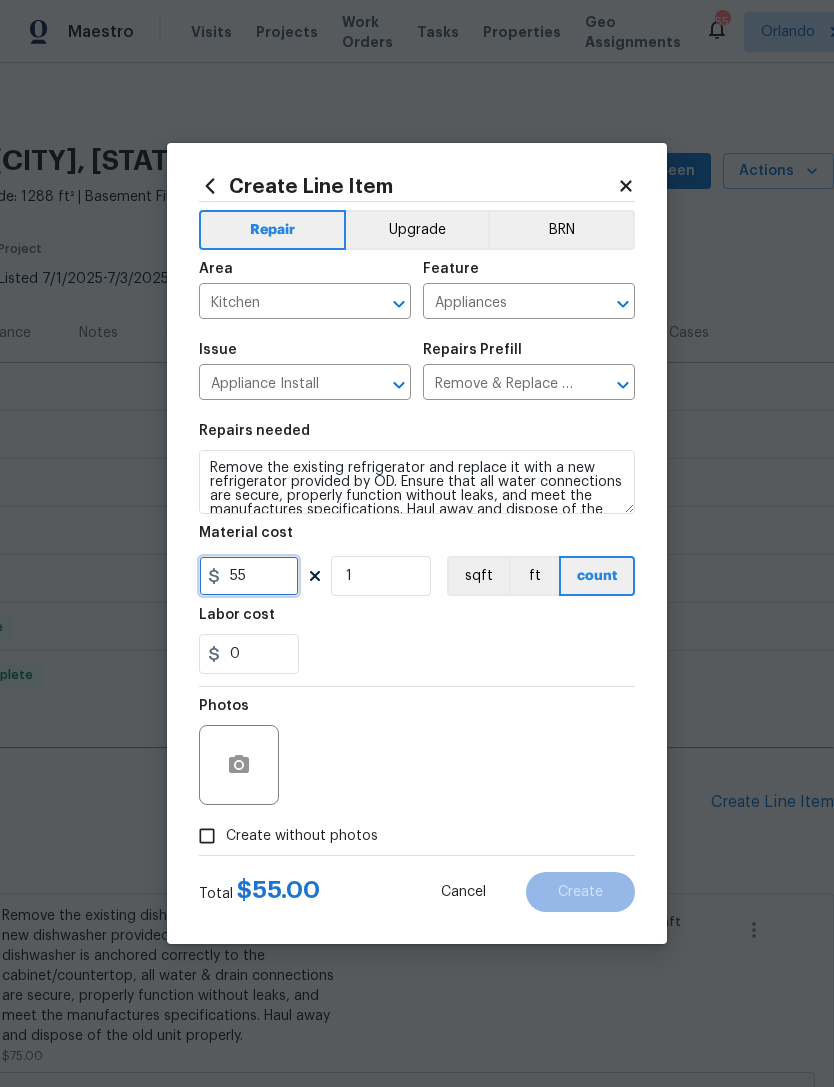 click on "55" at bounding box center [249, 576] 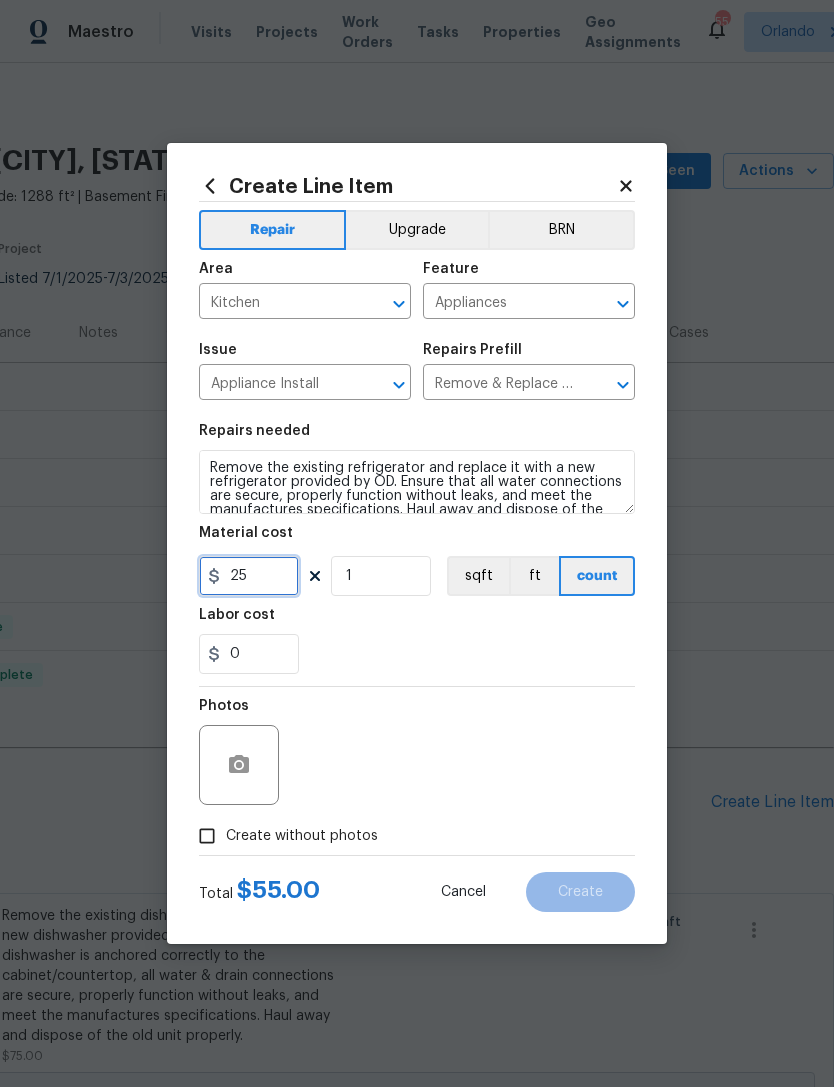 type on "25" 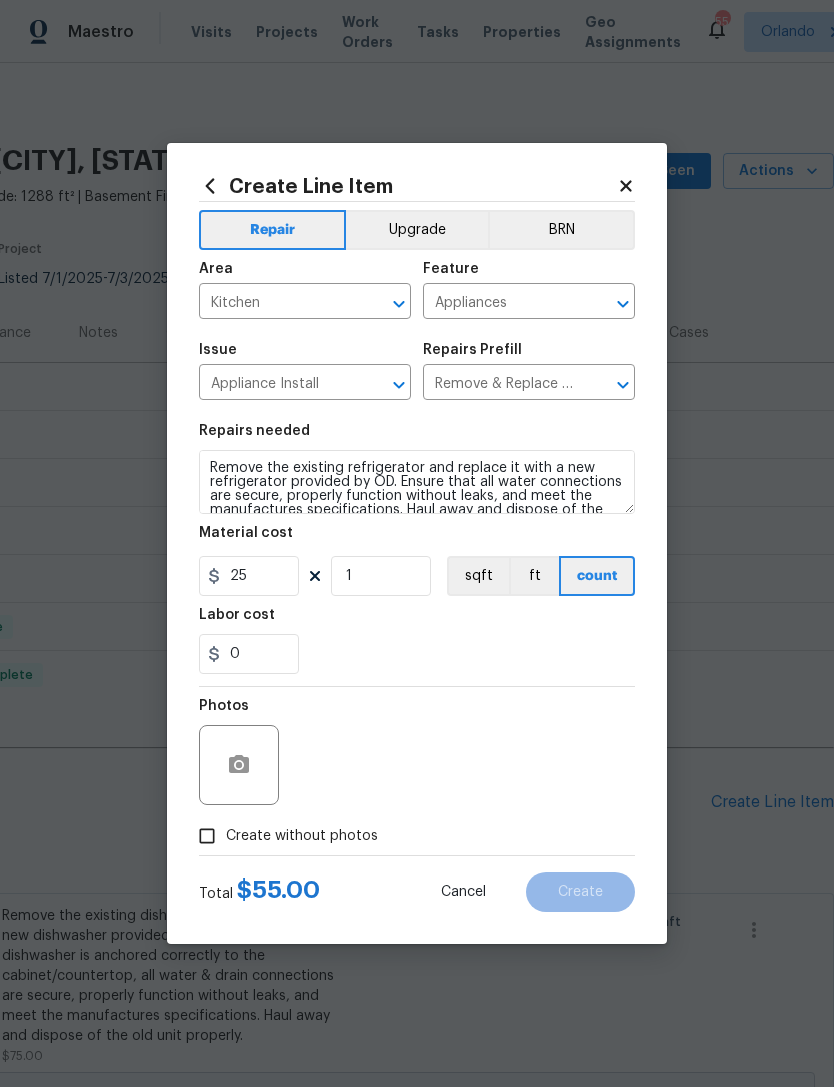 click on "0" at bounding box center [417, 654] 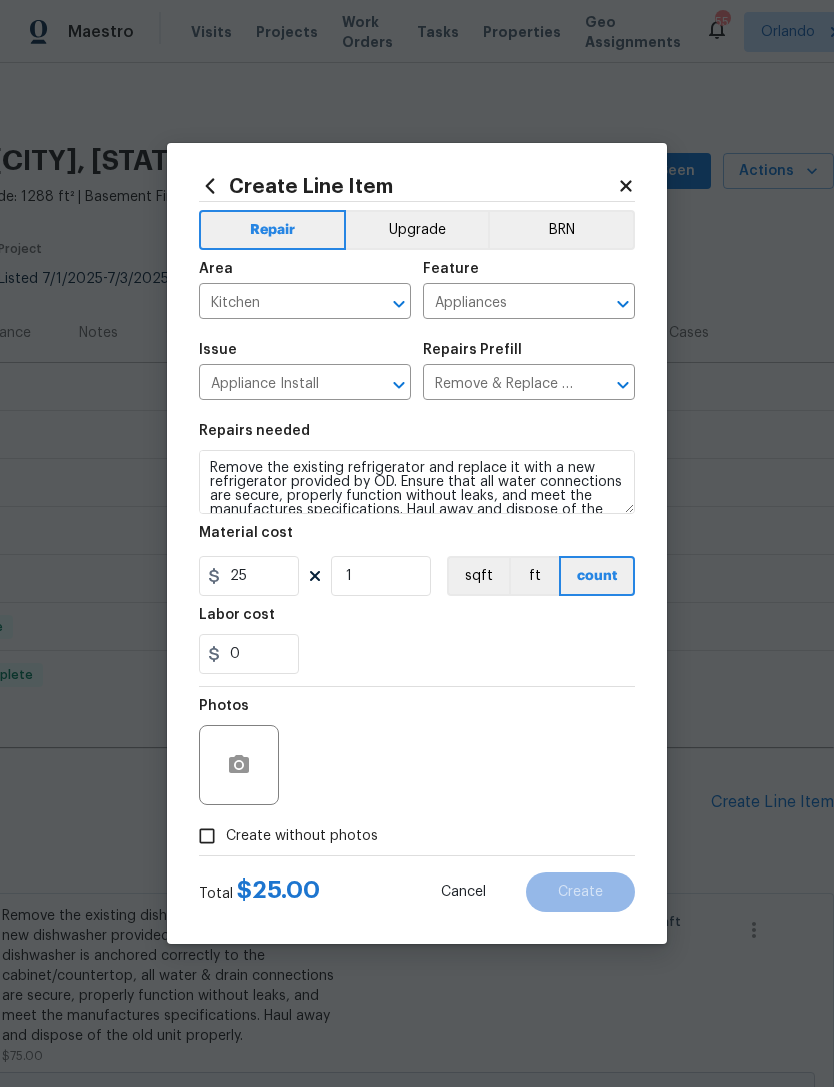 click on "Create without photos" at bounding box center (302, 836) 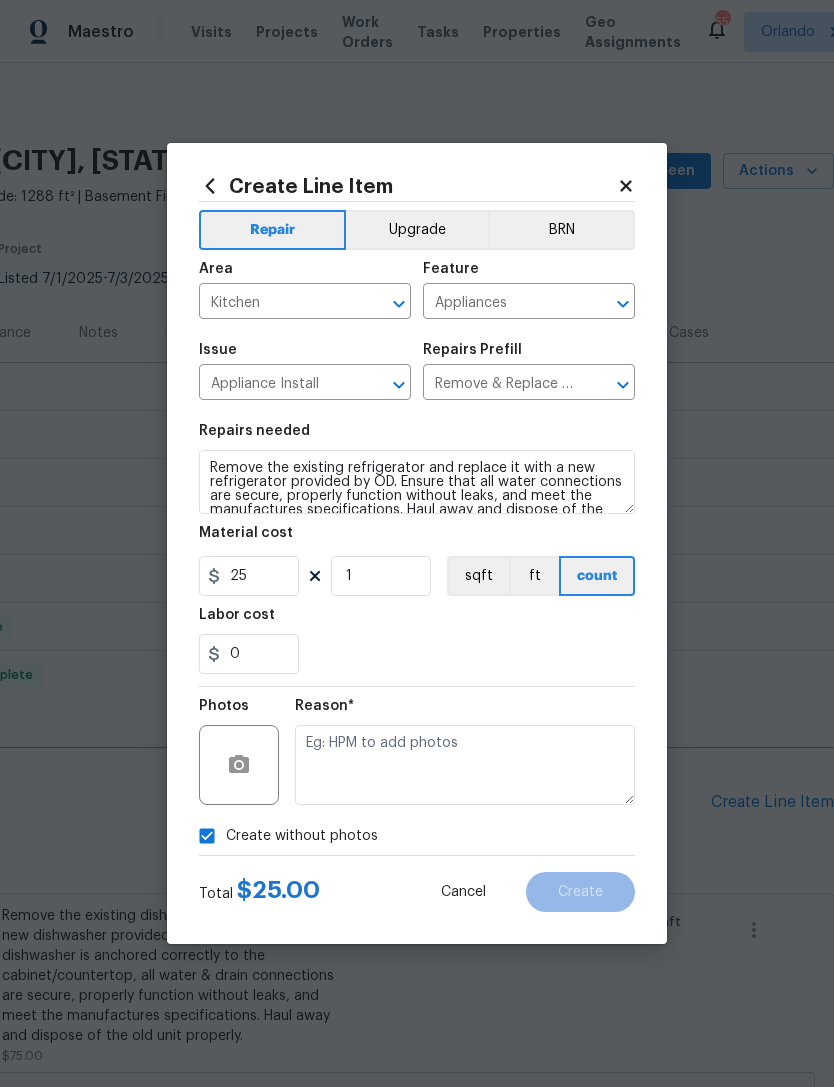 click on "Create without photos" at bounding box center (302, 836) 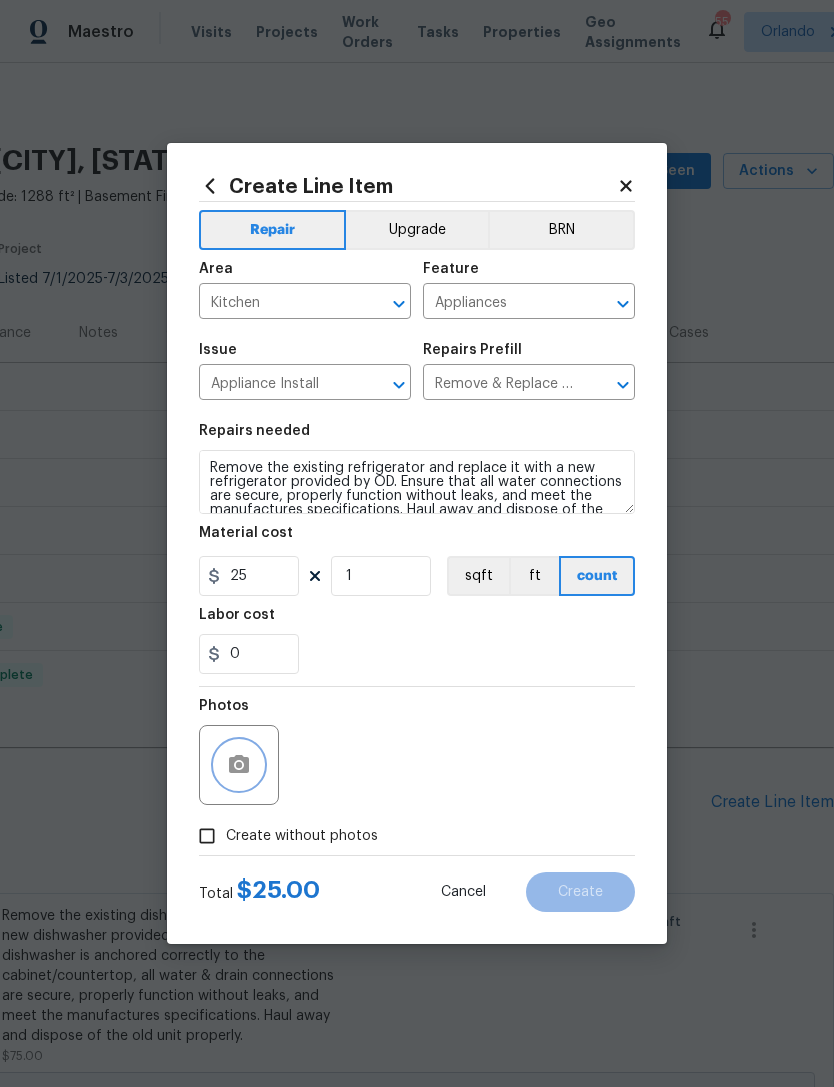 click at bounding box center [239, 765] 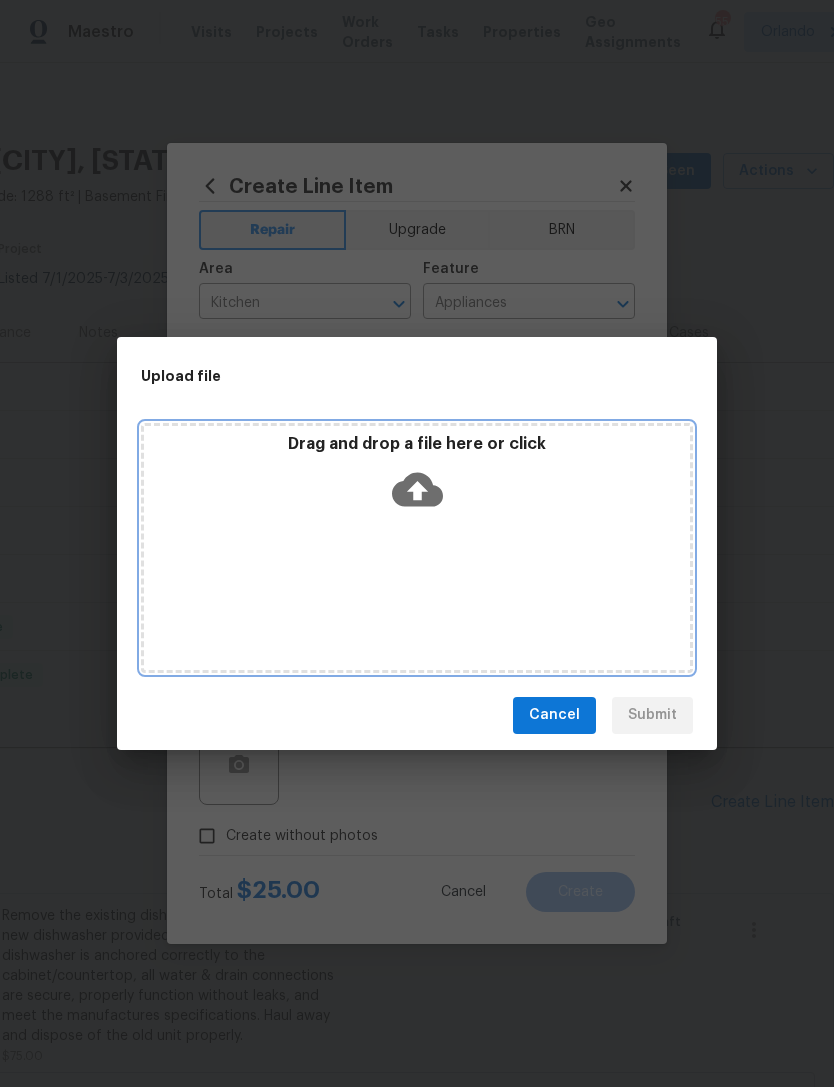click on "Drag and drop a file here or click" at bounding box center [417, 477] 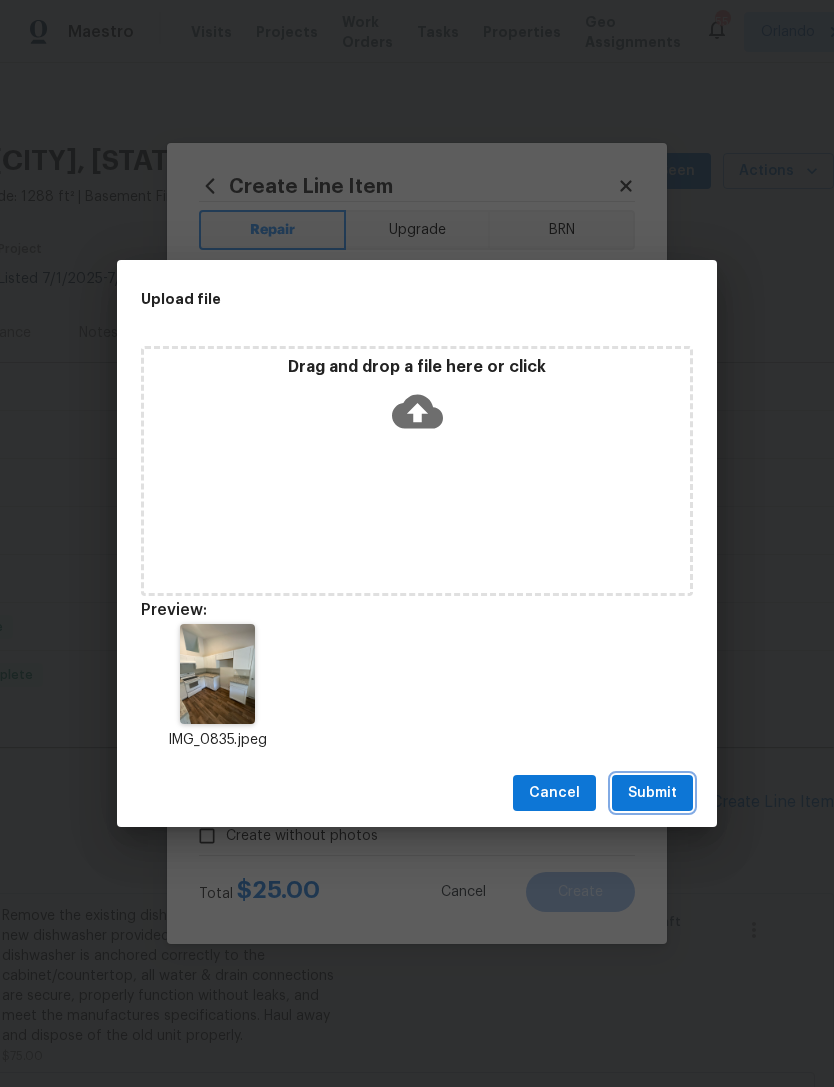 click on "Submit" at bounding box center (652, 793) 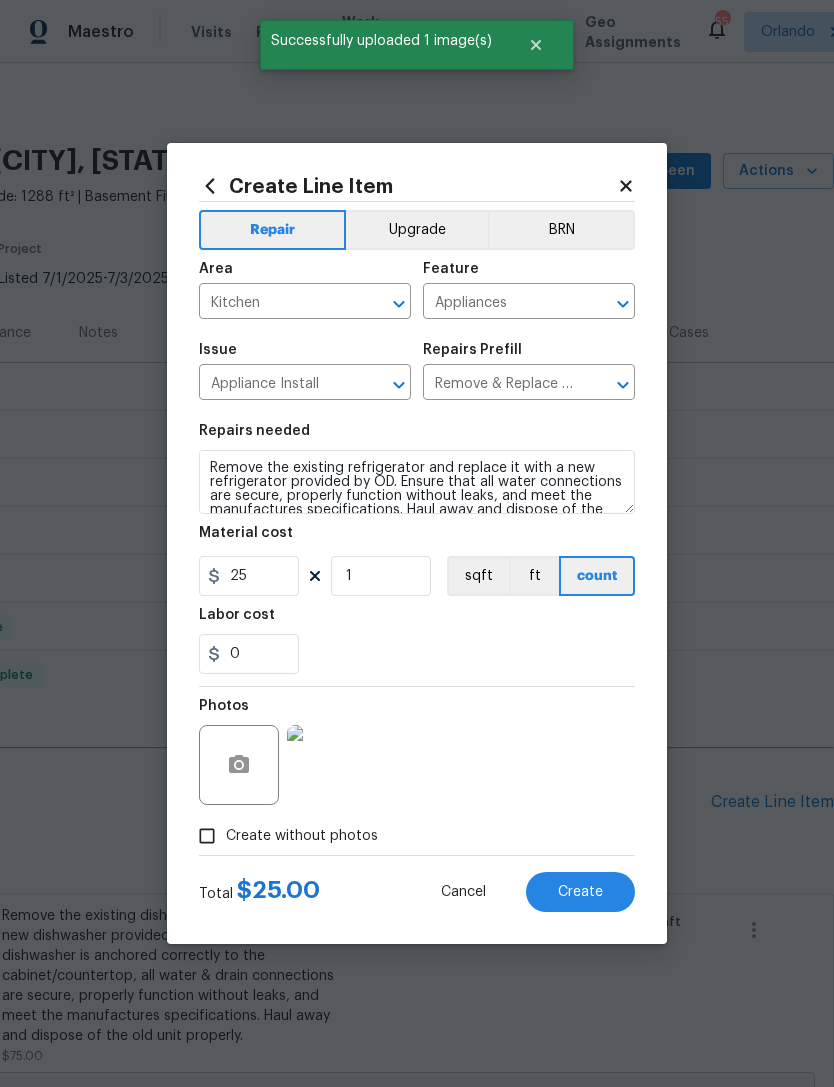 click on "Create" at bounding box center [580, 892] 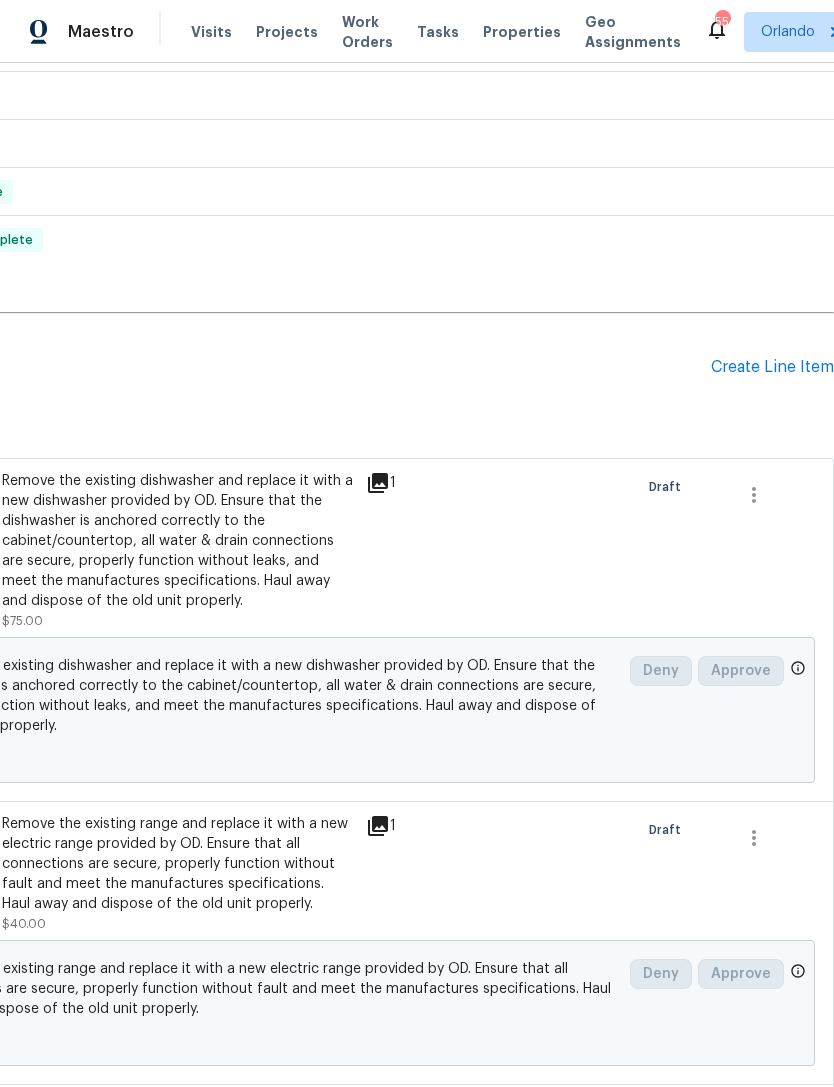 scroll, scrollTop: 435, scrollLeft: 296, axis: both 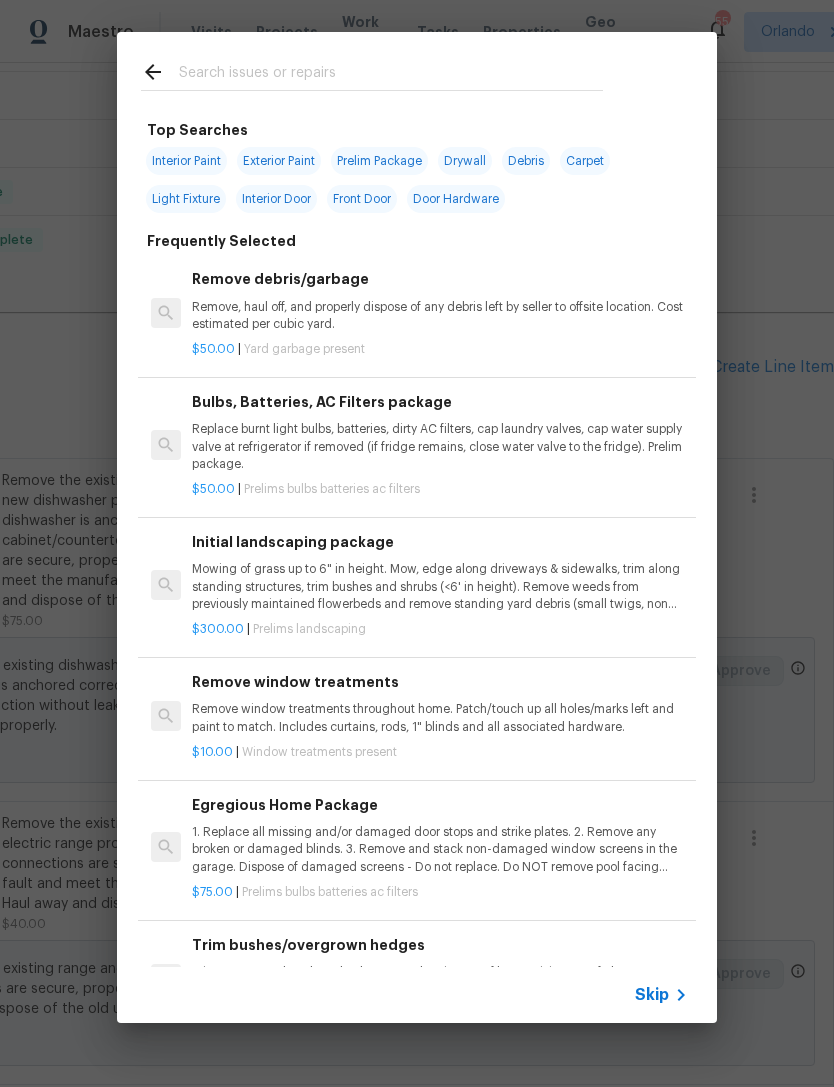 click at bounding box center [391, 75] 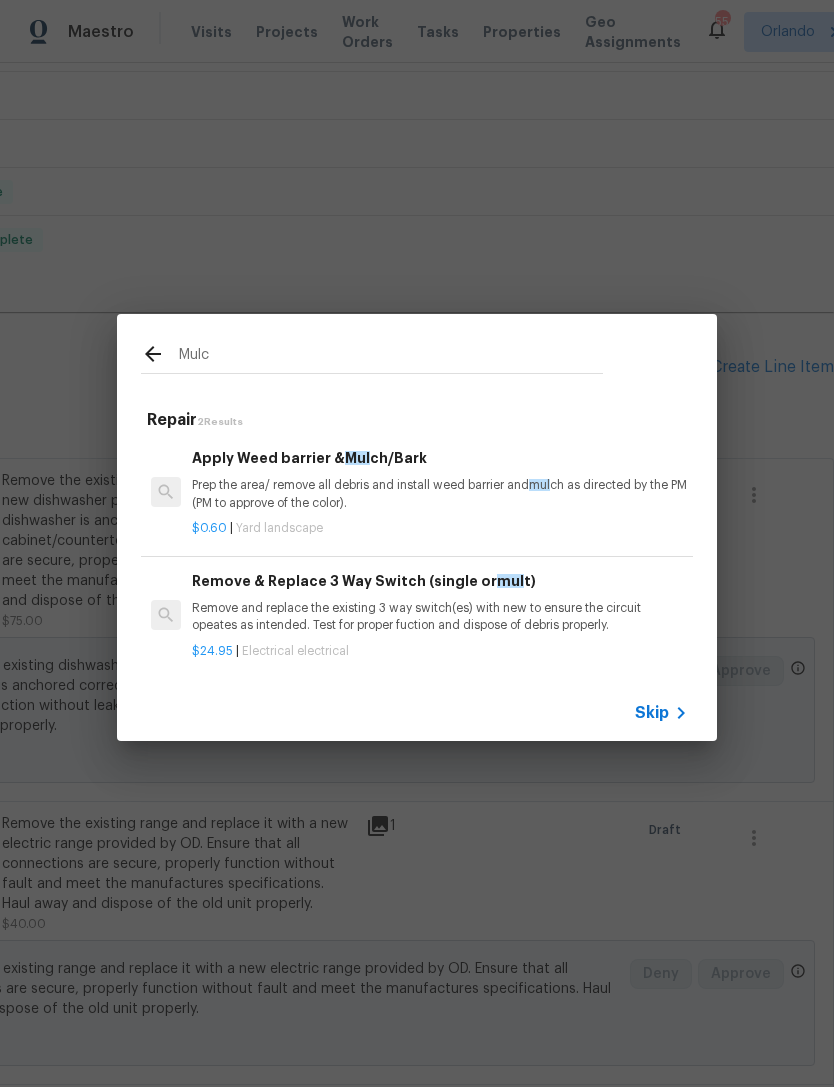 type on "Mulch" 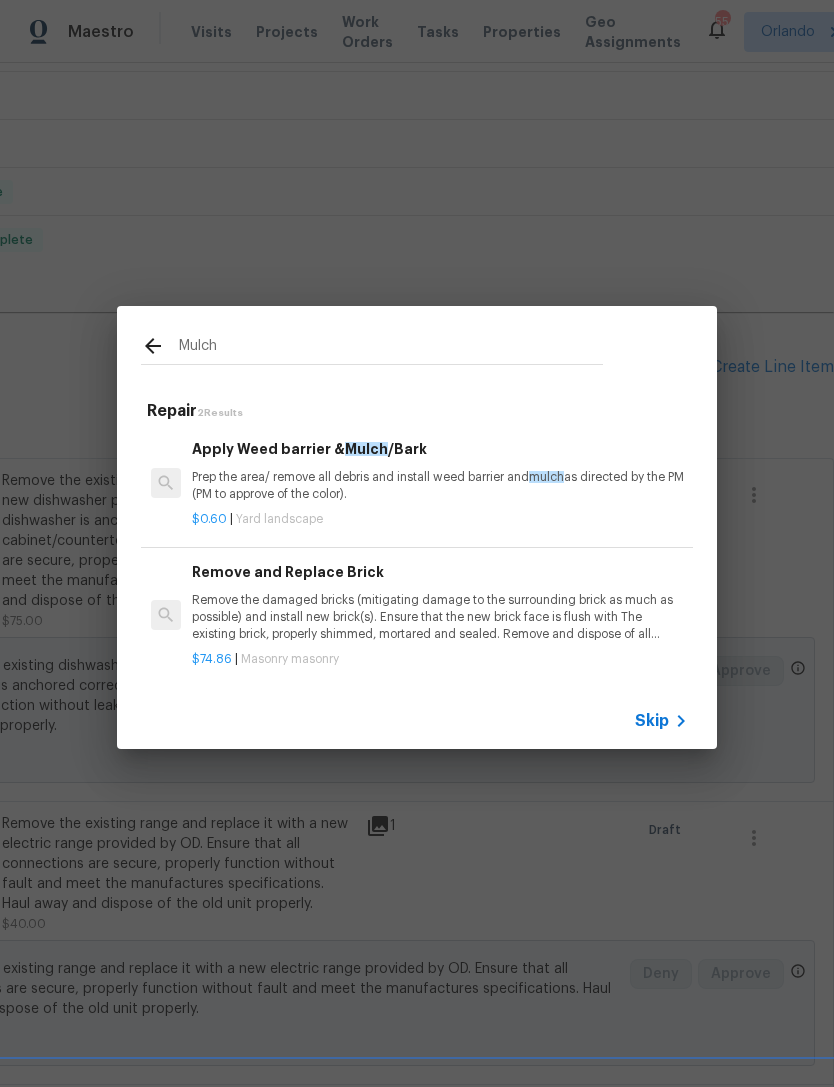click on "Prep the area/ remove all debris and install weed barrier and  mulch  as directed by the PM (PM to approve of the color)." at bounding box center [440, 486] 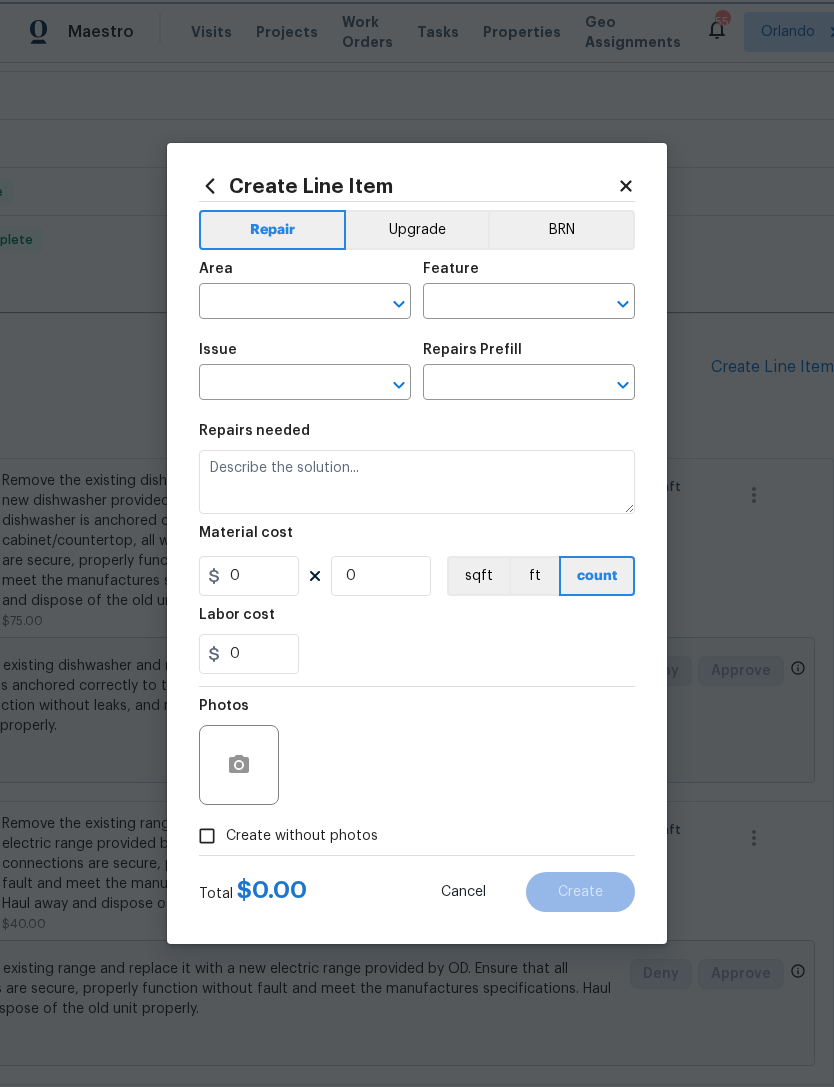 type on "Landscaping" 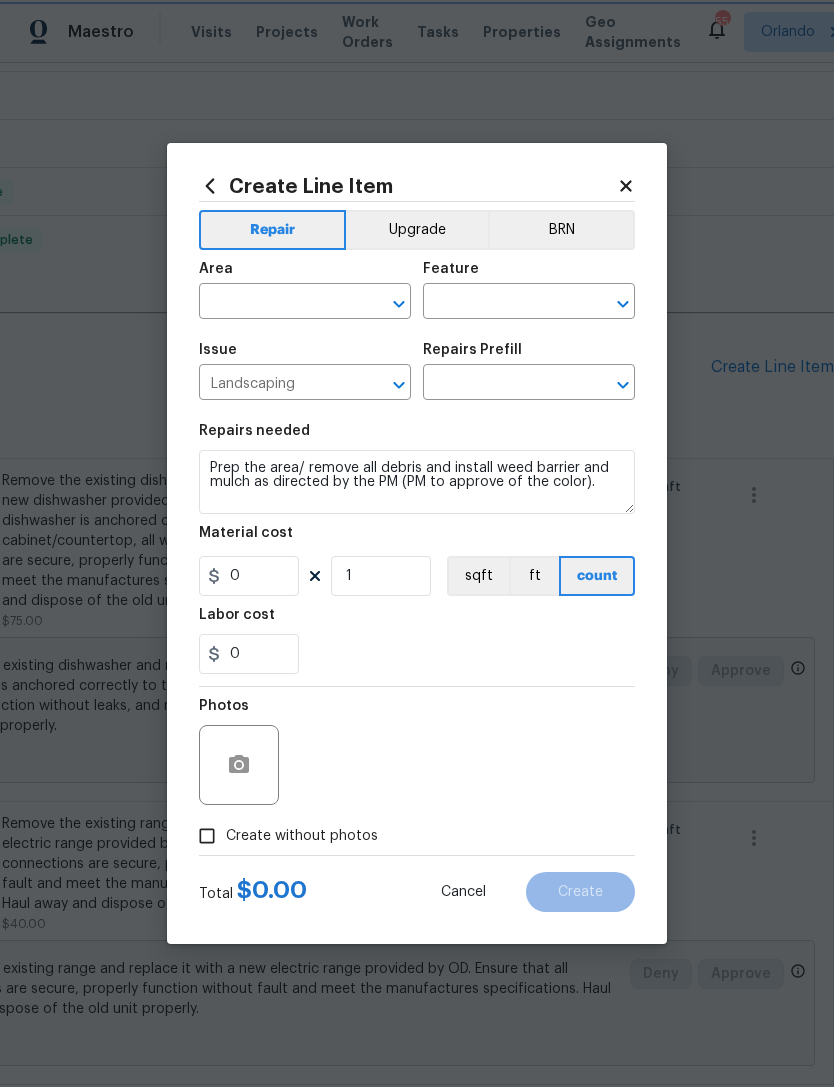 type on "Apply Weed barrier & Mulch/Bark $0.60" 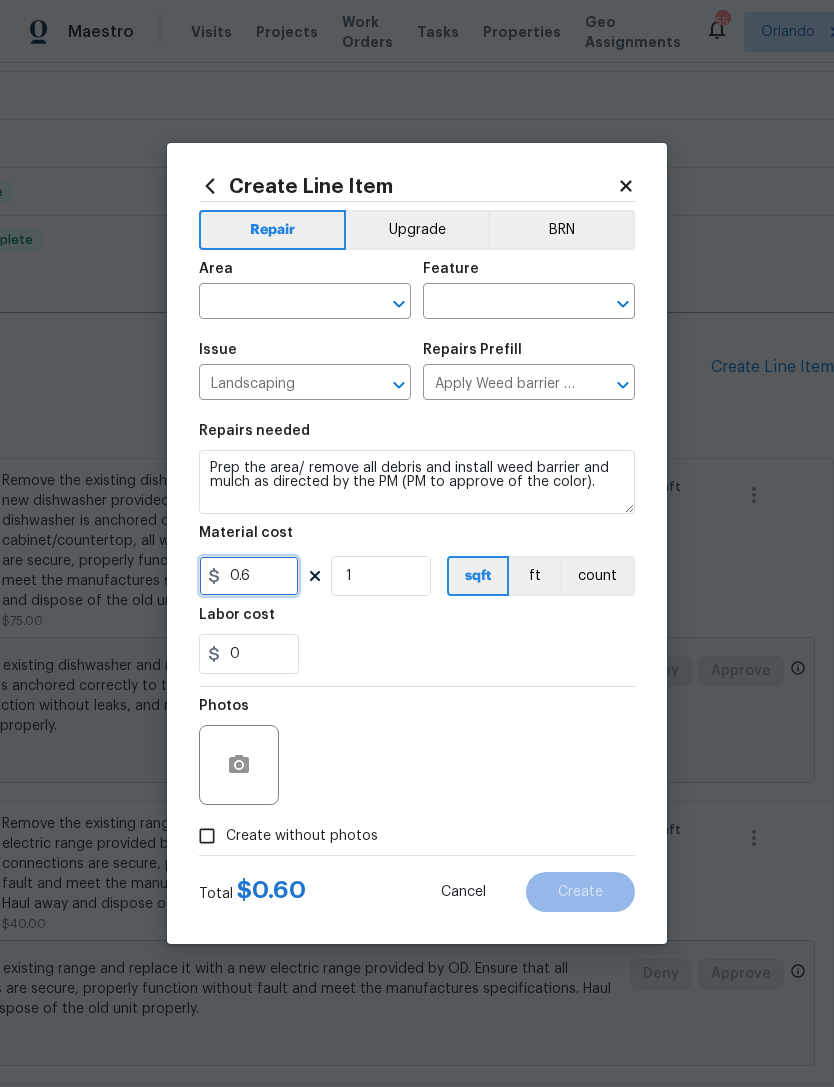 click on "0.6" at bounding box center (249, 576) 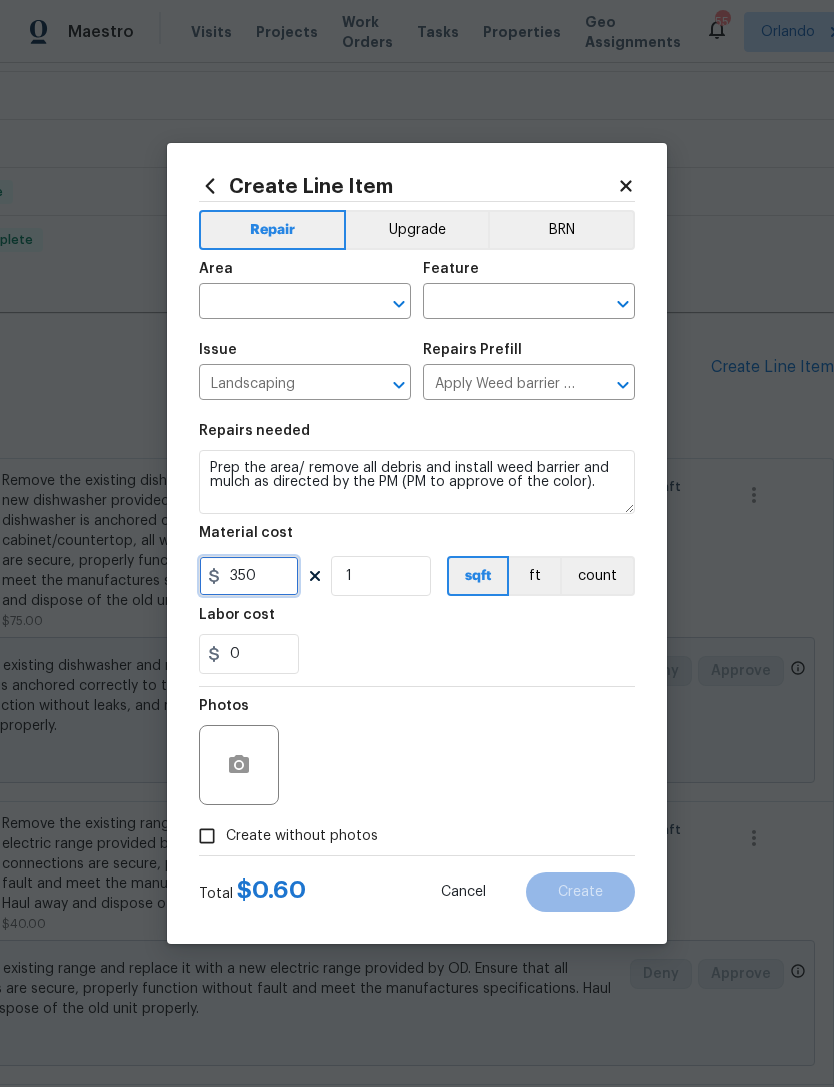 type on "350" 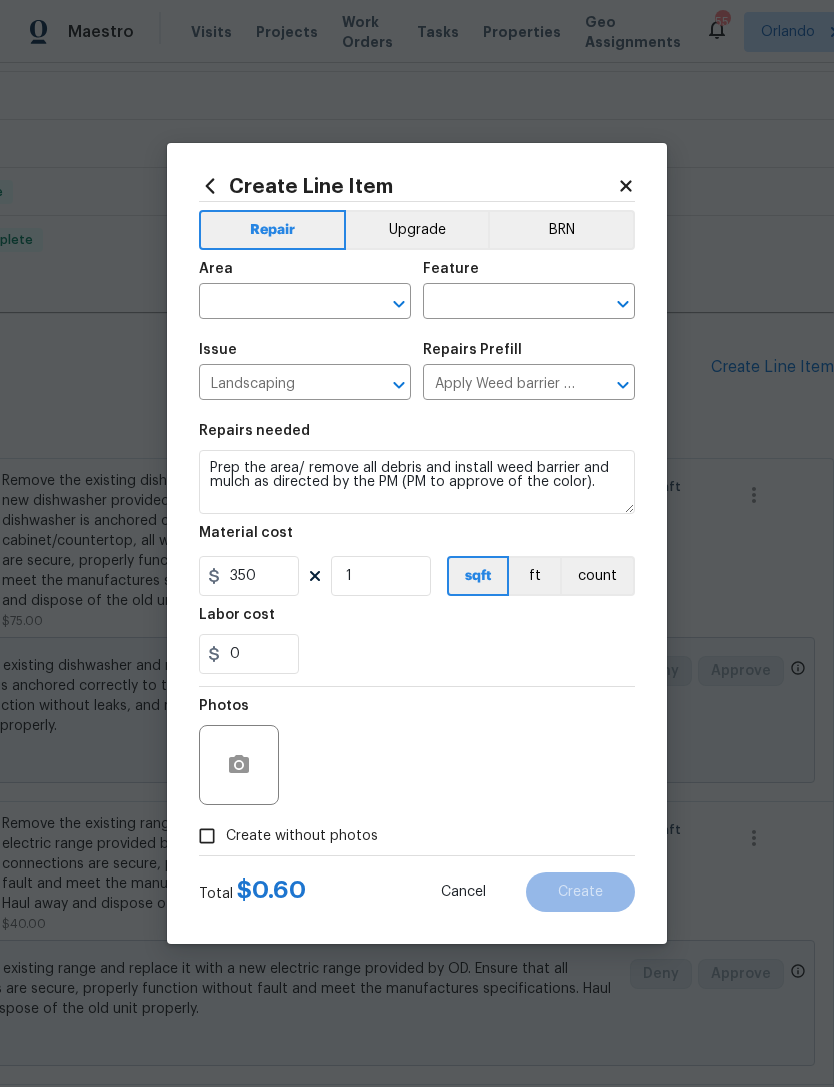 click on "0" at bounding box center [417, 654] 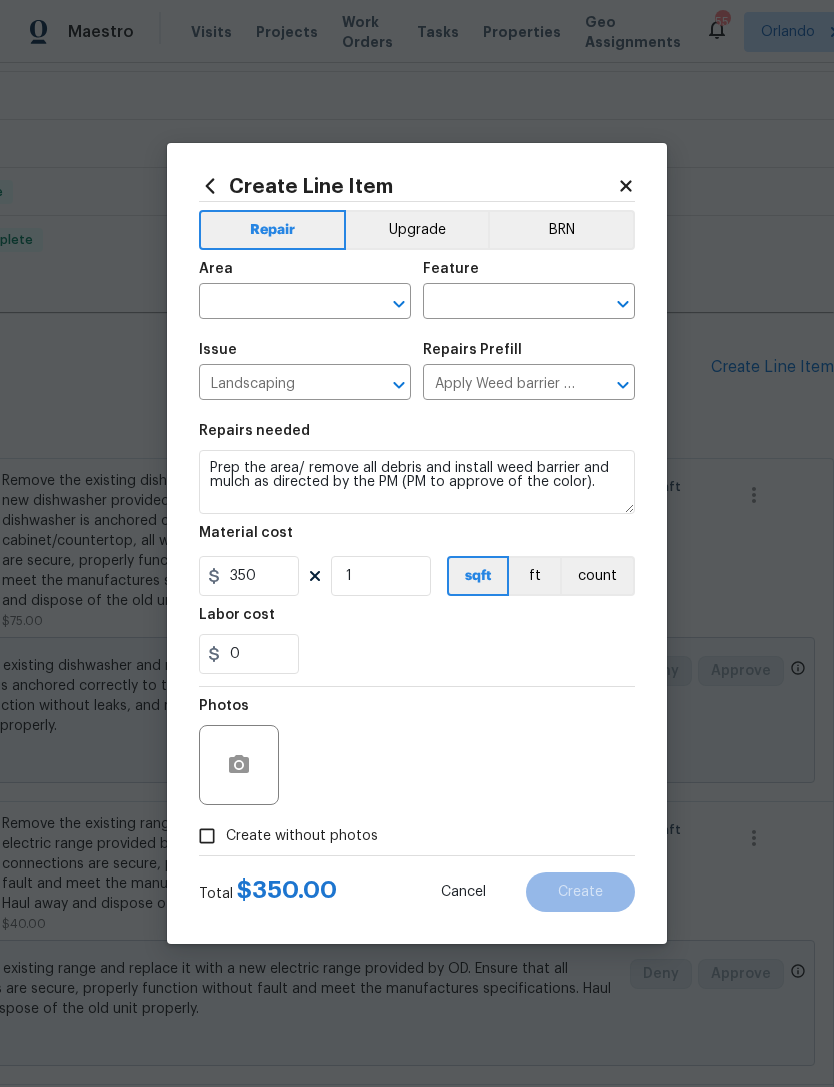 click at bounding box center [277, 303] 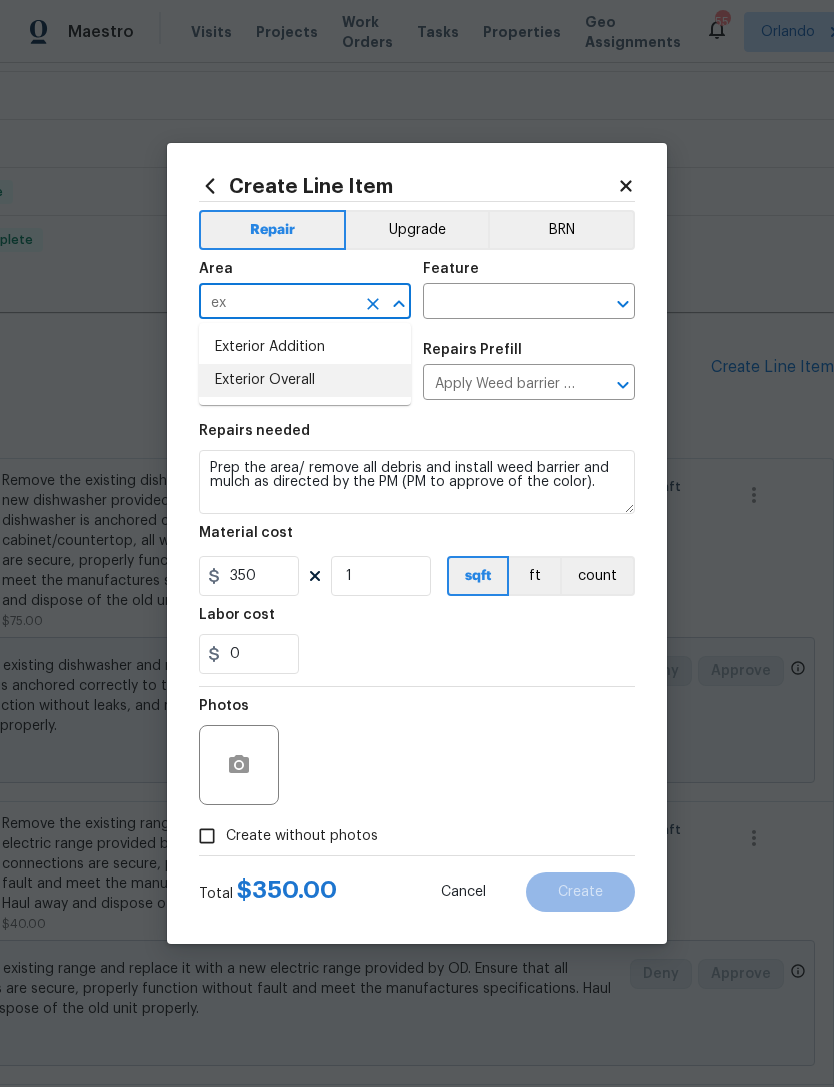 click on "Exterior Overall" at bounding box center [305, 380] 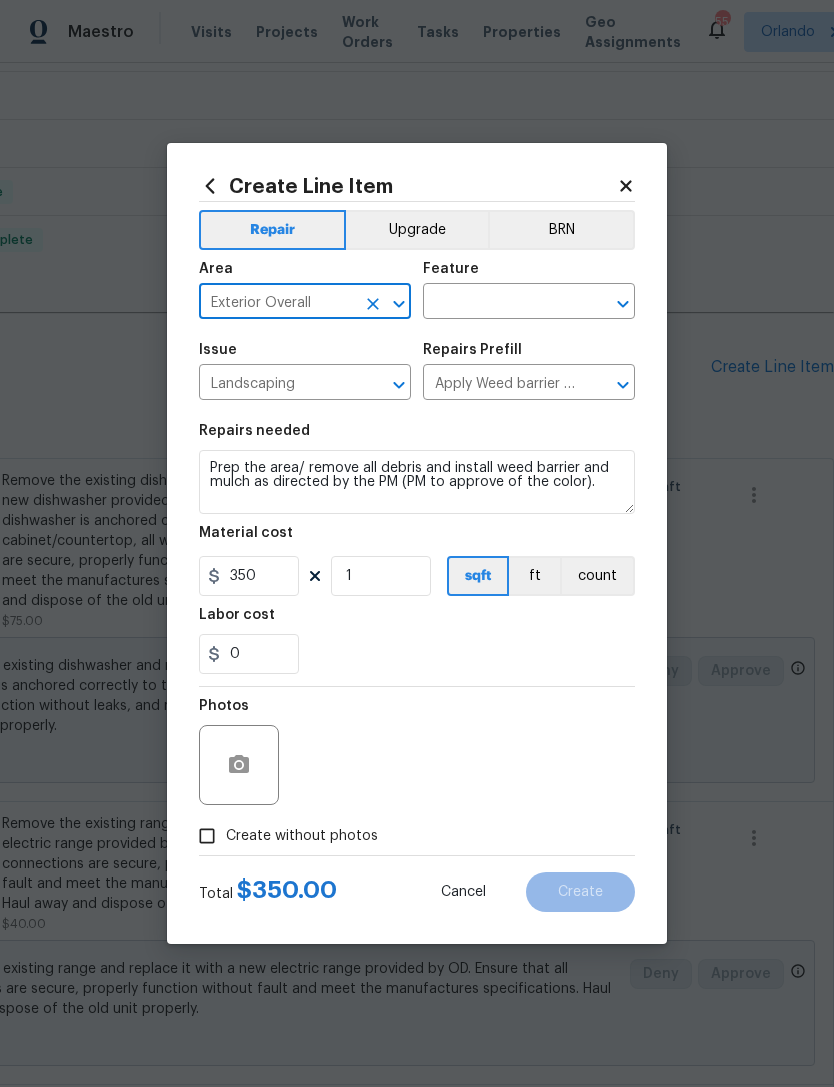 click at bounding box center [501, 303] 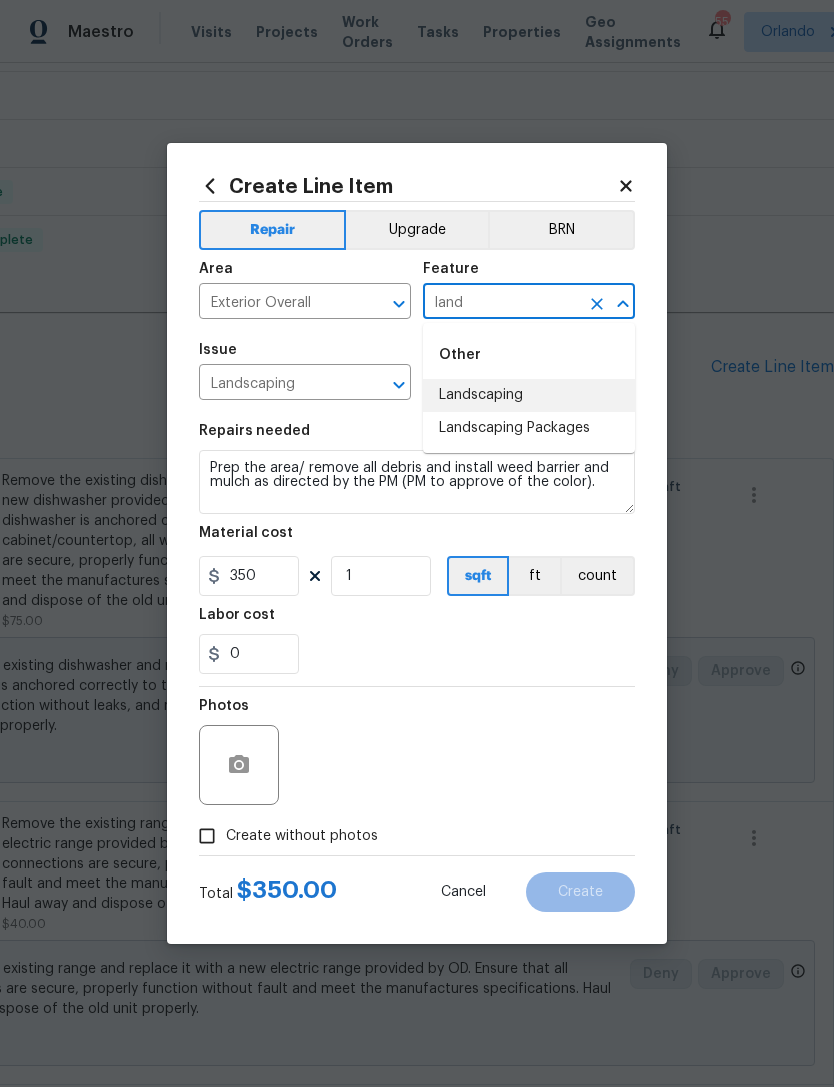 click on "Landscaping" at bounding box center (529, 395) 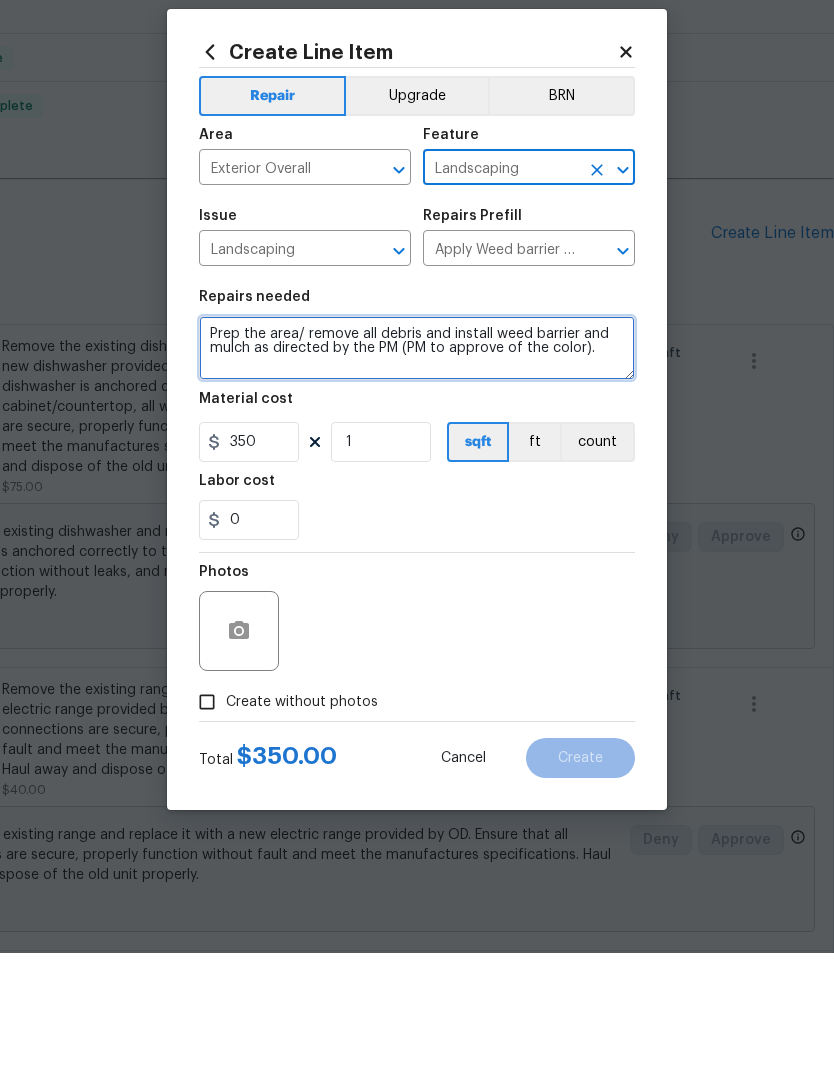 click on "Prep the area/ remove all debris and install weed barrier and mulch as directed by the PM (PM to approve of the color)." at bounding box center (417, 482) 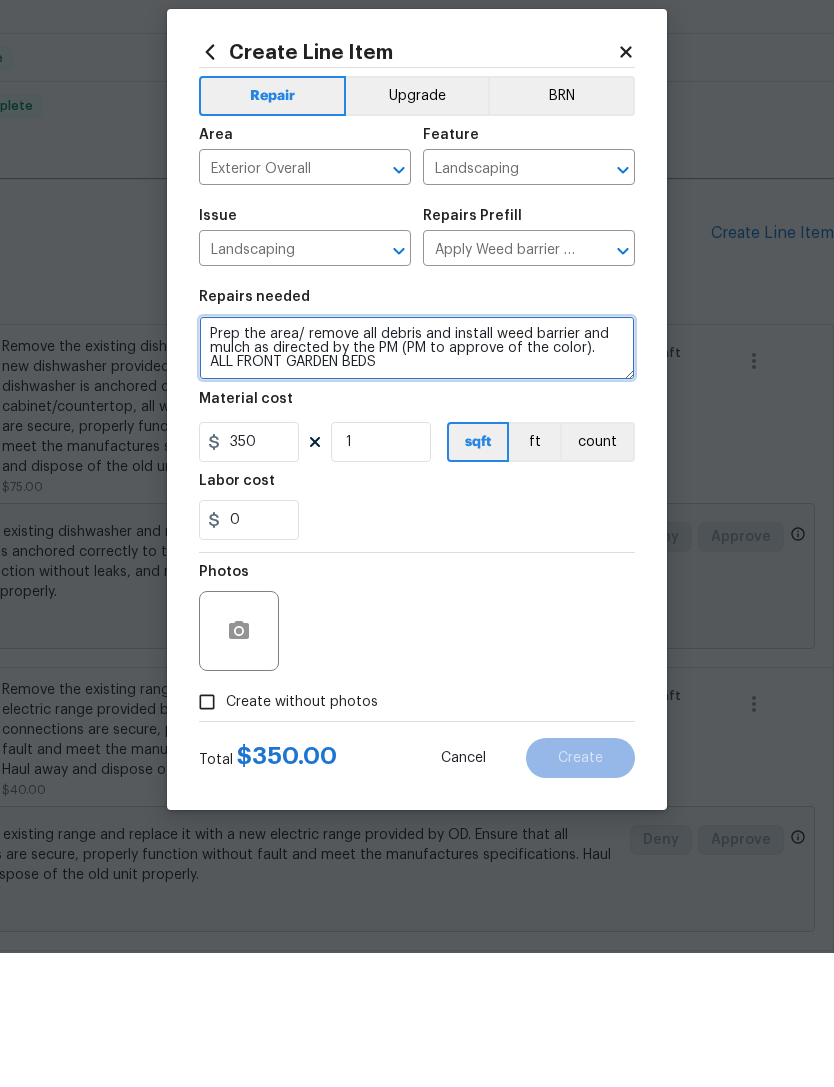 type on "Prep the area/ remove all debris and install weed barrier and mulch as directed by the PM (PM to approve of the color).
ALL FRONT GARDEN BEDS" 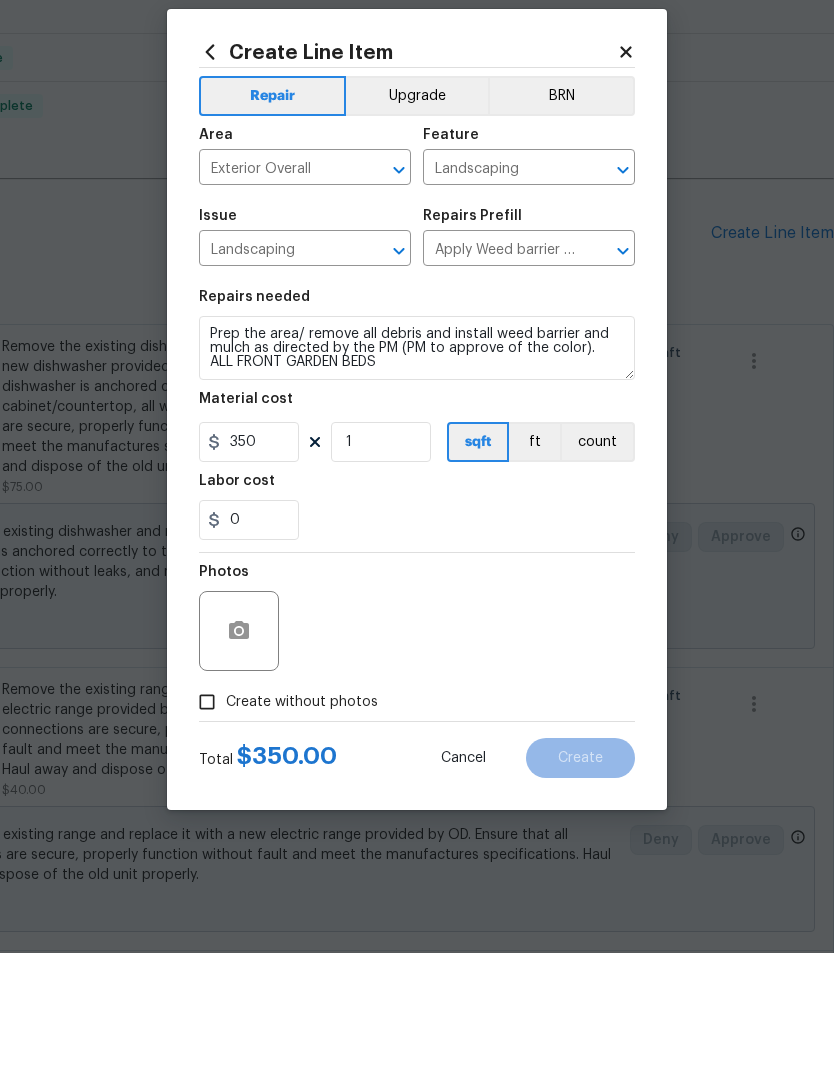 click on "Photos" at bounding box center [417, 752] 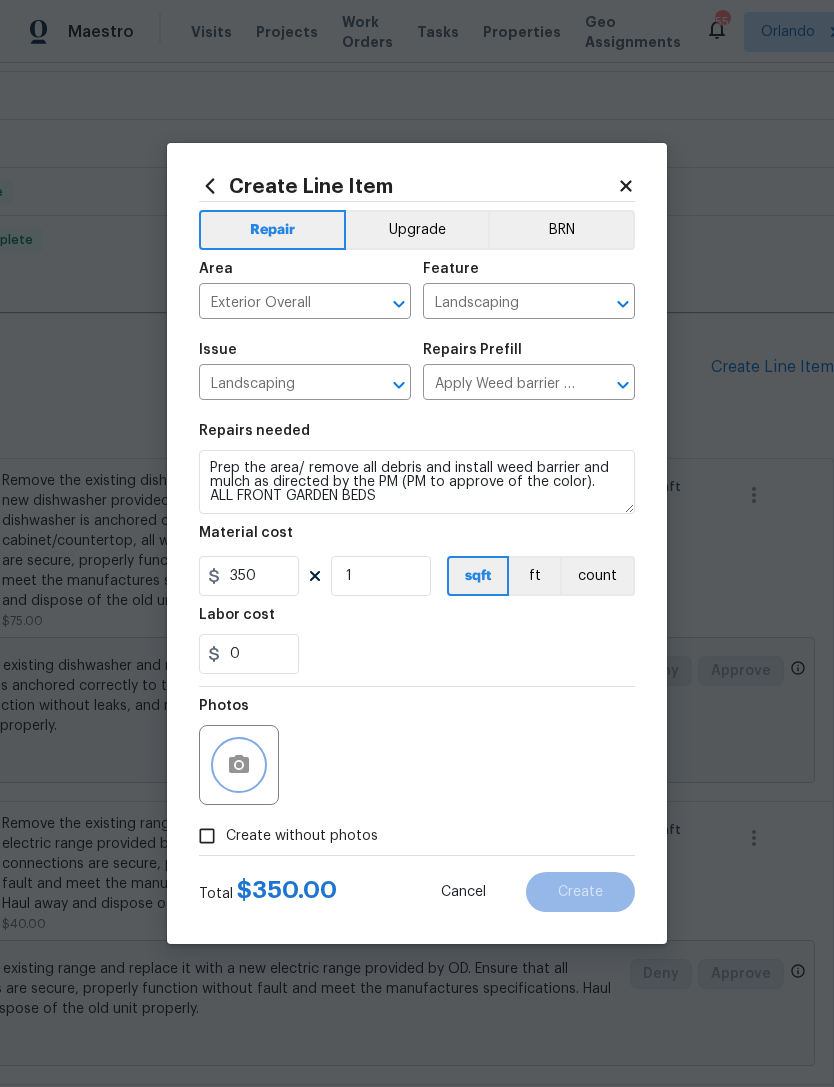 click 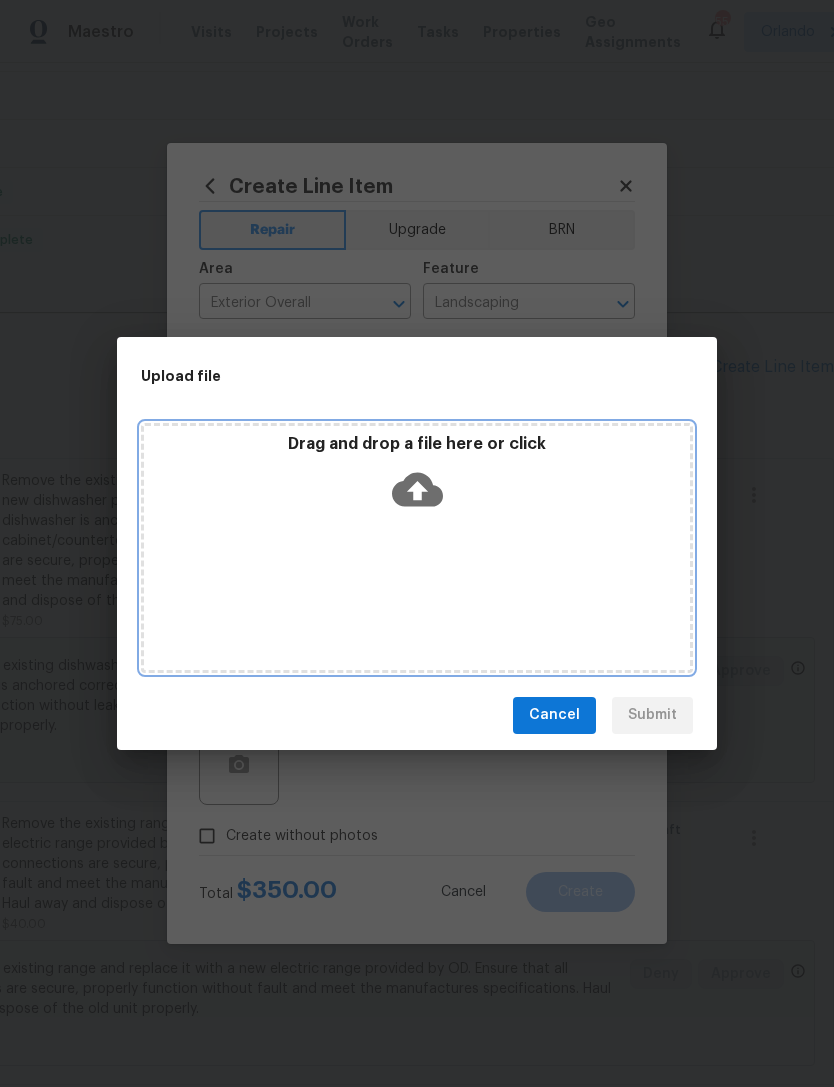 click on "Drag and drop a file here or click" at bounding box center [417, 548] 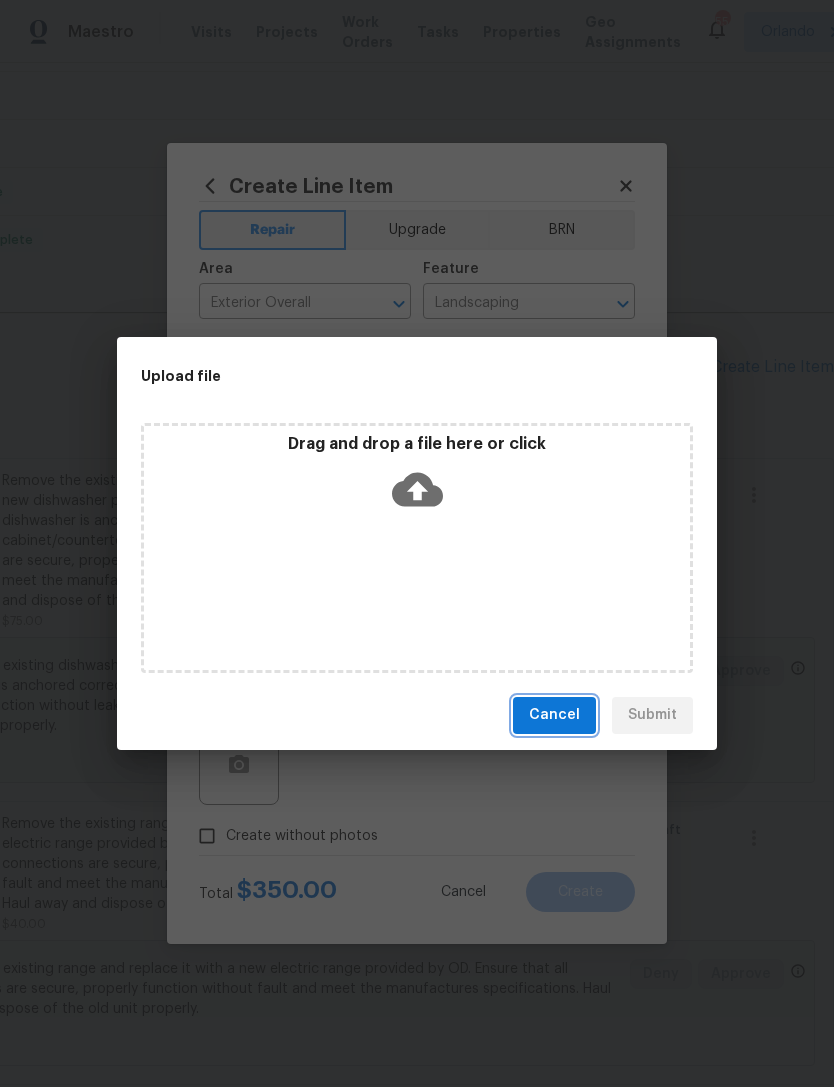click on "Cancel" at bounding box center [554, 715] 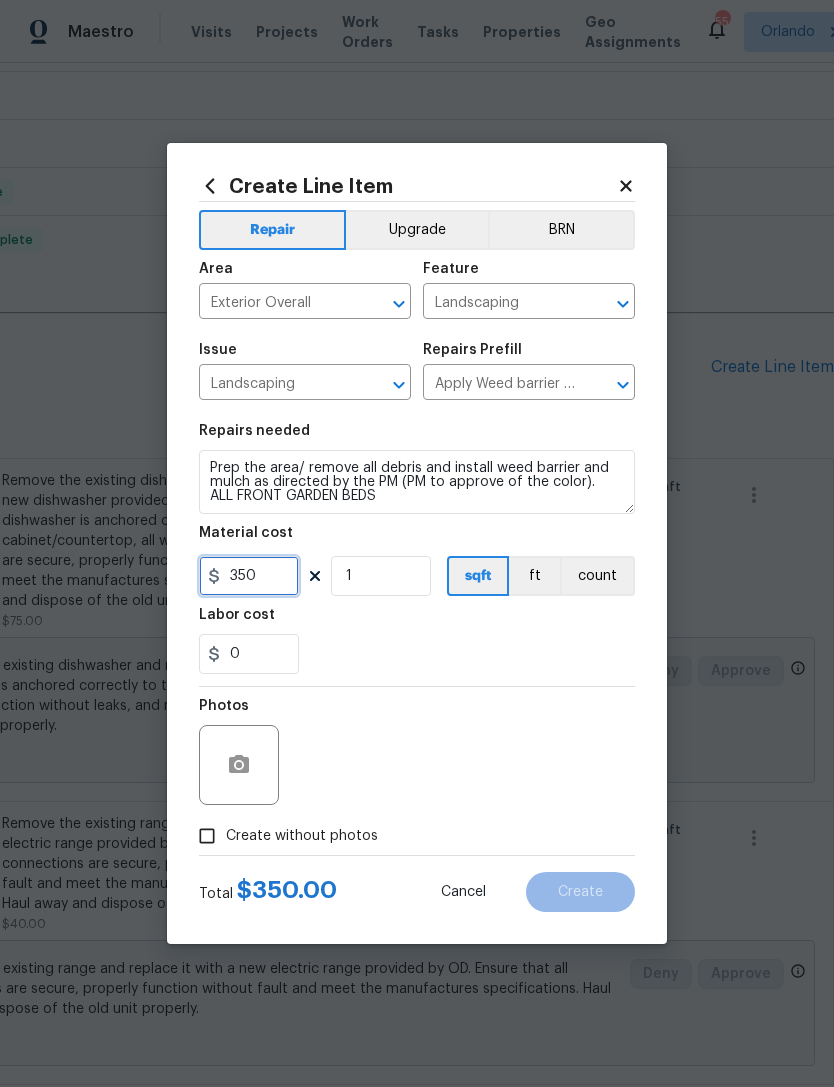 click on "350" at bounding box center [249, 576] 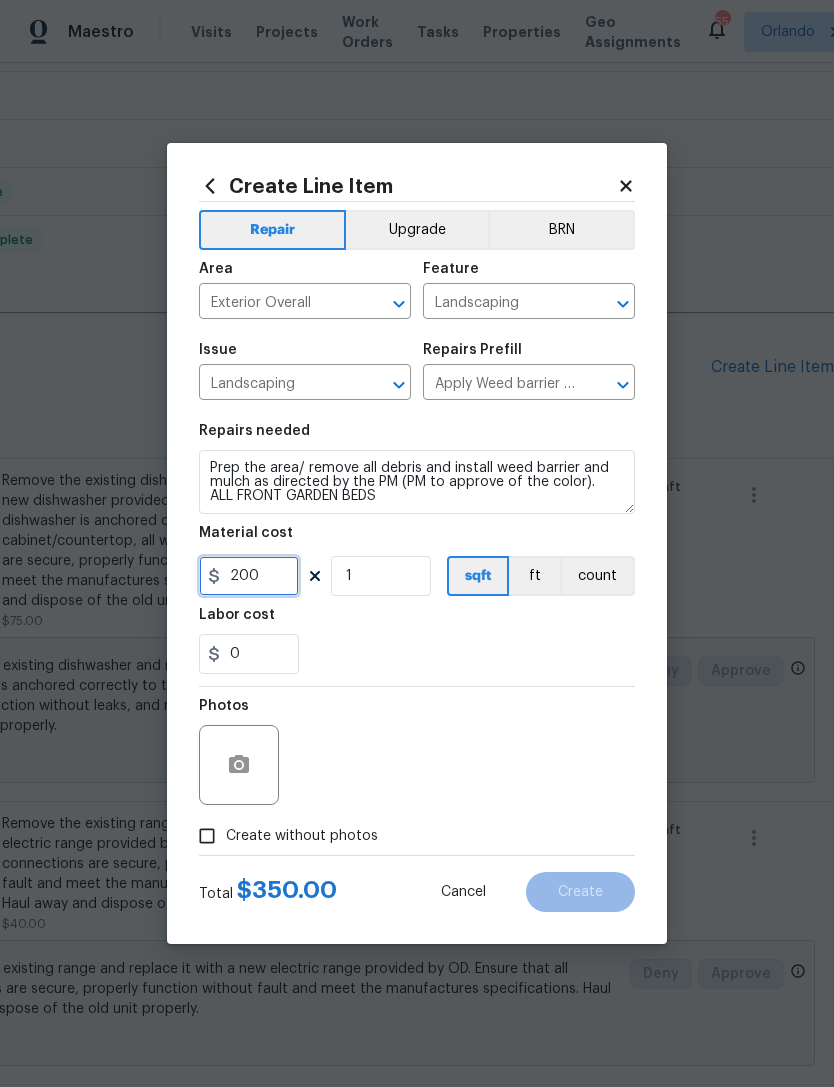 type on "200" 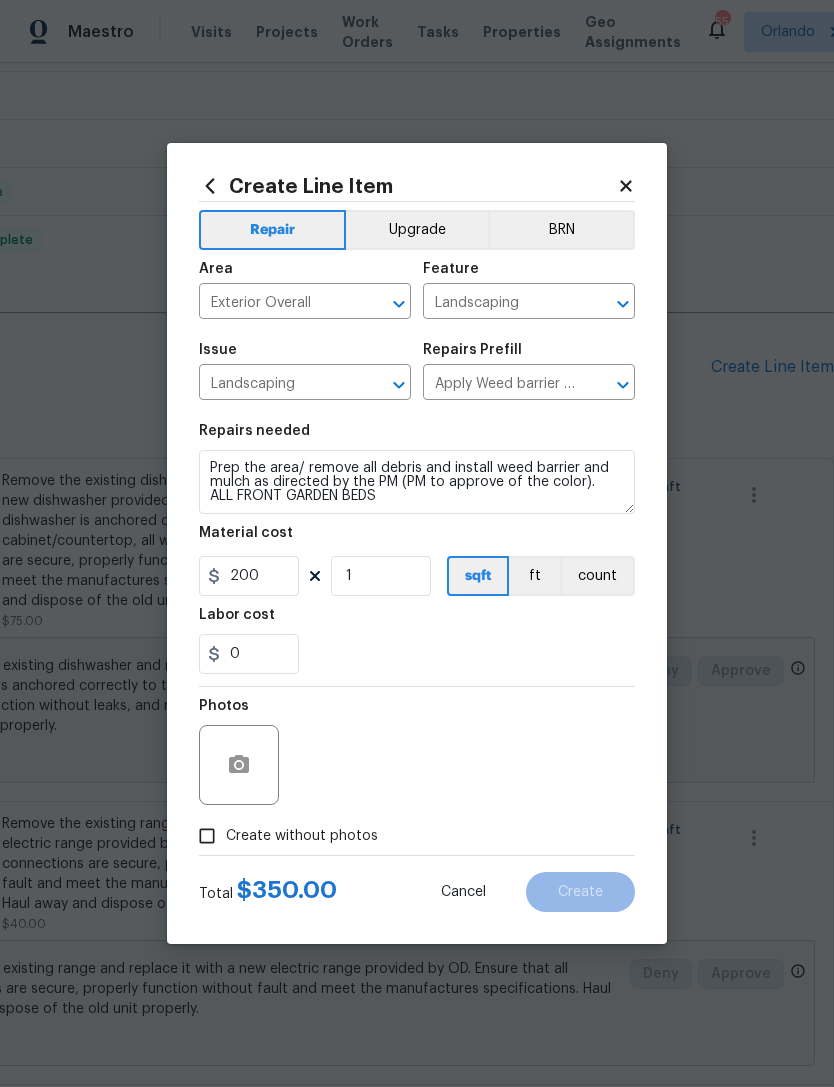 click on "0" at bounding box center [417, 654] 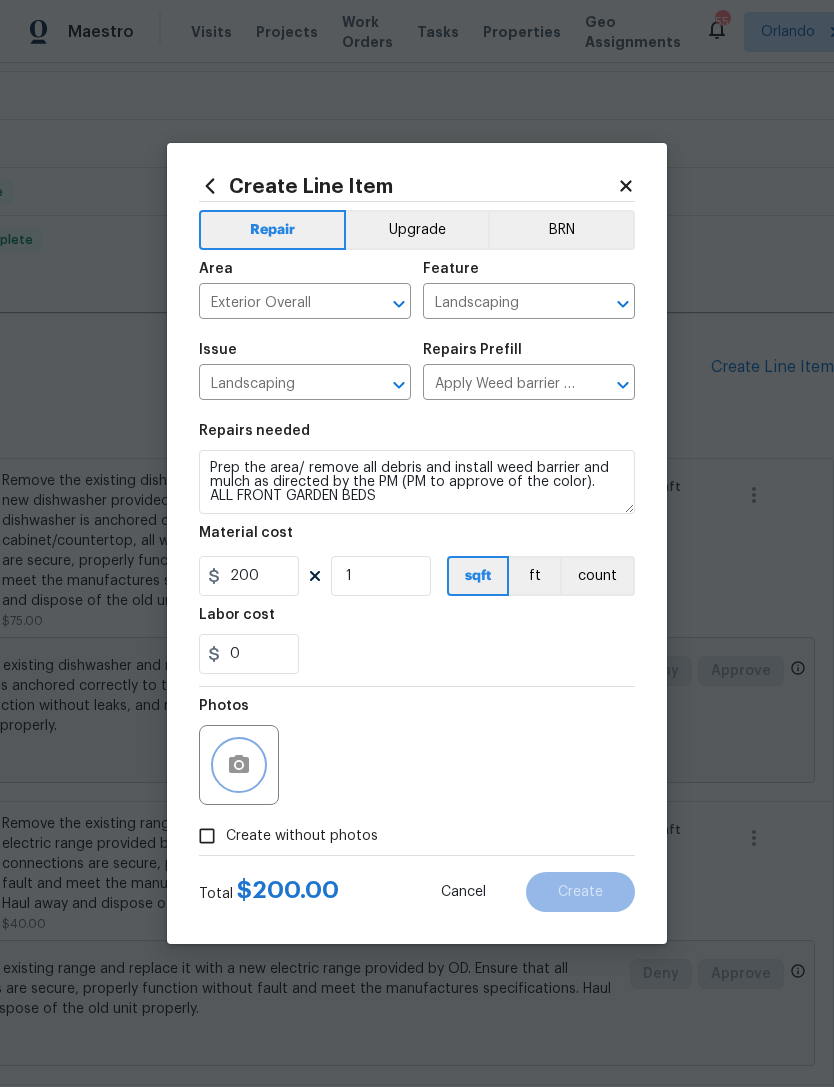 click 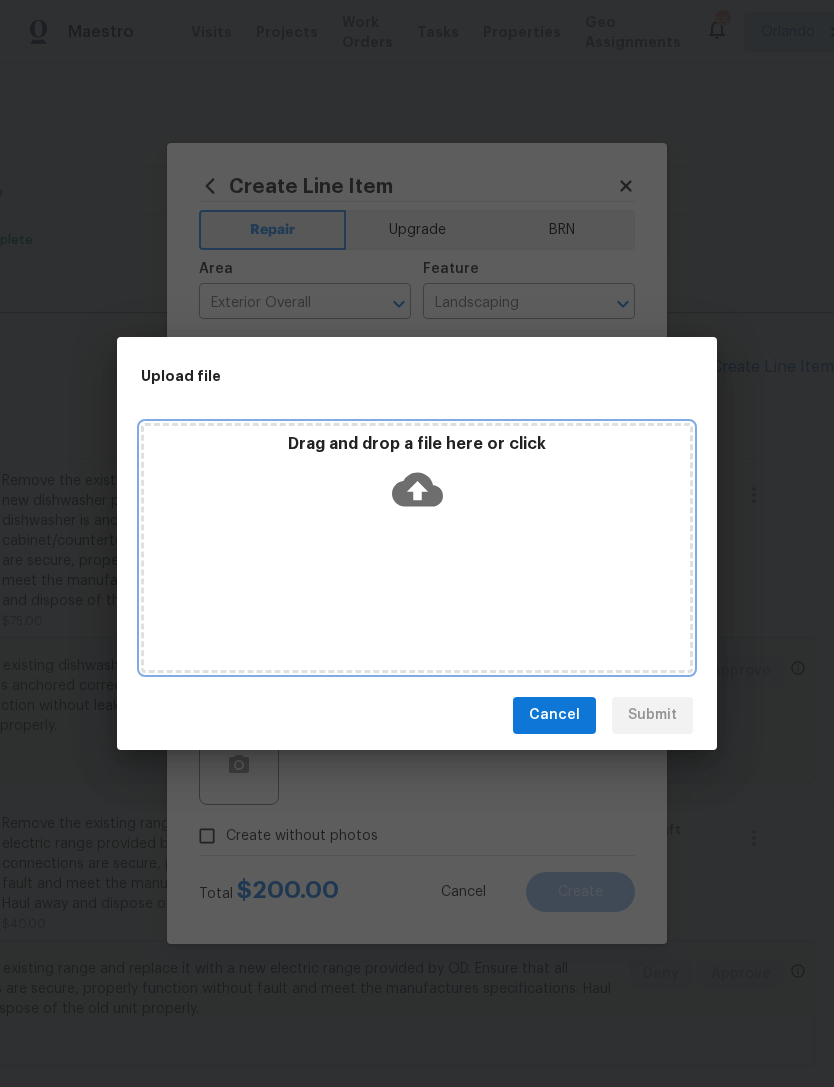 click on "Drag and drop a file here or click" at bounding box center [417, 548] 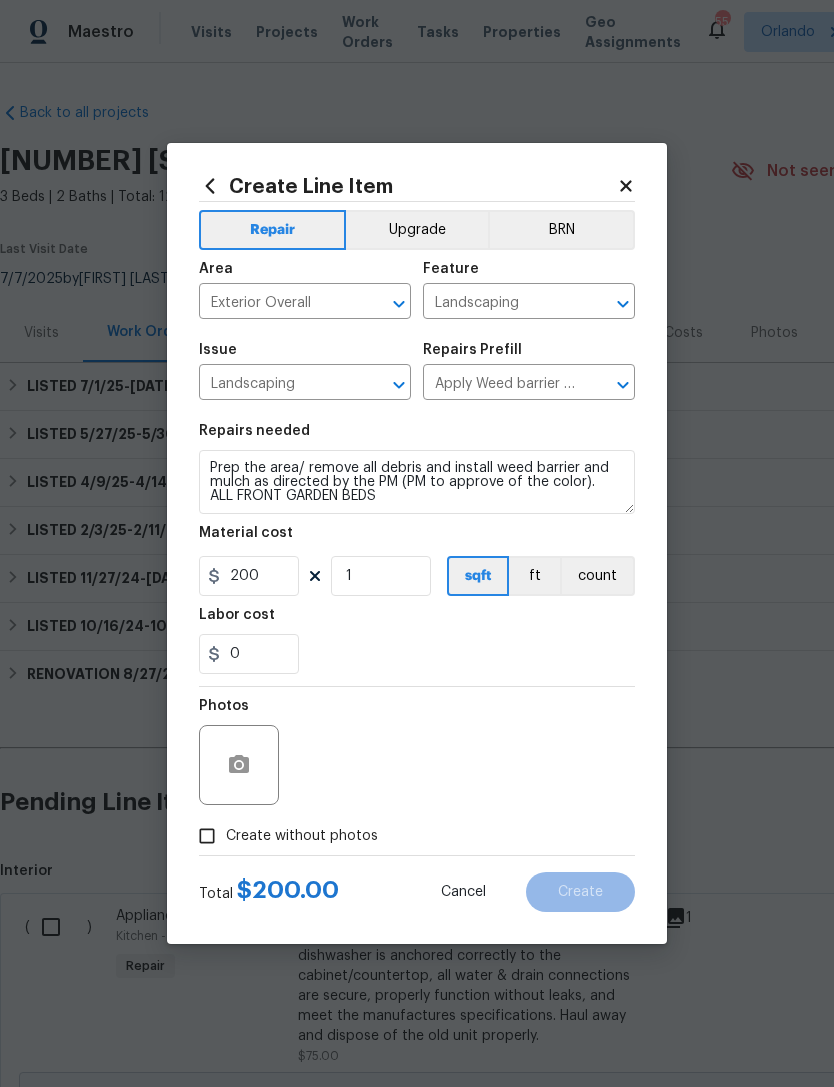 scroll, scrollTop: 64, scrollLeft: 0, axis: vertical 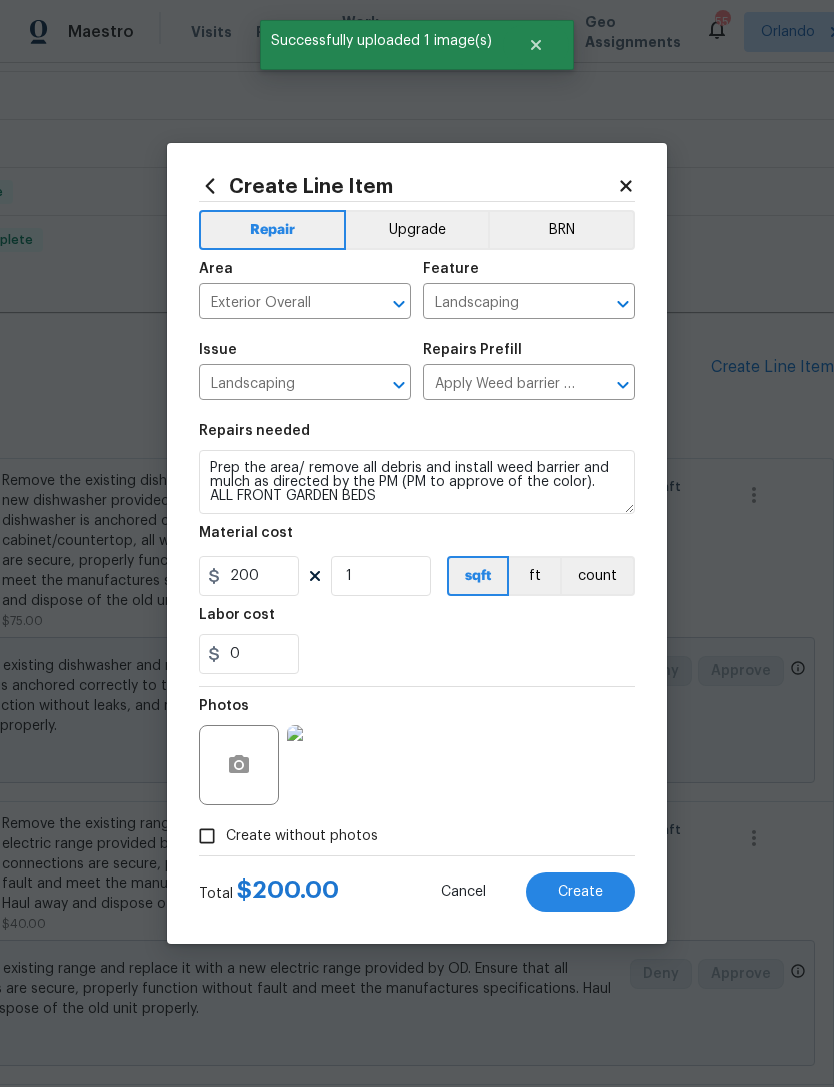 click on "Create" at bounding box center [580, 892] 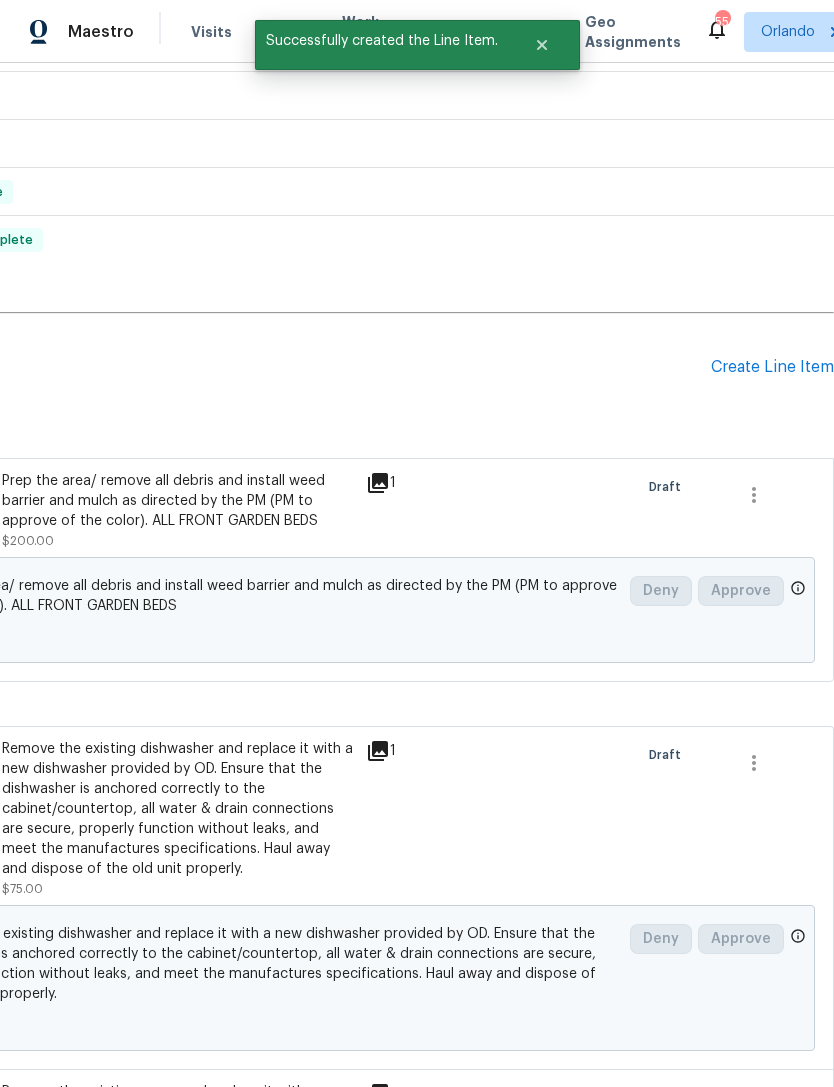 click on "Create Line Item" at bounding box center [772, 367] 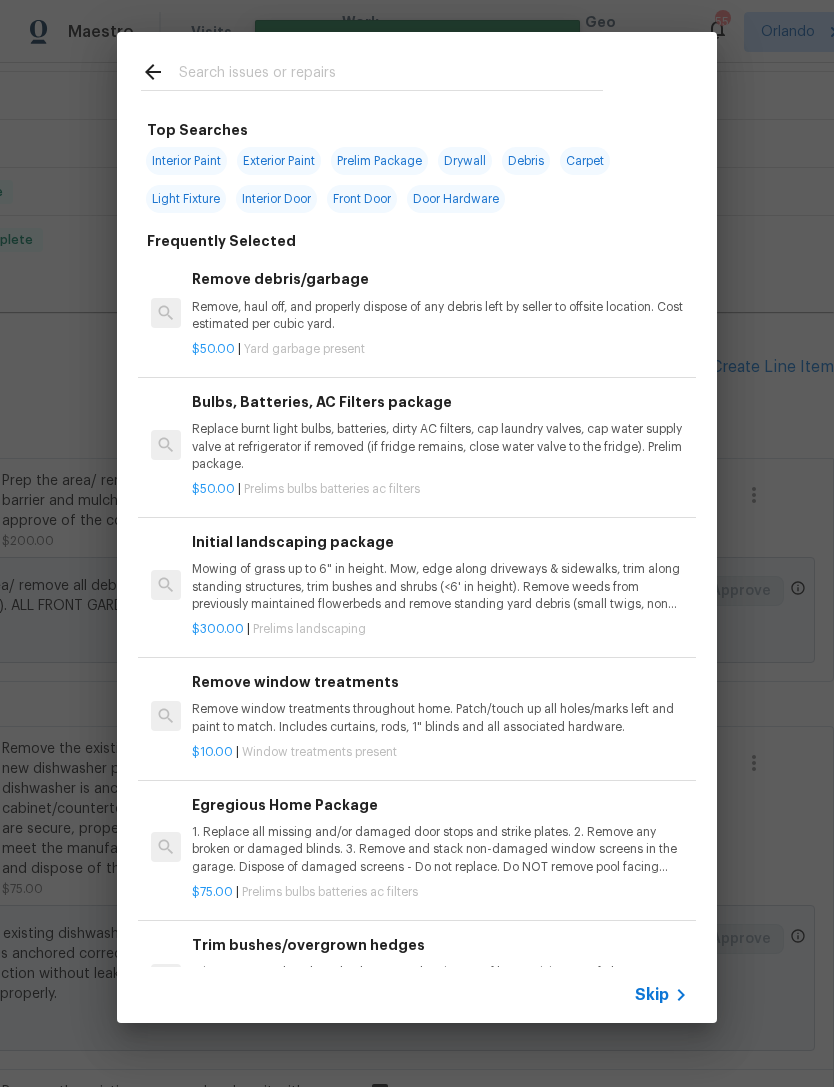 click at bounding box center [391, 75] 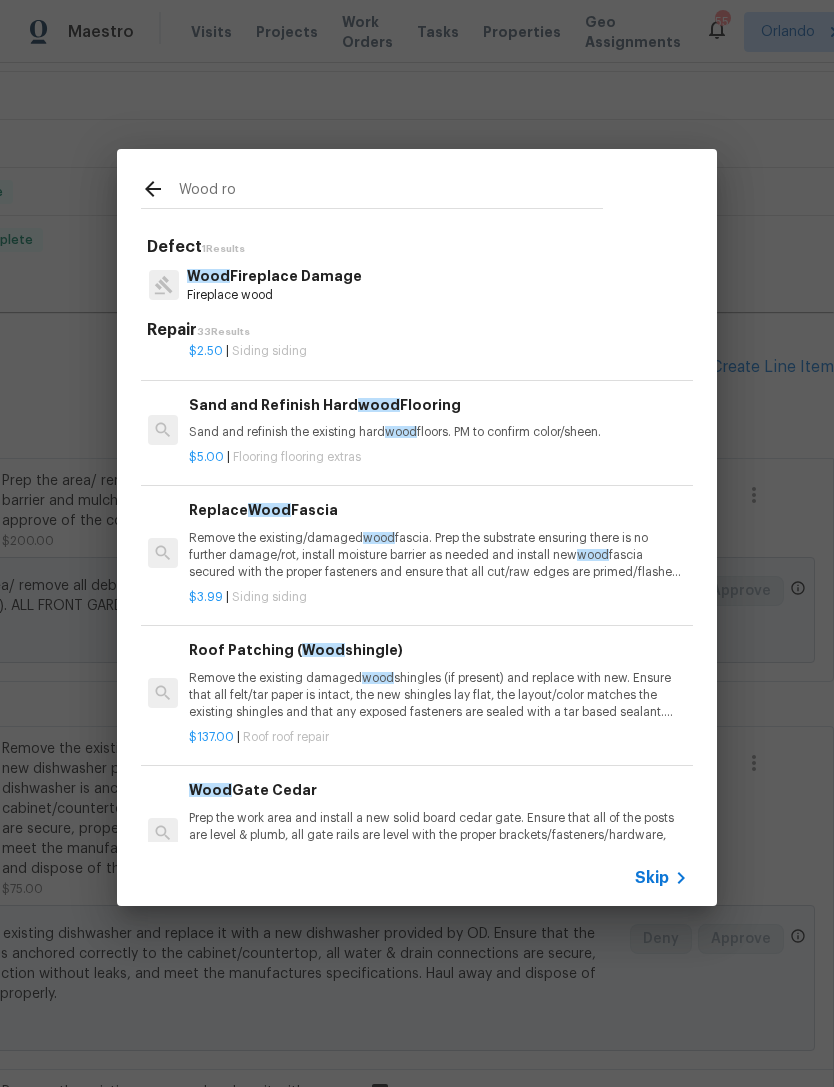 scroll, scrollTop: 245, scrollLeft: 3, axis: both 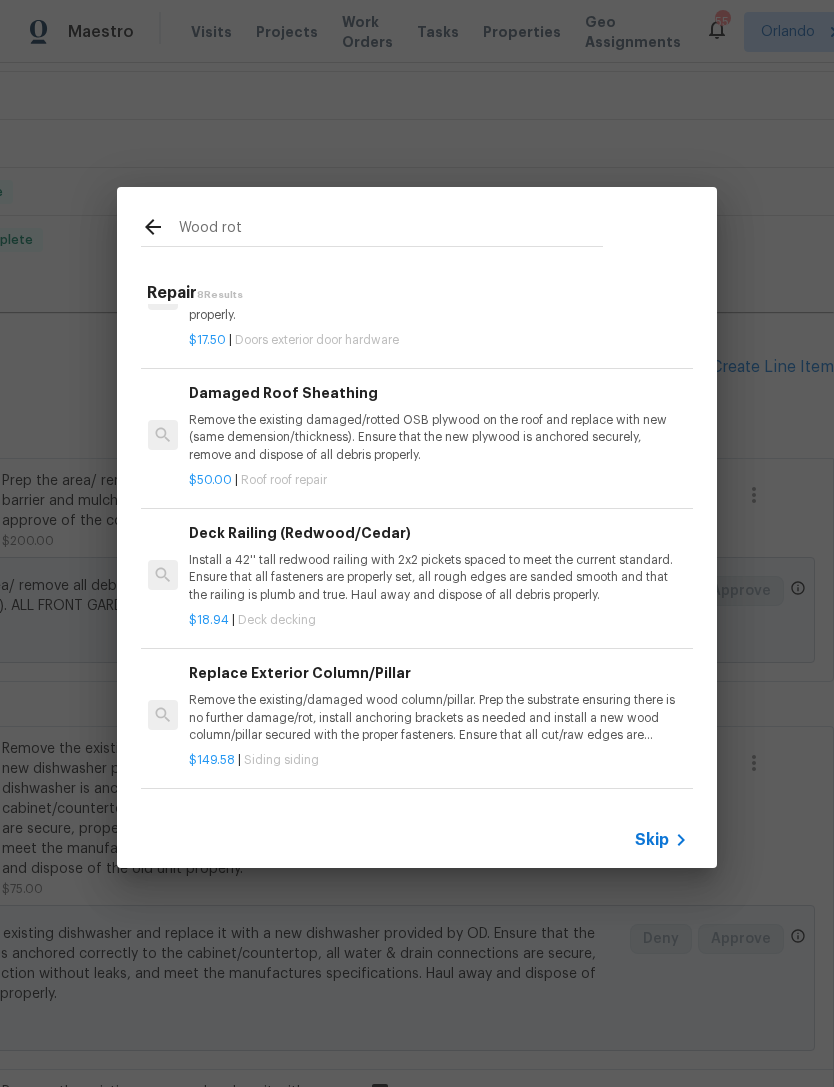 click on "Wood rot" at bounding box center (391, 230) 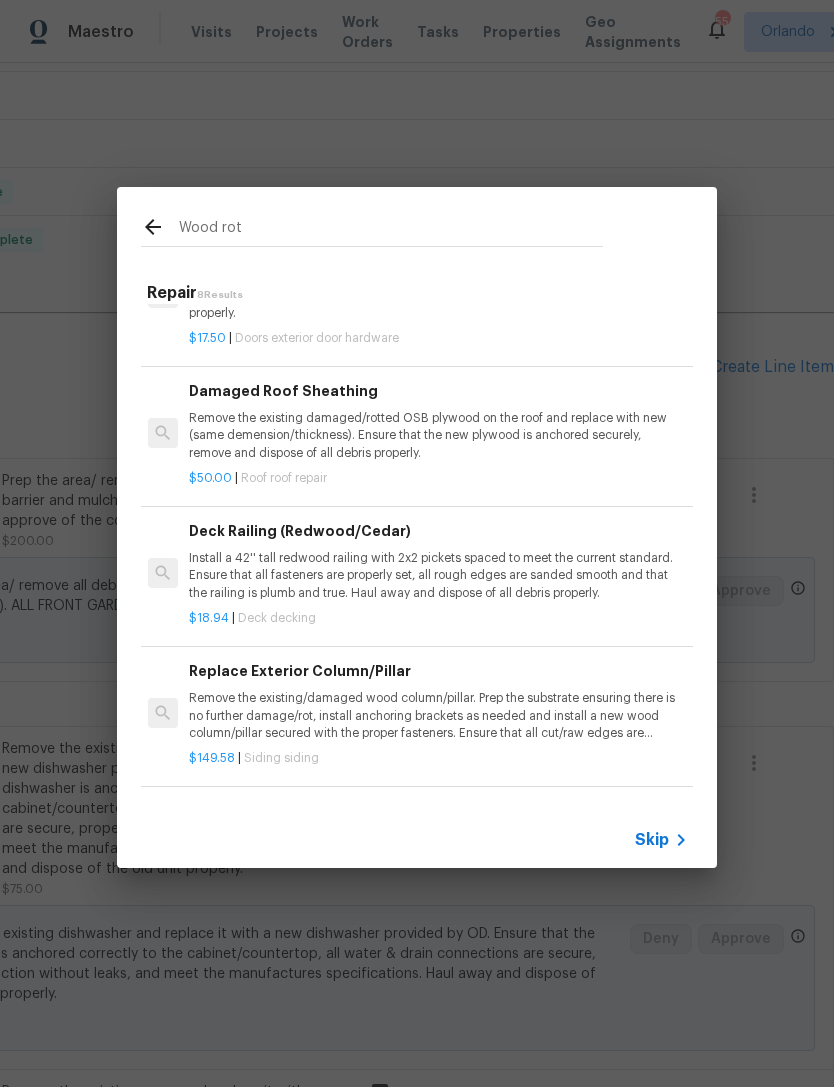 click on "Wood rot" at bounding box center (391, 230) 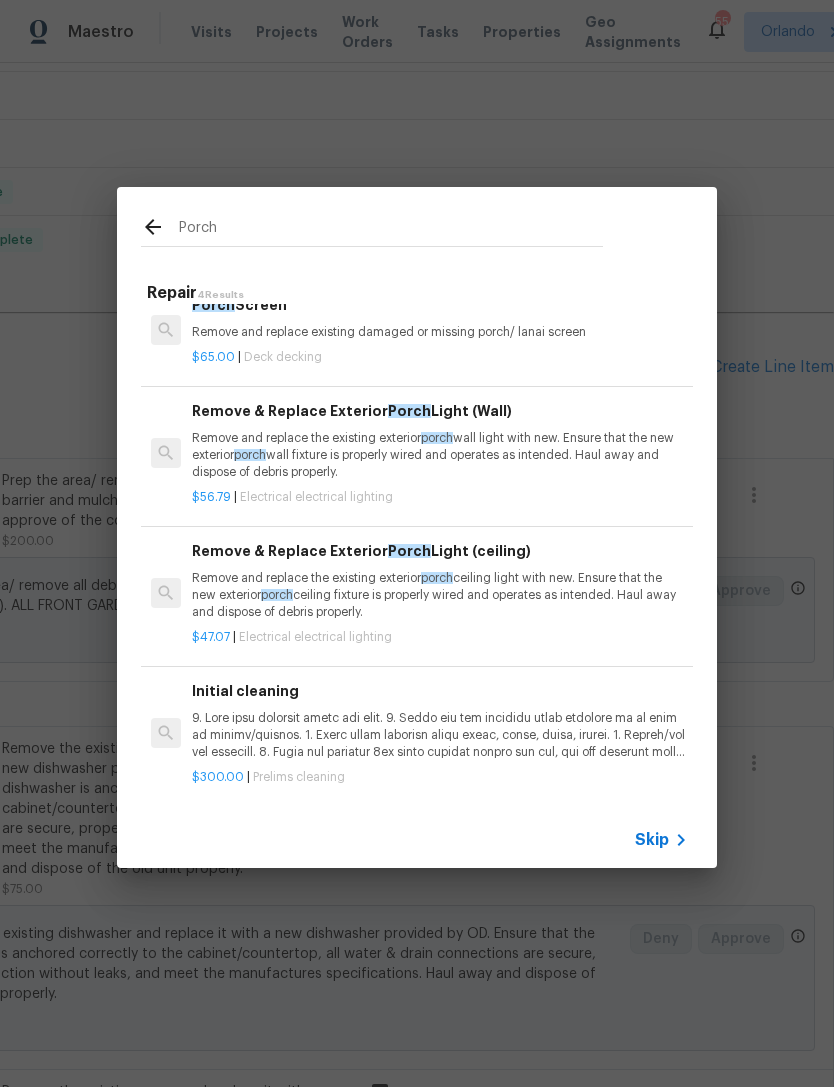scroll, scrollTop: 25, scrollLeft: 0, axis: vertical 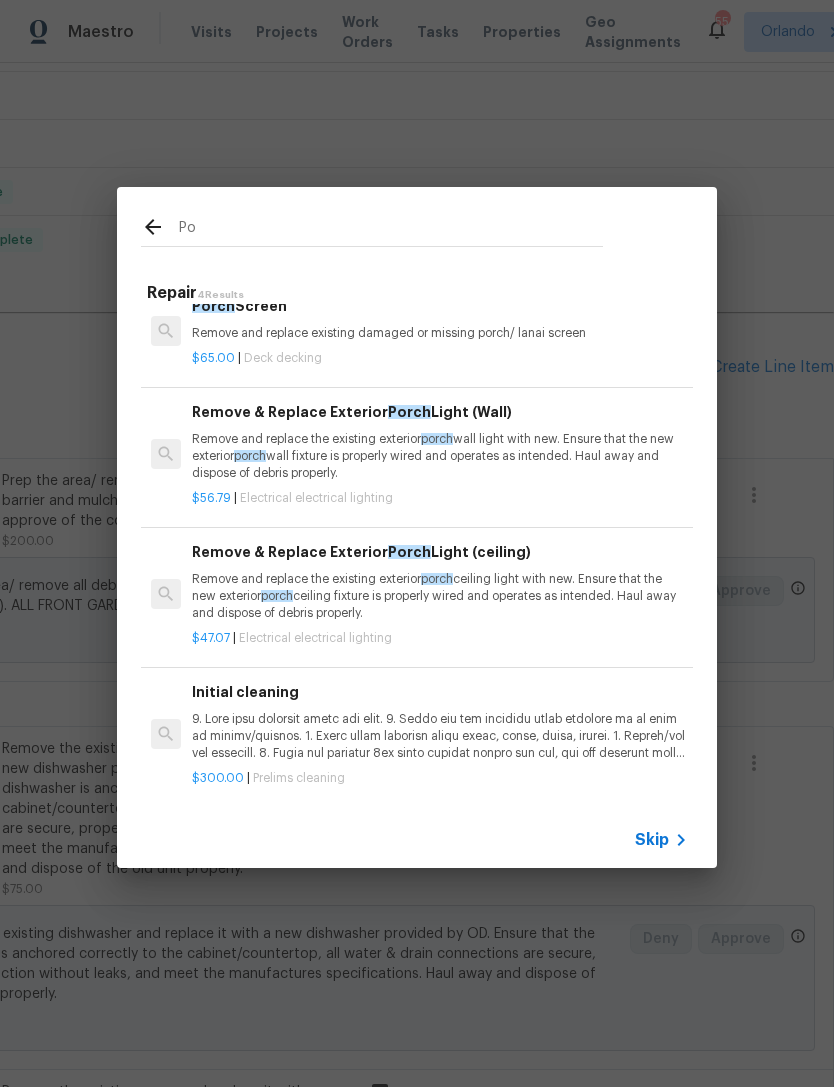 type on "P" 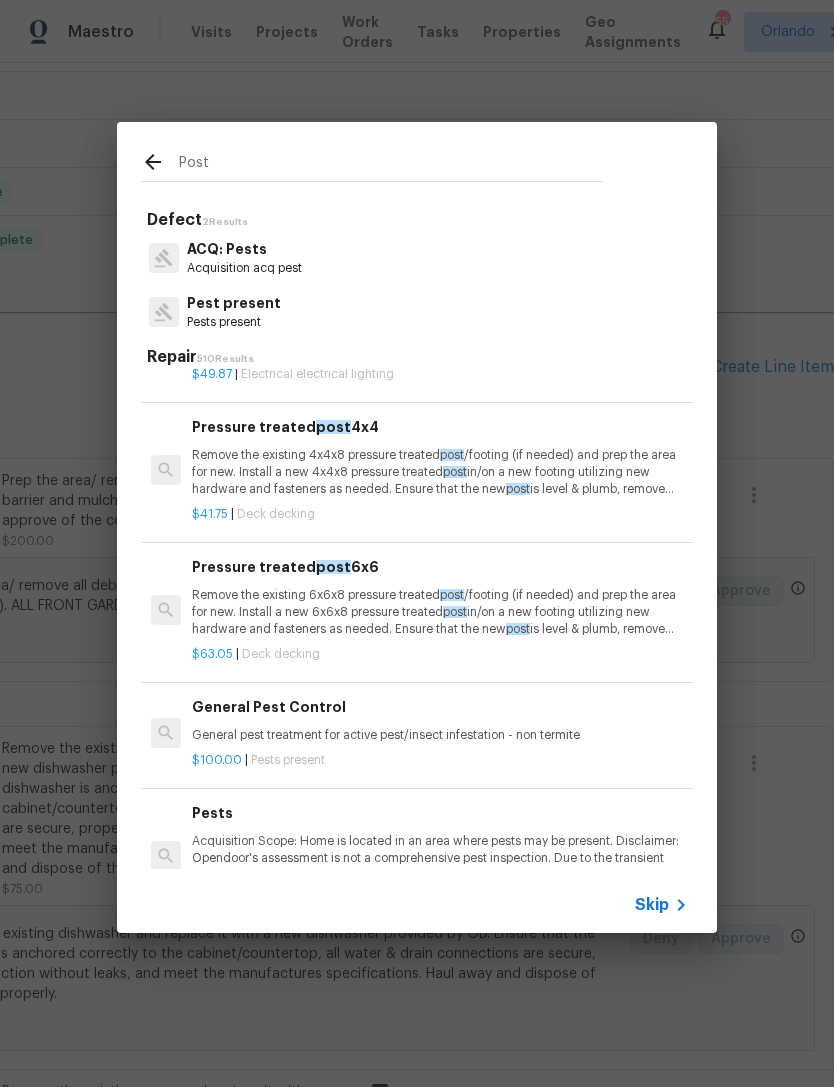 scroll, scrollTop: 627, scrollLeft: 0, axis: vertical 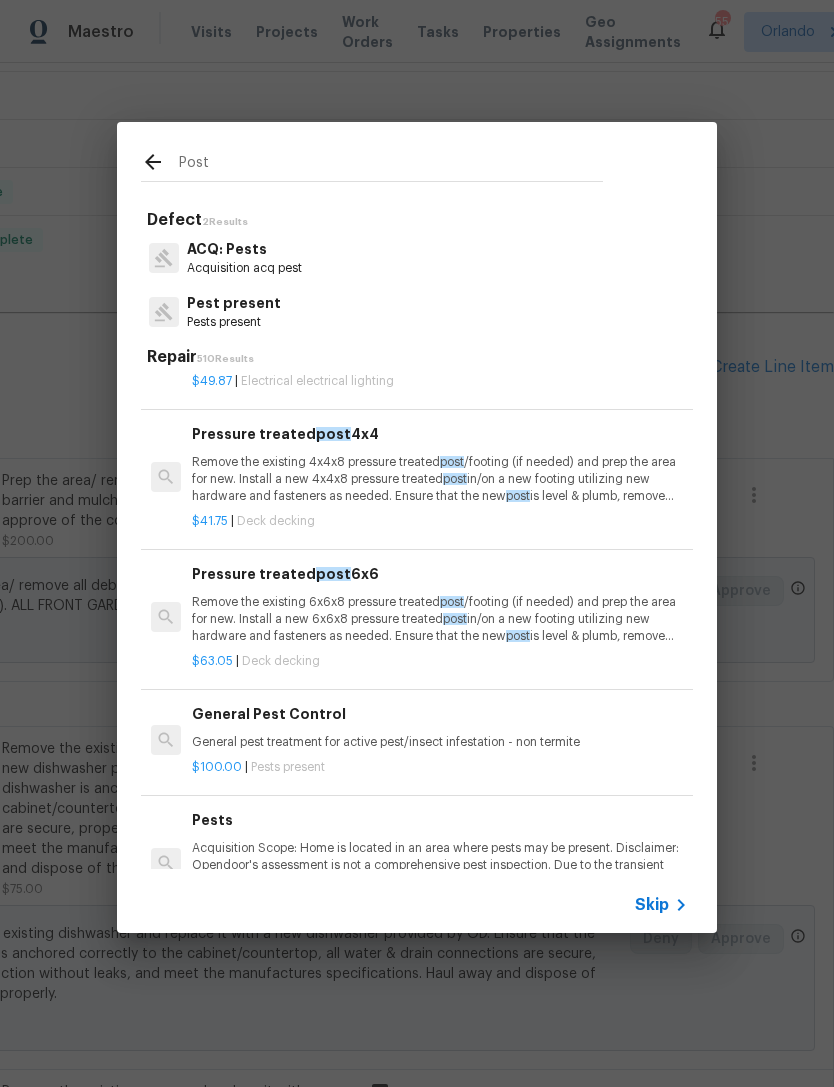 type on "Post" 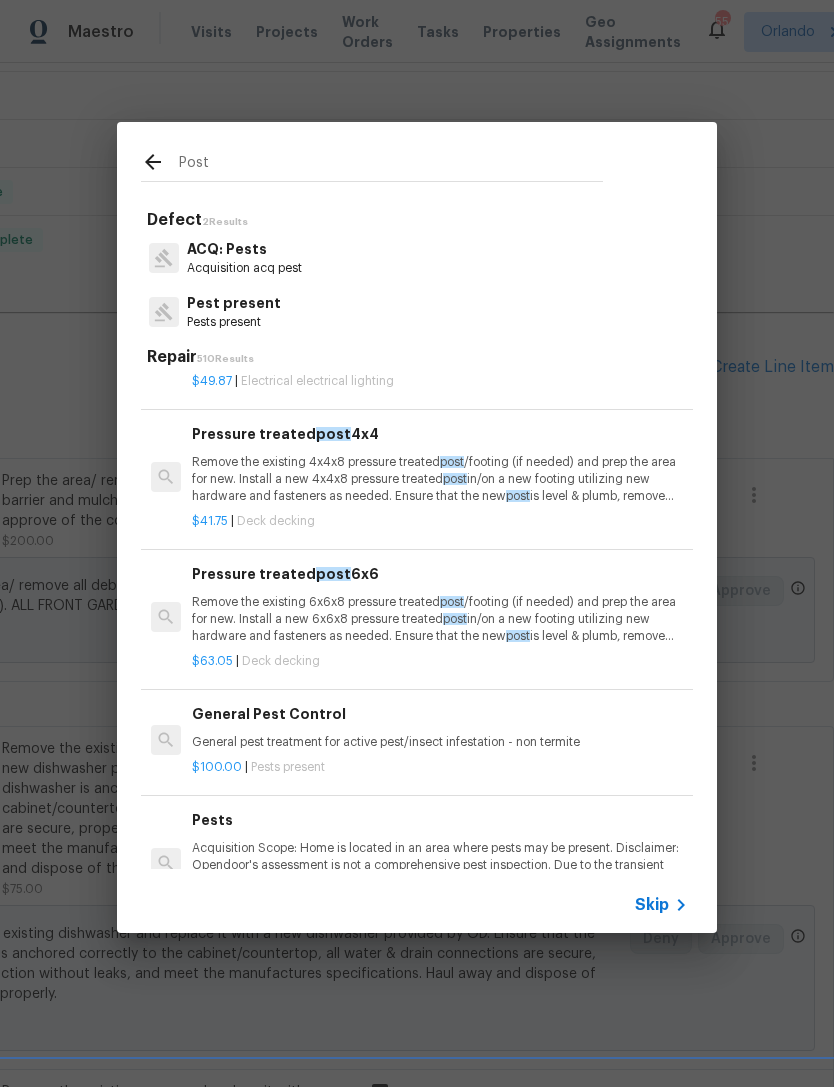 click on "Post Defect  2  Results ACQ: Pests Acquisition acq pest Pest present Pests present Repair  510  Results Paint Mailbox &  Post Paint mailbox &  post $20.00   |   Yard mailbox Cedar  post  4x4 Remove the existing 4x4x8 cedar  post /footing (if needed) and prep the area for new. Install a new 4x4x8 cedar in/on a new footing utilizing new hardware and fasteners as needed. Ensure that the new  post  is level & plumb, remove and dispose of all debris properly. $55.73   |   Deck decking Cedar  post  6x6 Remove the existing 6x6x8 cedar  post /footing (if needed) and prep the area for new. Install a new 6x6x8 cedar  post  in/on a new footing utilizing new hardware and fasteners as needed. Ensure that the new  post  is level & plumb, remove and dispose of all debris properly. $81.04   |   Deck decking Install New Mailbox  Post Remove the existing mailbox  post  and prep the area for a new  post . Install a new mailbox  post , secure the existing mailbox to the new  post , clean up and dispose of all debris properly." at bounding box center [417, 527] 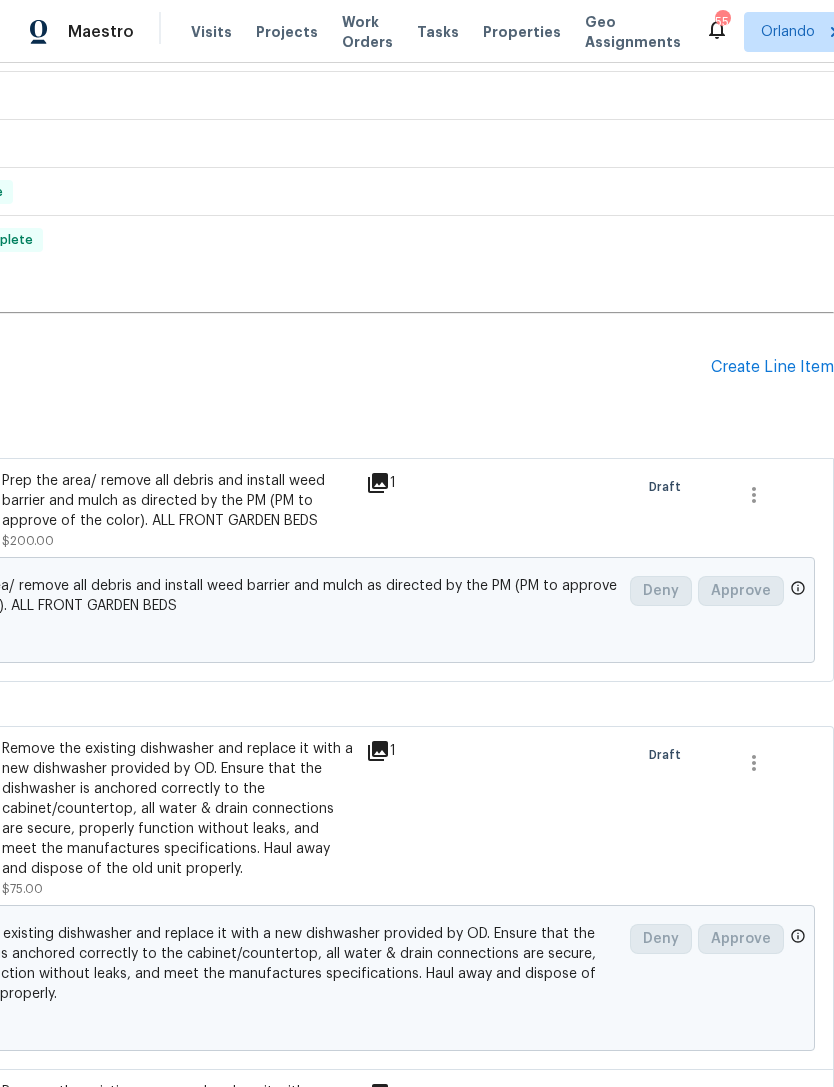 click on "Pending Line Items Create Line Item" at bounding box center (269, 367) 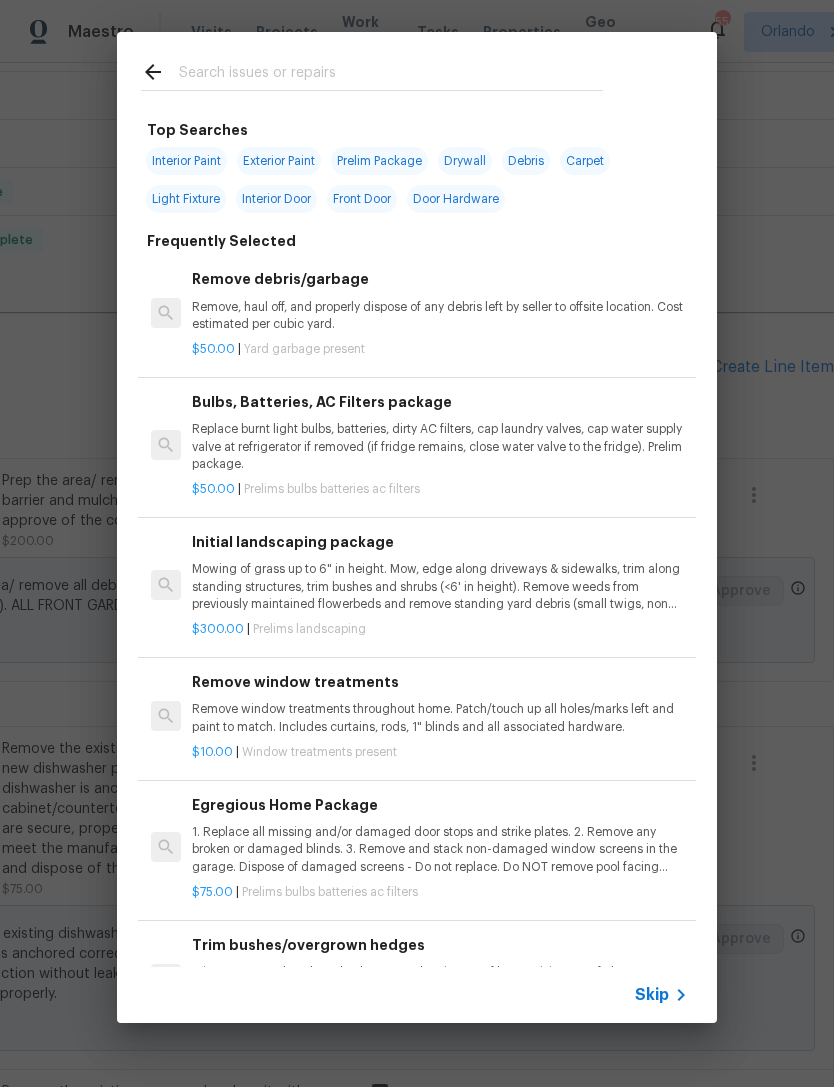 click at bounding box center (372, 71) 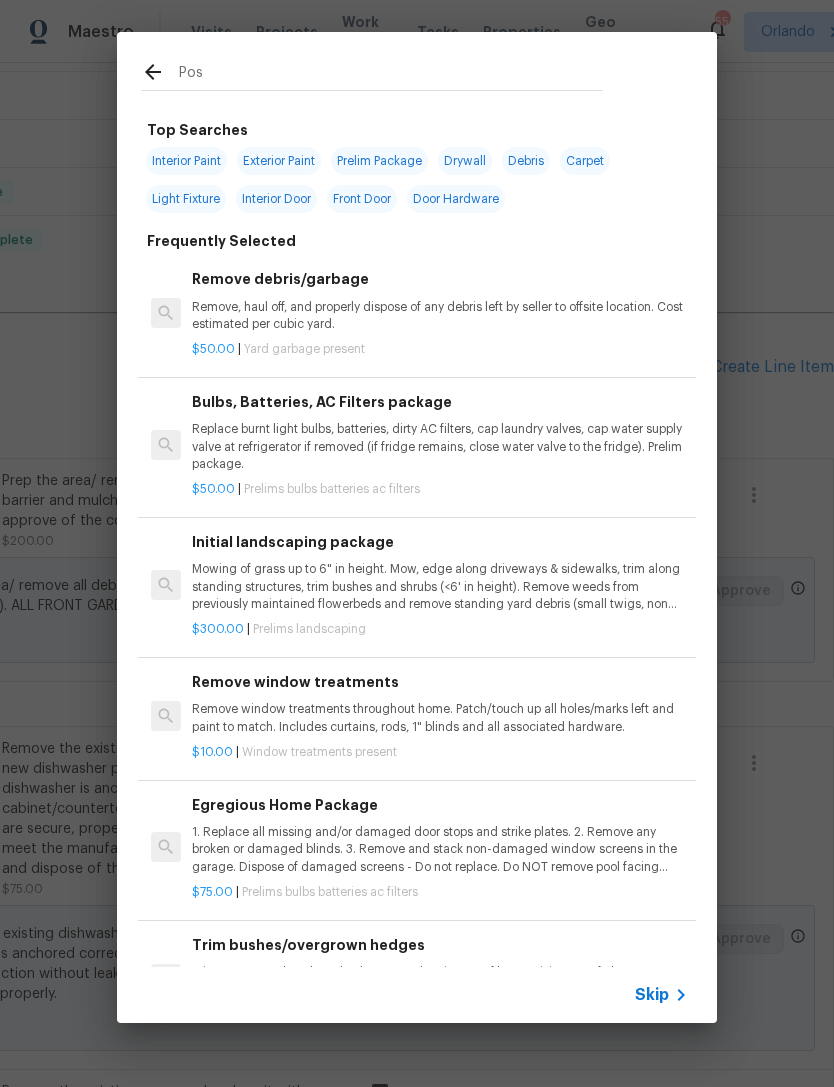 type on "Post" 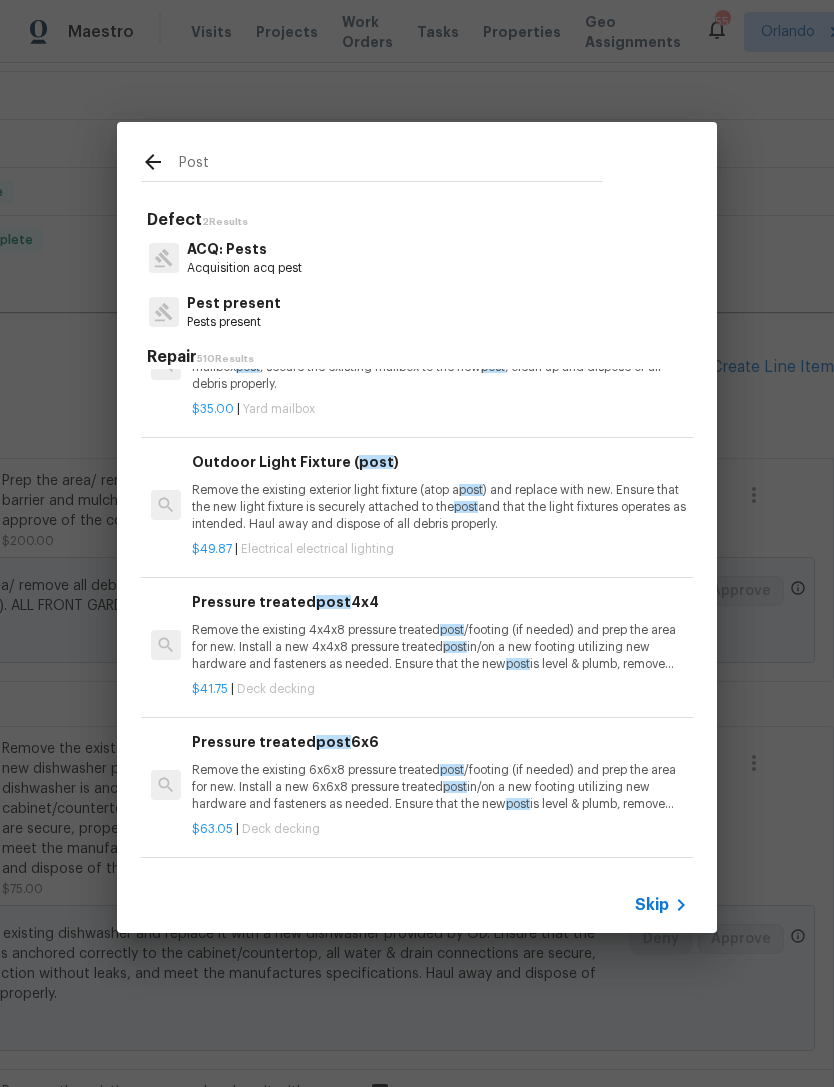 scroll, scrollTop: 457, scrollLeft: 0, axis: vertical 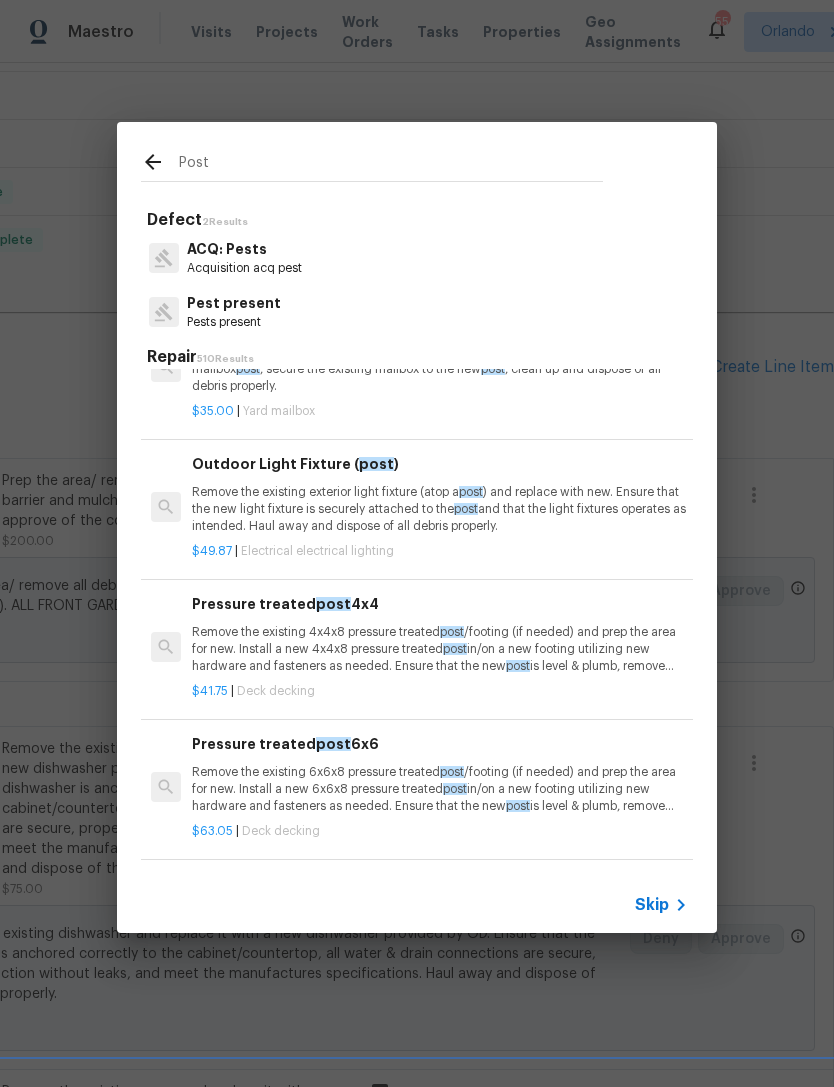 click on "Remove the existing 4x4x8 pressure treated  post /footing (if needed) and prep the area for new. Install a new 4x4x8 pressure treated  post  in/on a new footing utilizing new hardware and fasteners as needed. Ensure that the new  post  is level & plumb, remove and dispose of all debris properly." at bounding box center [440, 649] 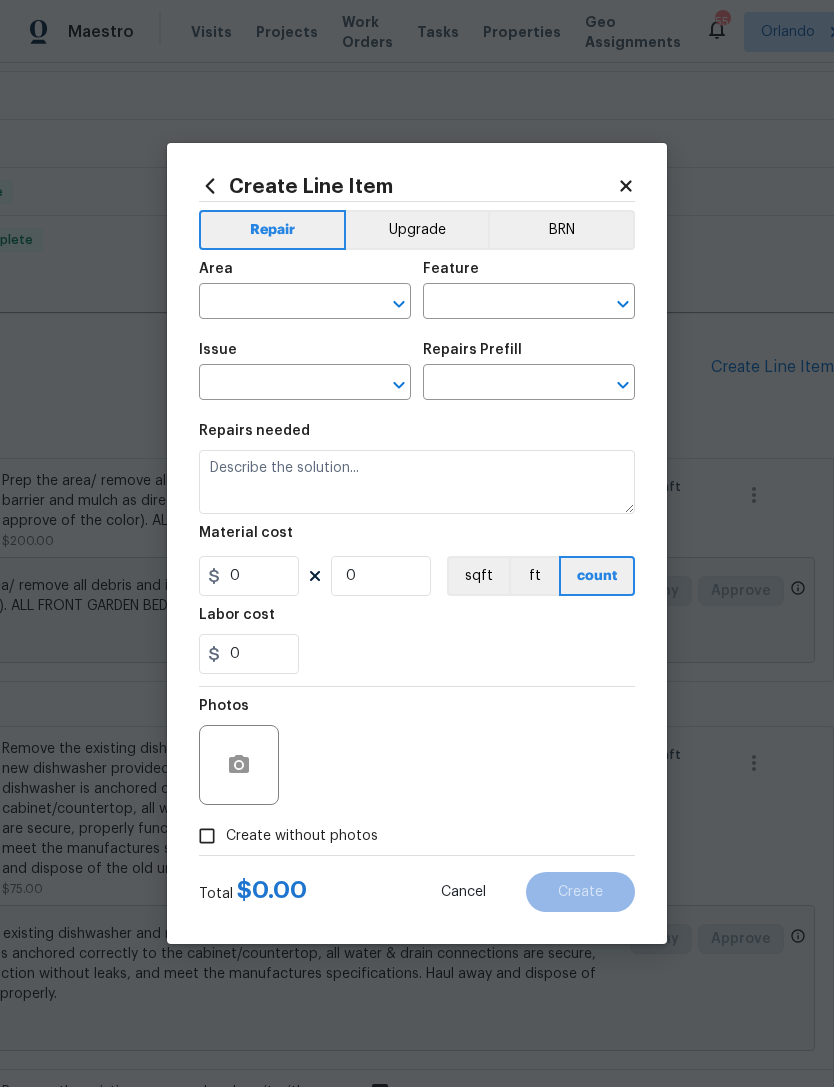 type on "Deck" 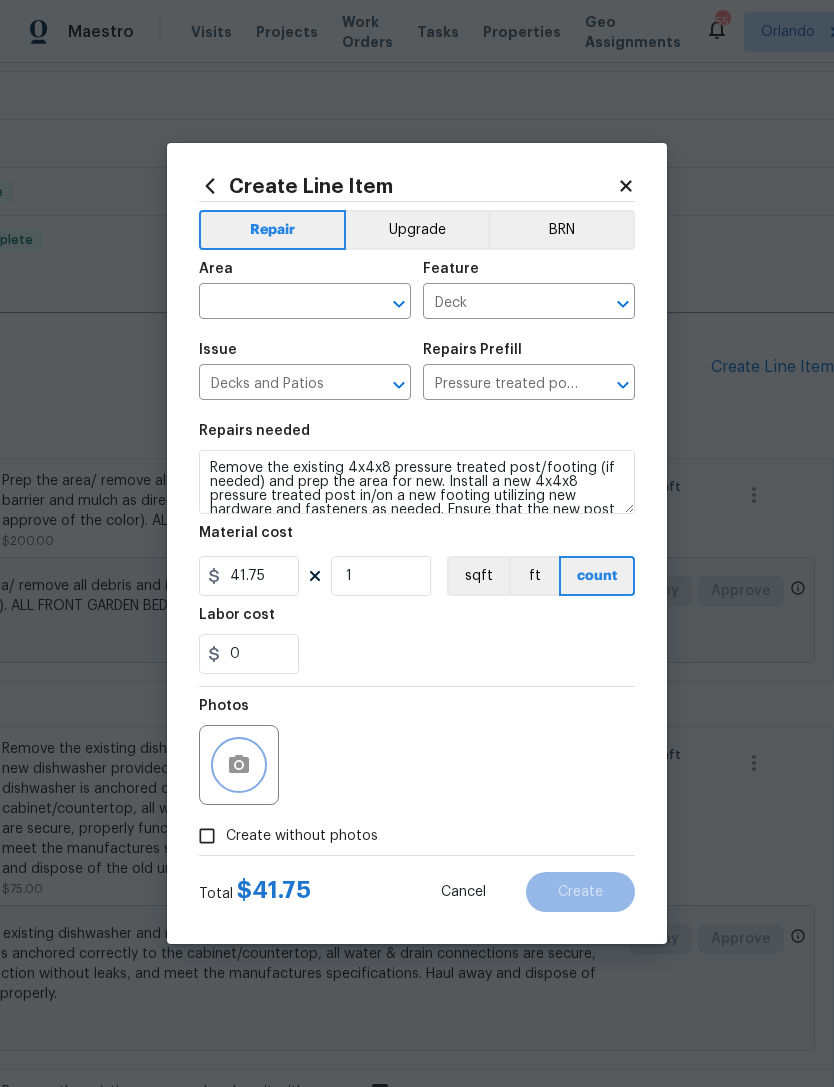 click 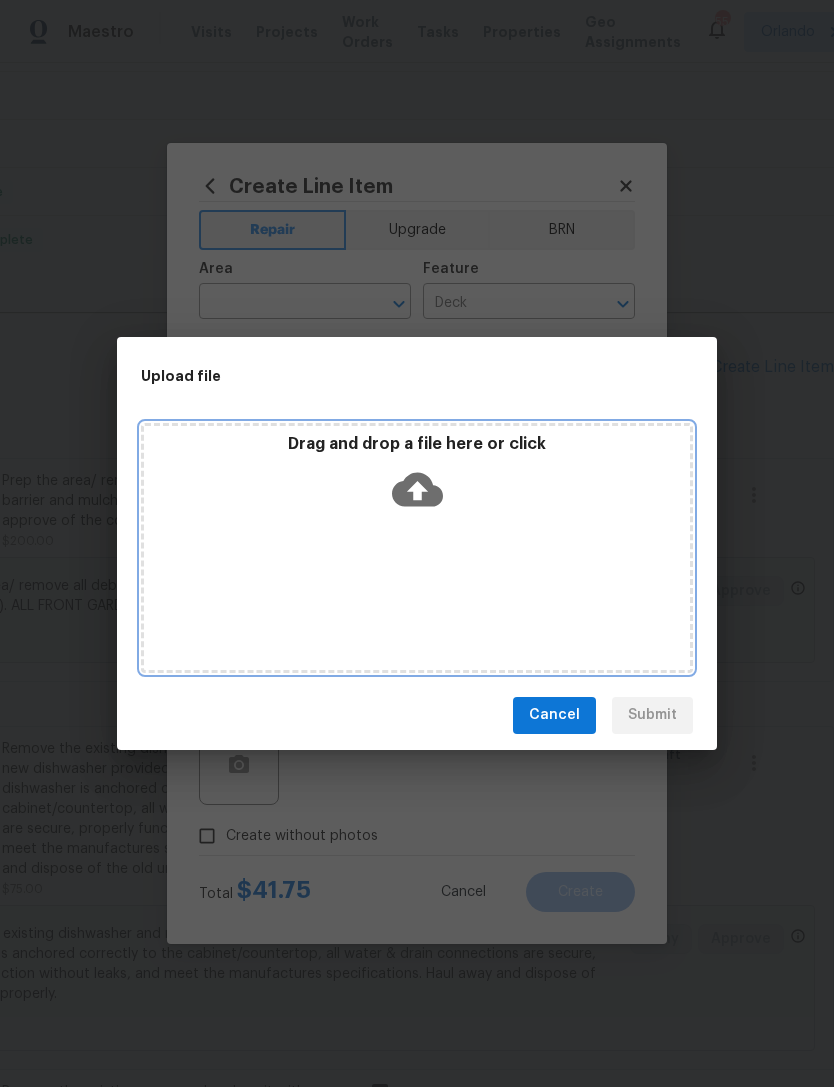 click on "Drag and drop a file here or click" at bounding box center [417, 548] 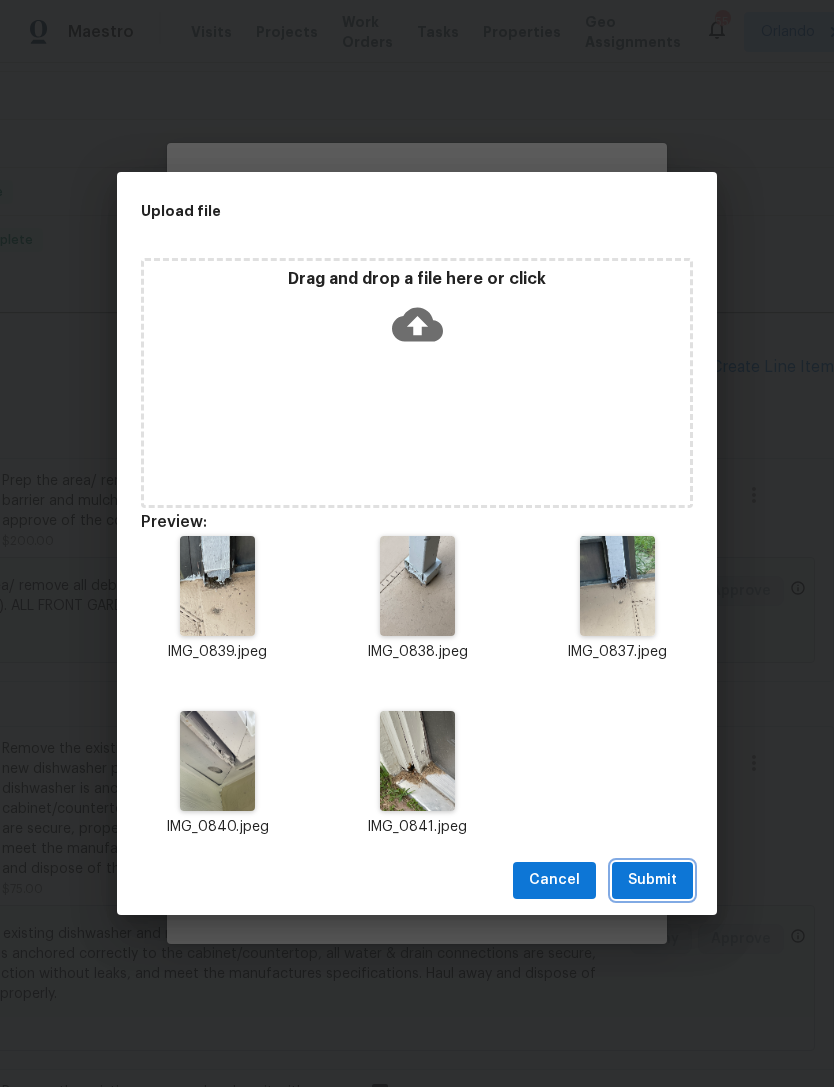 click on "Submit" at bounding box center [652, 880] 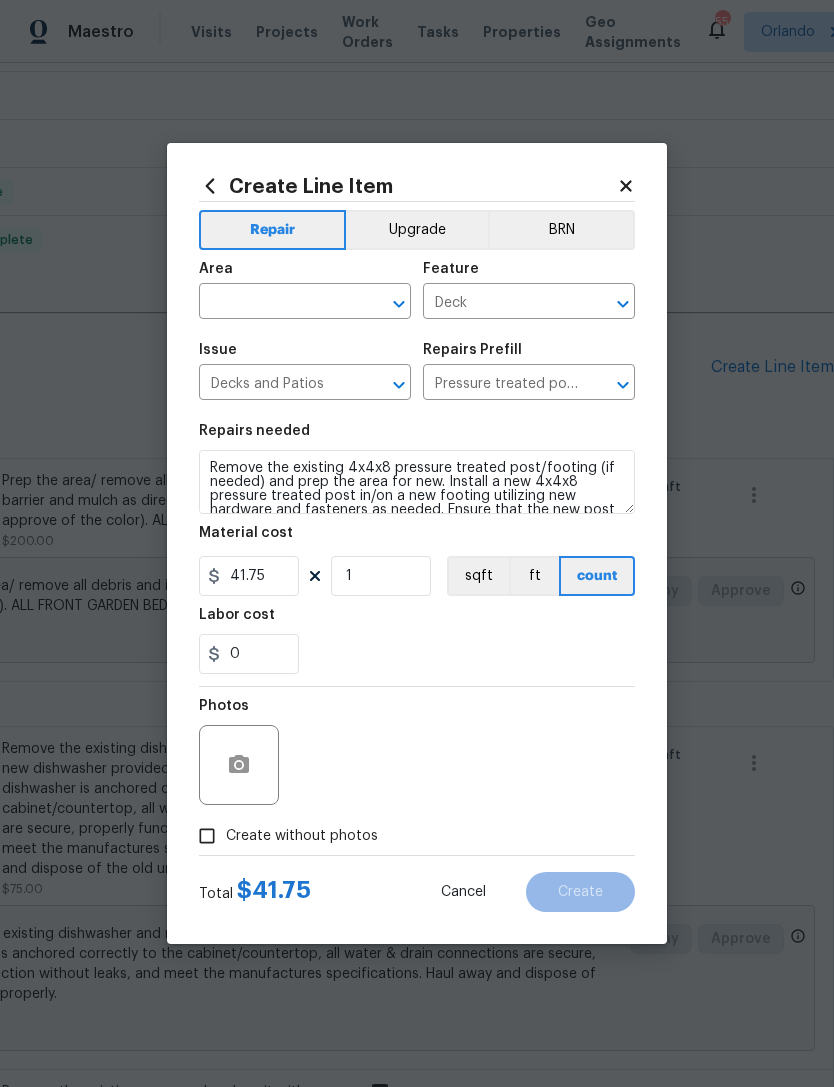click at bounding box center [277, 303] 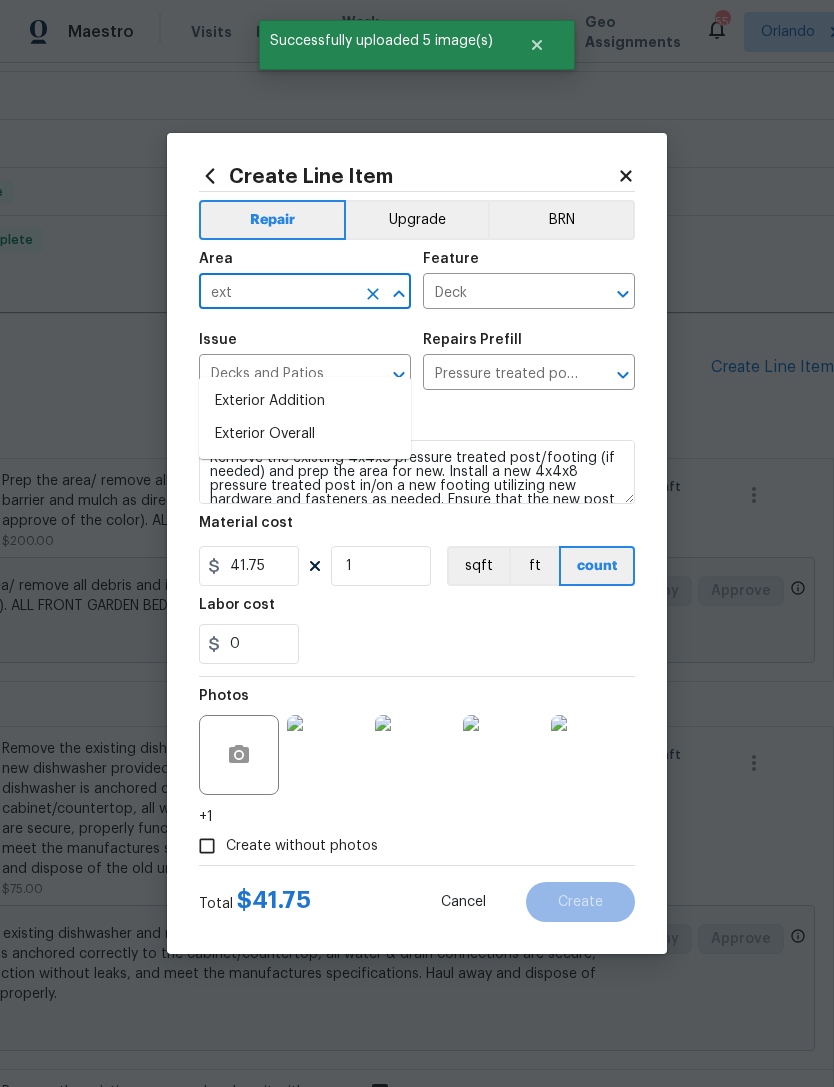 click on "Exterior Overall" at bounding box center (305, 434) 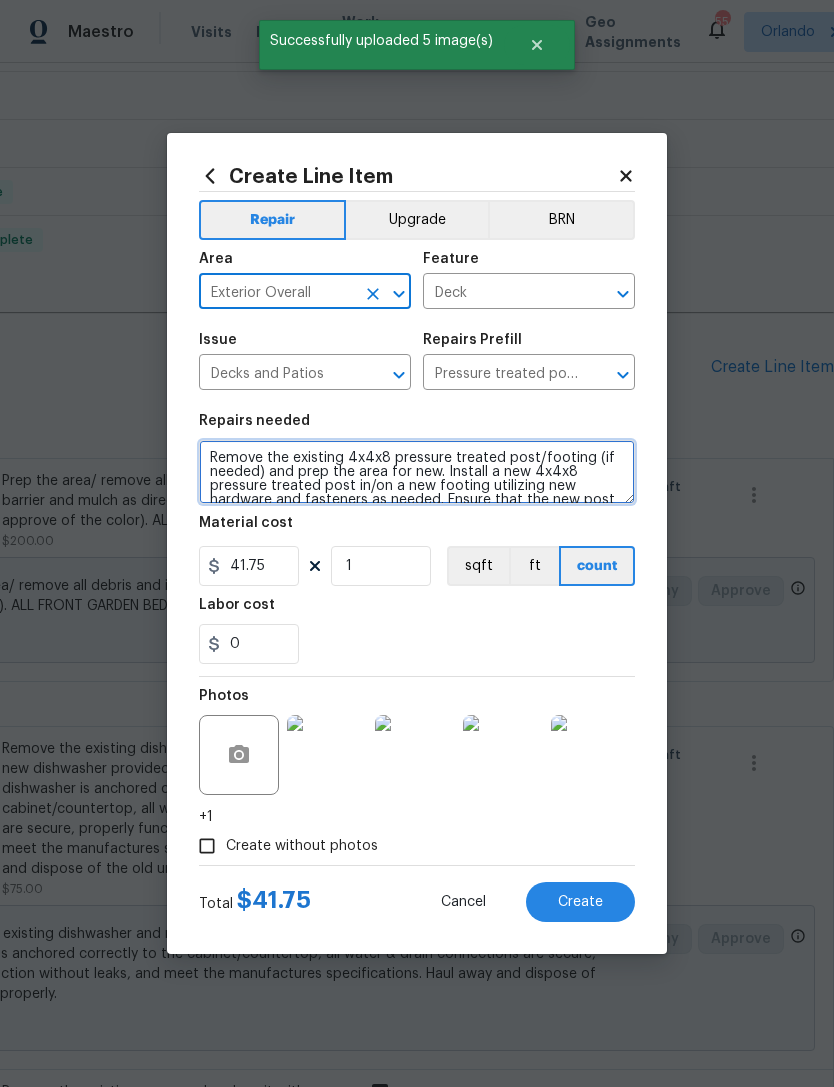 click on "Remove the existing 4x4x8 pressure treated post/footing (if needed) and prep the area for new. Install a new 4x4x8 pressure treated post in/on a new footing utilizing new hardware and fasteners as needed. Ensure that the new post is level & plumb, remove and dispose of all debris properly." at bounding box center (417, 472) 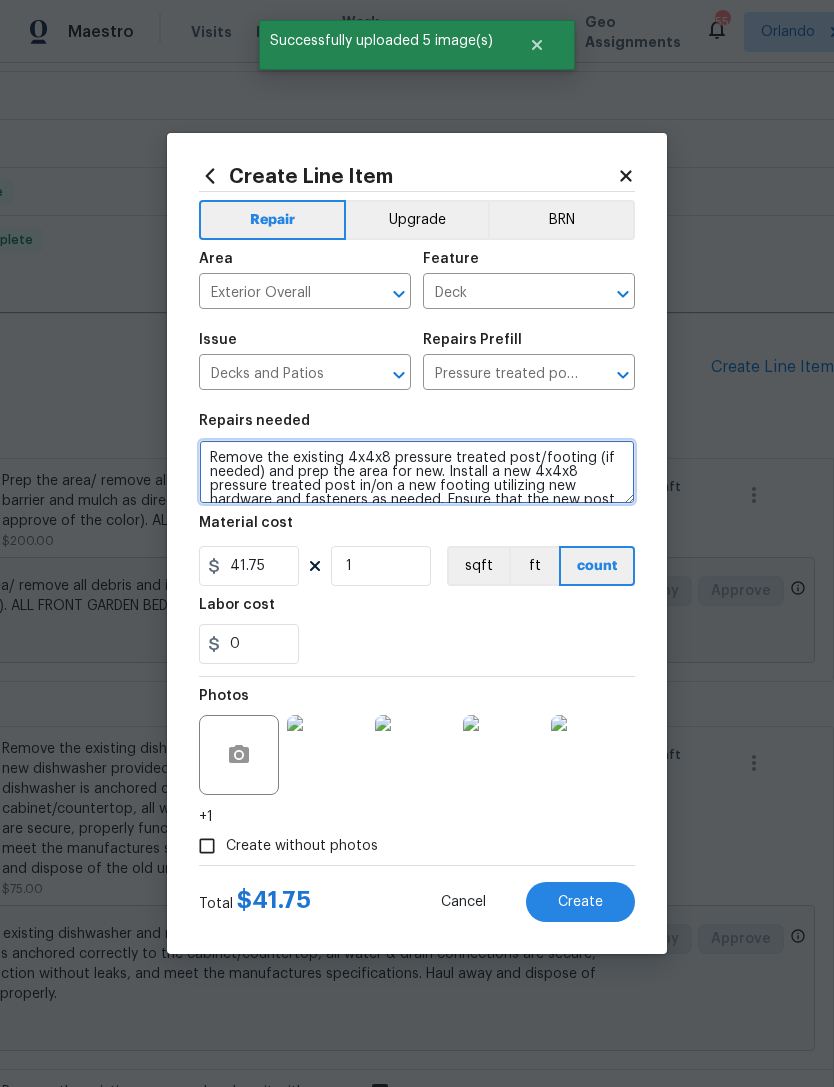 click on "Remove the existing 4x4x8 pressure treated post/footing (if needed) and prep the area for new. Install a new 4x4x8 pressure treated post in/on a new footing utilizing new hardware and fasteners as needed. Ensure that the new post is level & plumb, remove and dispose of all debris properly." at bounding box center (417, 472) 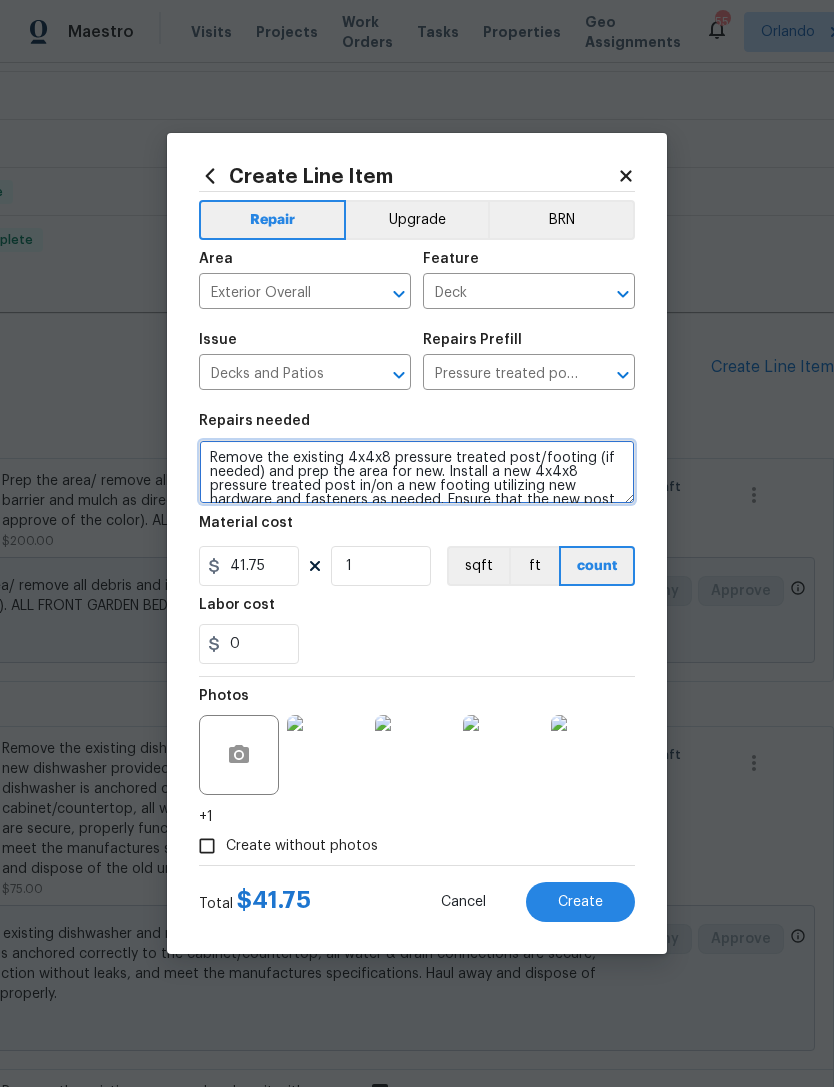click on "Remove the existing 4x4x8 pressure treated post/footing (if needed) and prep the area for new. Install a new 4x4x8 pressure treated post in/on a new footing utilizing new hardware and fasteners as needed. Ensure that the new post is level & plumb, remove and dispose of all debris properly." at bounding box center (417, 472) 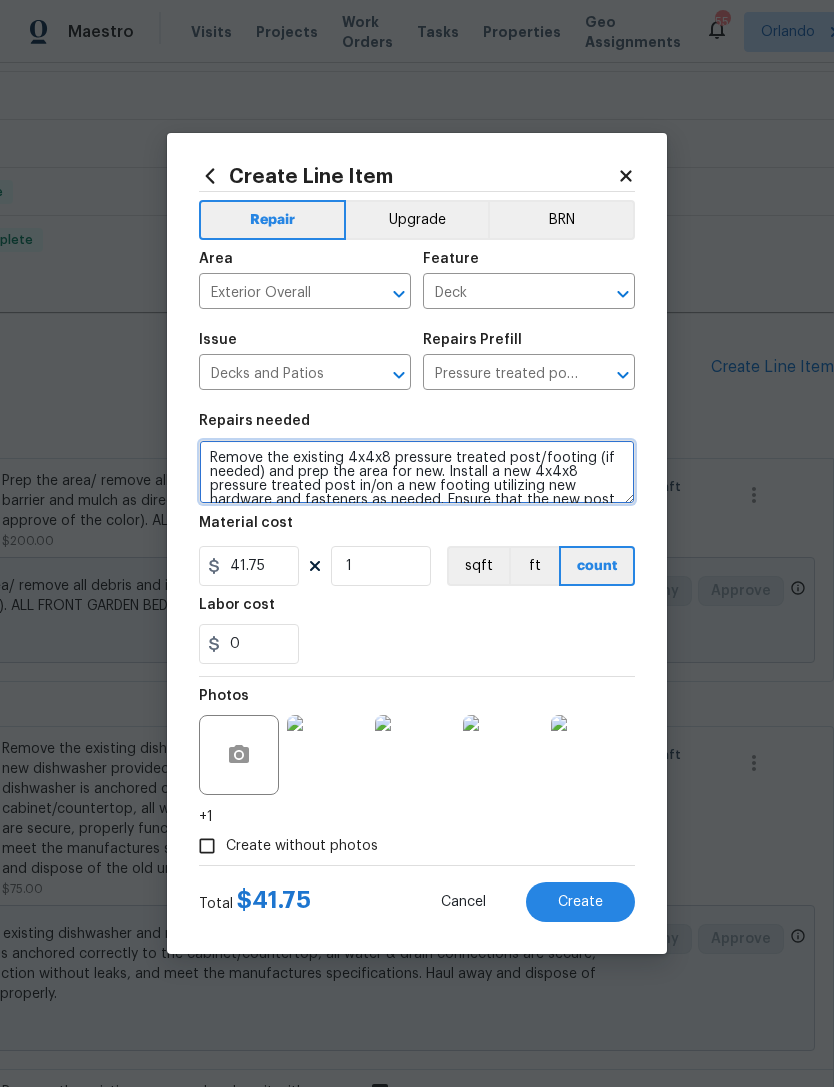 click on "Remove the existing 4x4x8 pressure treated post/footing (if needed) and prep the area for new. Install a new 4x4x8 pressure treated post in/on a new footing utilizing new hardware and fasteners as needed. Ensure that the new post is level & plumb, remove and dispose of all debris properly." at bounding box center [417, 472] 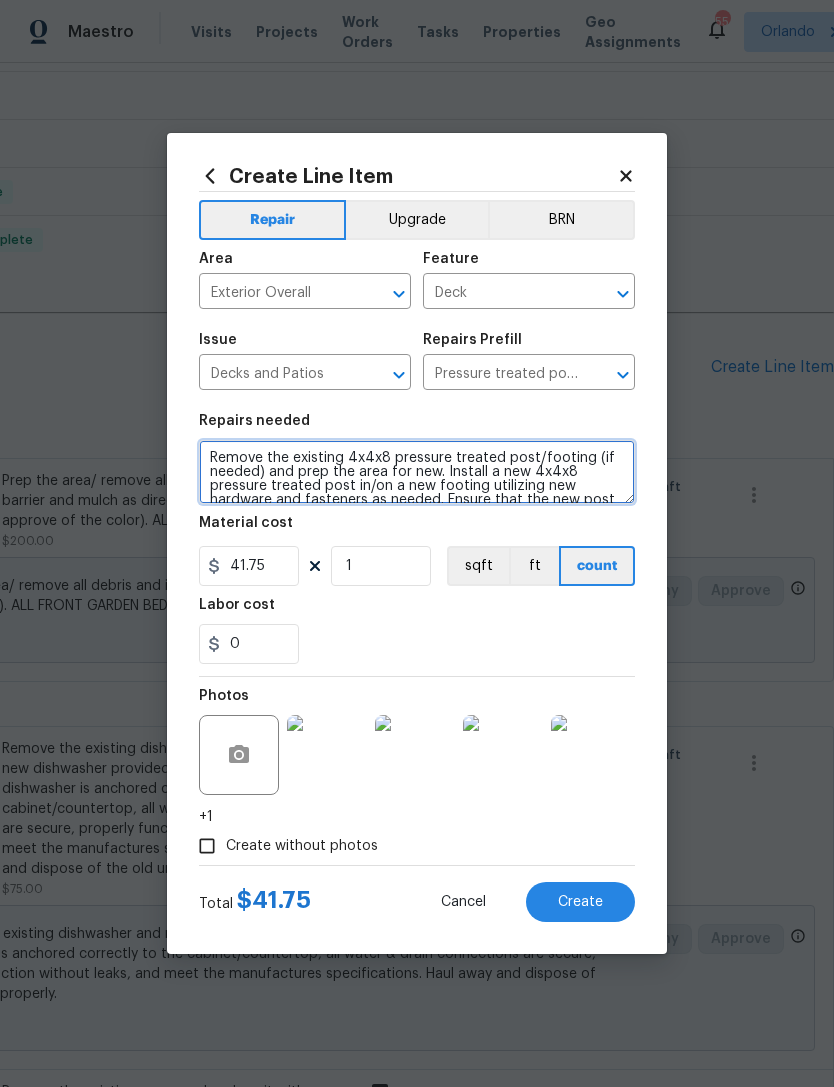 click on "Remove the existing 4x4x8 pressure treated post/footing (if needed) and prep the area for new. Install a new 4x4x8 pressure treated post in/on a new footing utilizing new hardware and fasteners as needed. Ensure that the new post is level & plumb, remove and dispose of all debris properly." at bounding box center [417, 472] 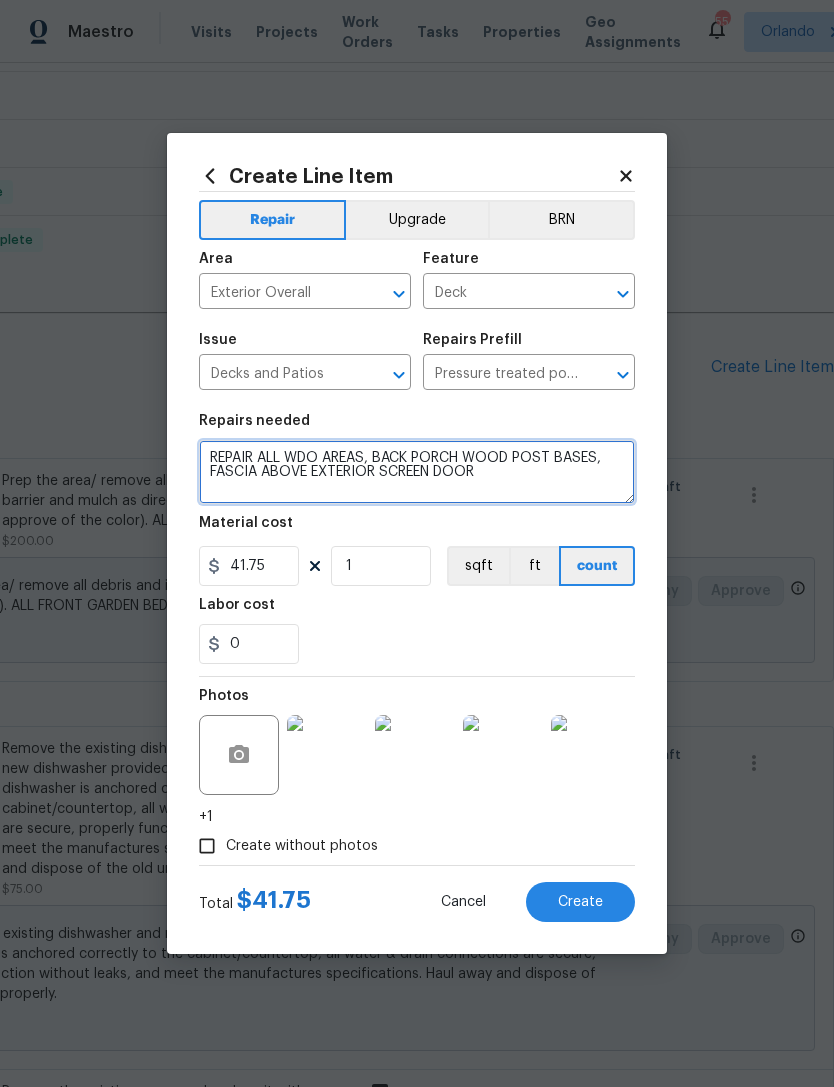 click on "REPAIR ALL WDO AREAS, BACK PORCH WOOD POST BASES, FASCIA ABOVE EXTERIOR SCREEN DOOR" at bounding box center (417, 472) 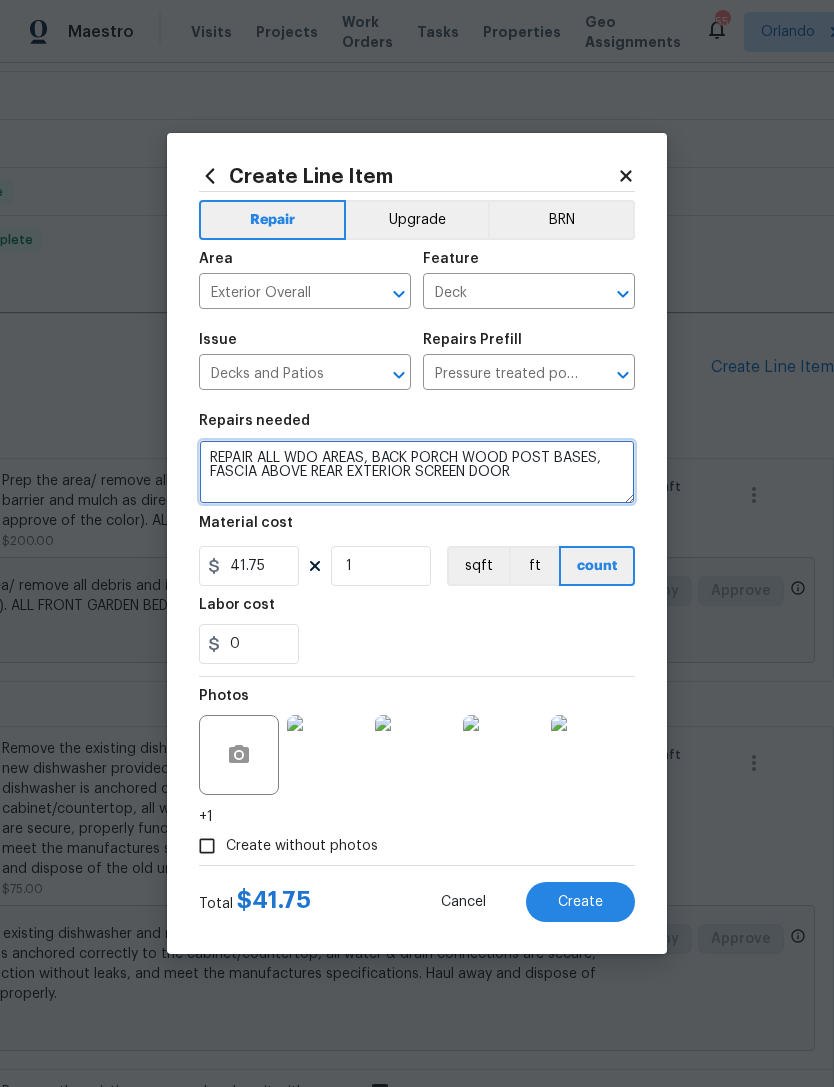 click on "REPAIR ALL WDO AREAS, BACK PORCH WOOD POST BASES, FASCIA ABOVE REAR EXTERIOR SCREEN DOOR" at bounding box center [417, 472] 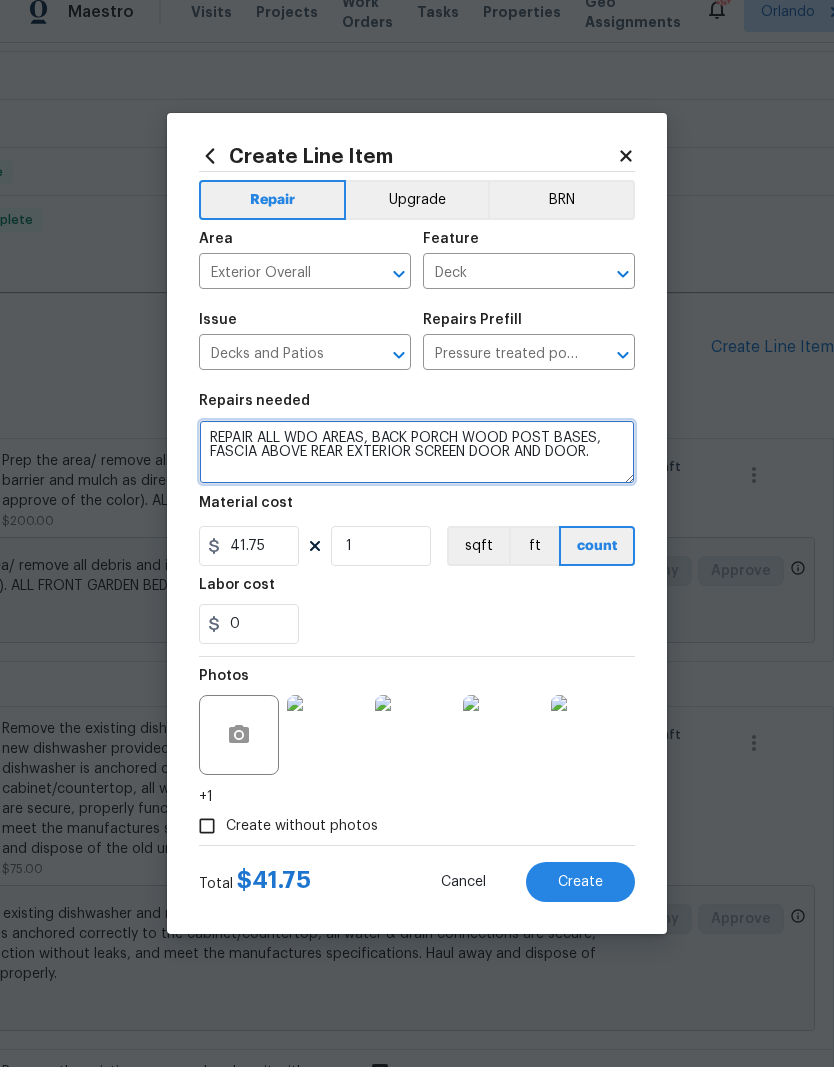 scroll, scrollTop: 0, scrollLeft: 0, axis: both 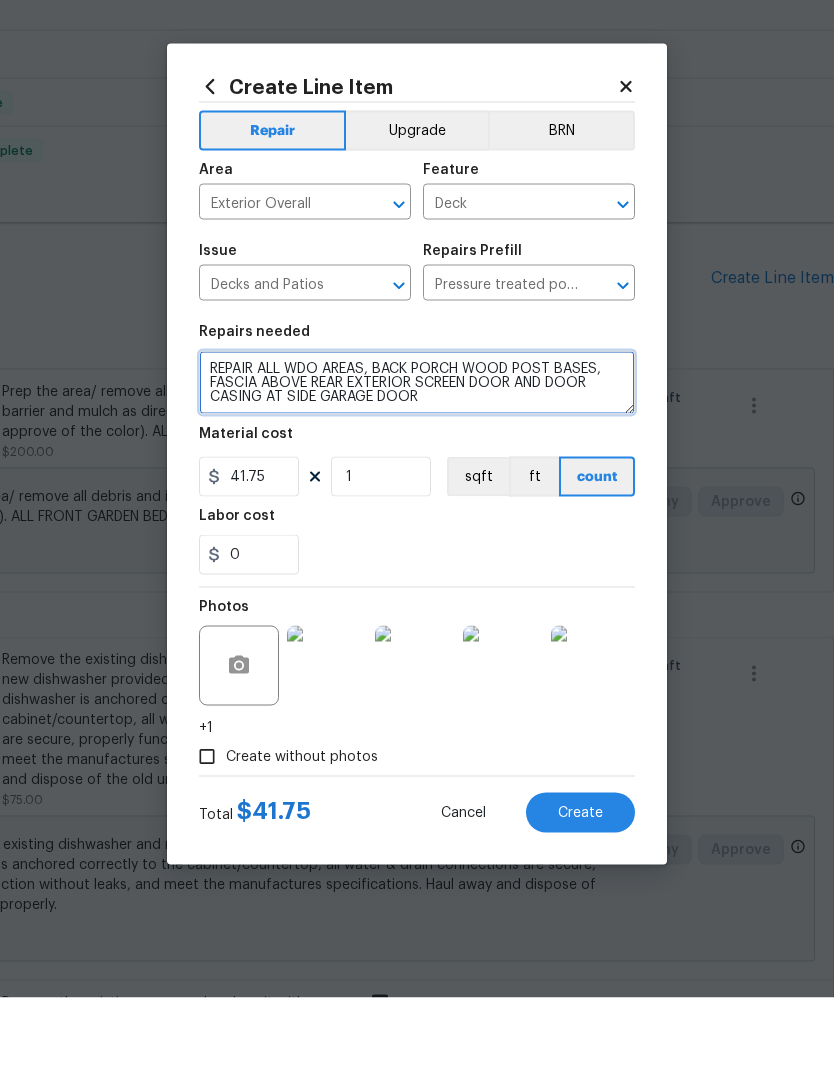 type on "REPAIR ALL WDO AREAS, BACK PORCH WOOD POST BASES, FASCIA ABOVE REAR EXTERIOR SCREEN DOOR AND DOOR CASING AT SIDE GARAGE DOOR" 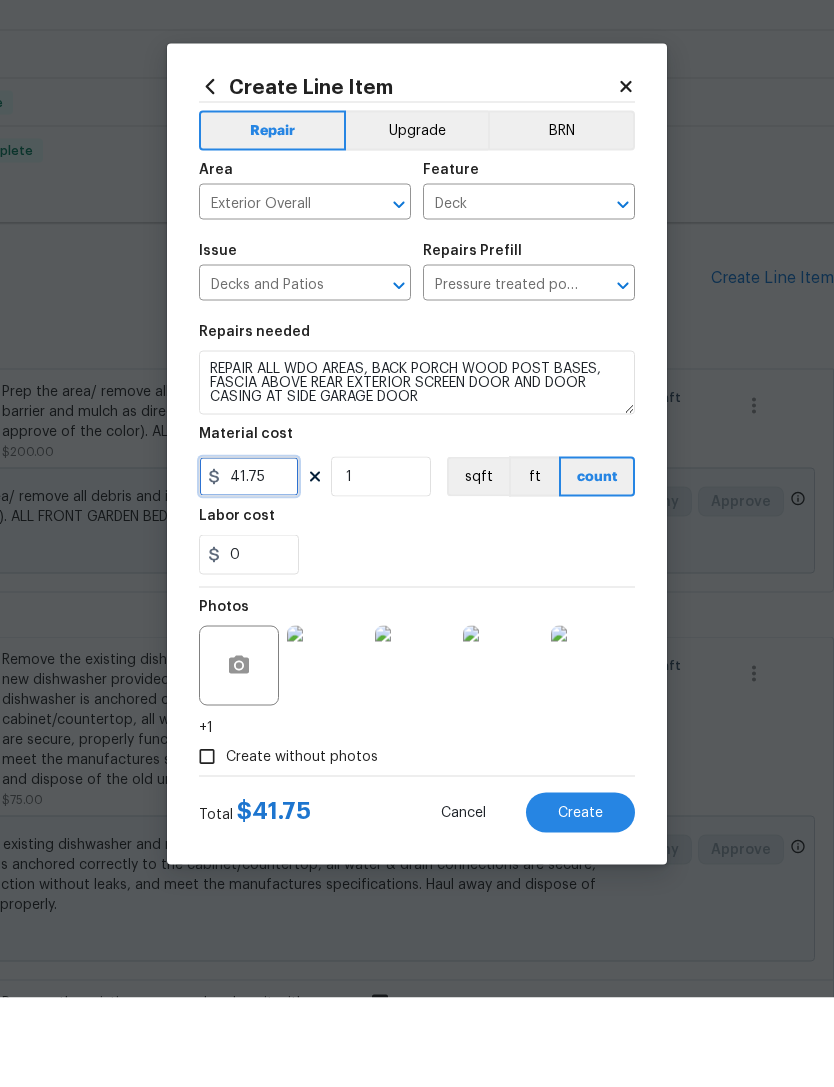click on "41.75" at bounding box center [249, 566] 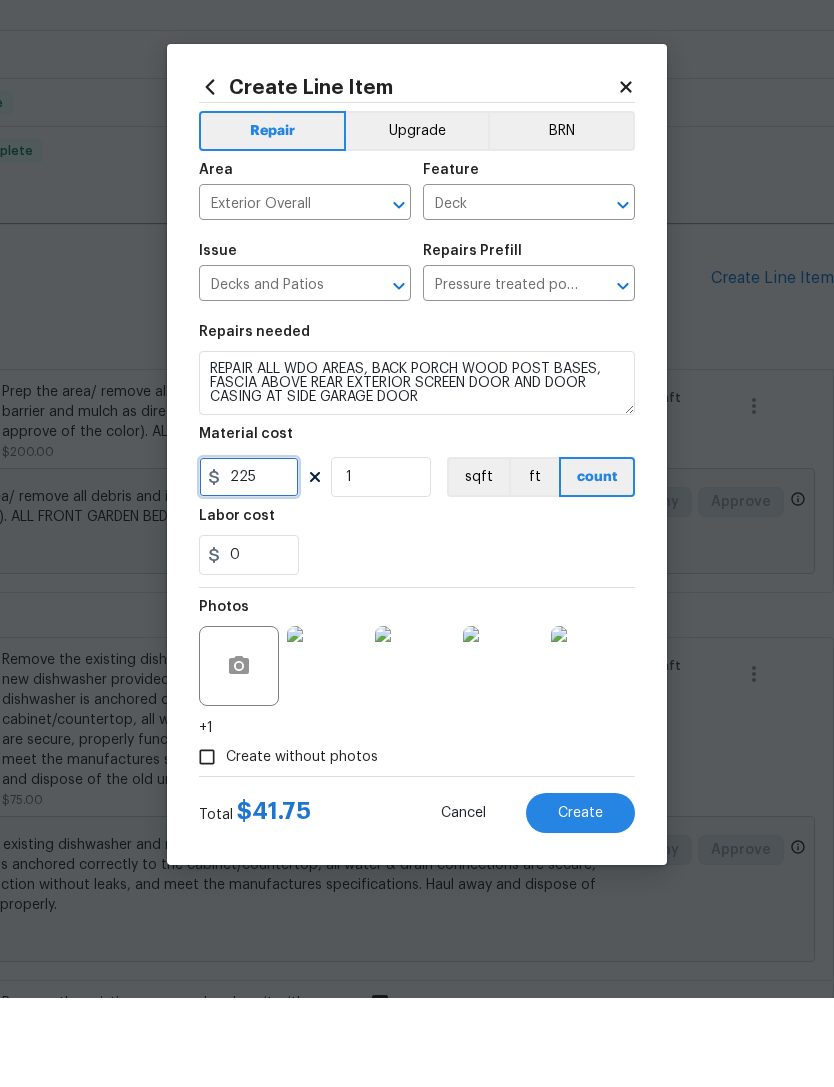type on "225" 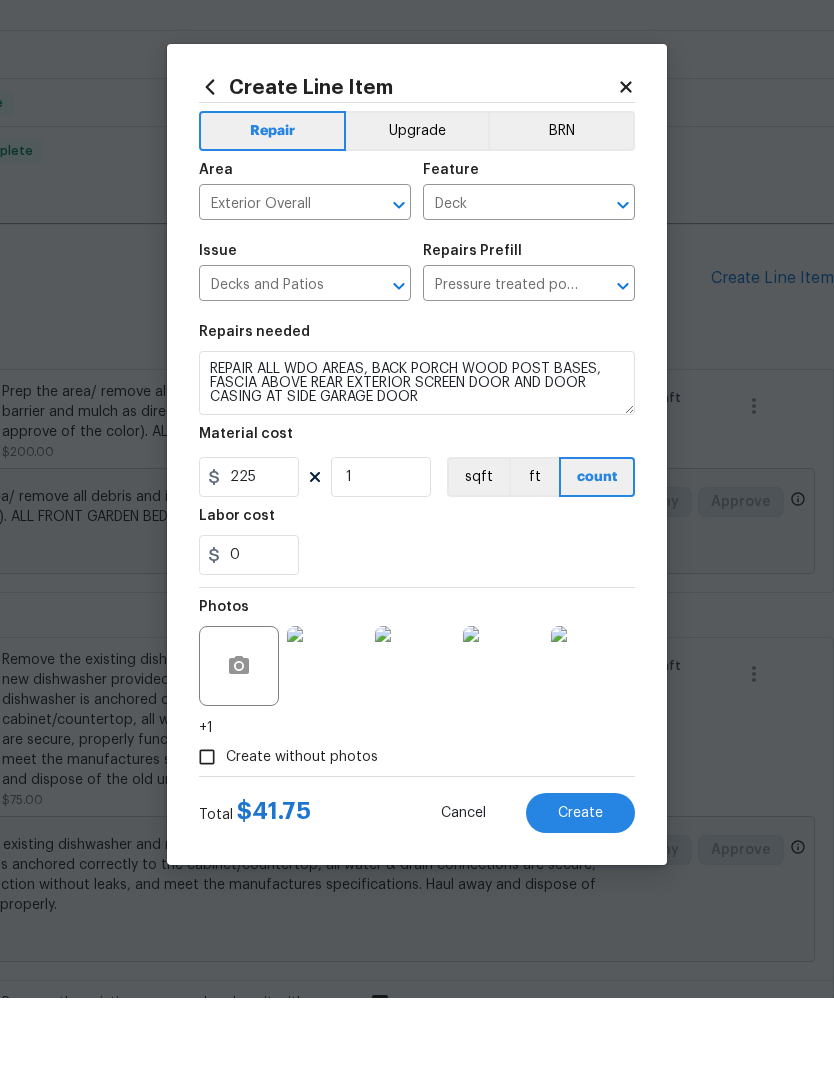 click on "0" at bounding box center (417, 644) 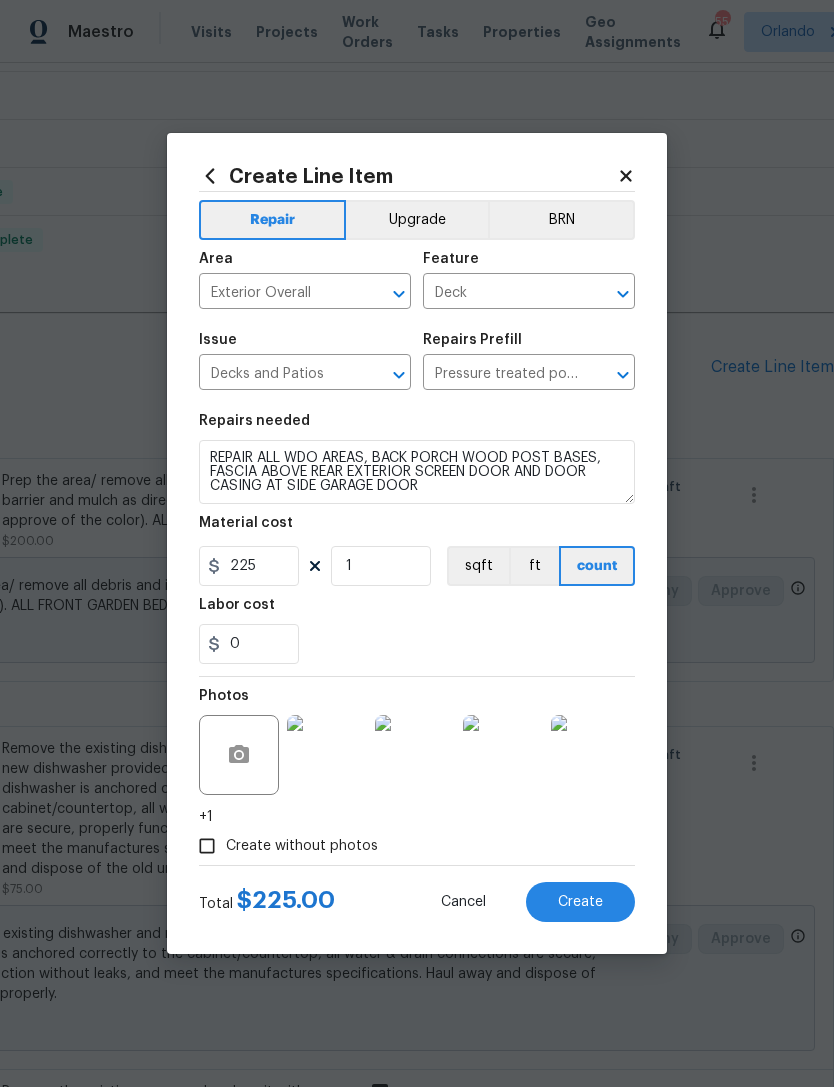 click on "Create" at bounding box center (580, 902) 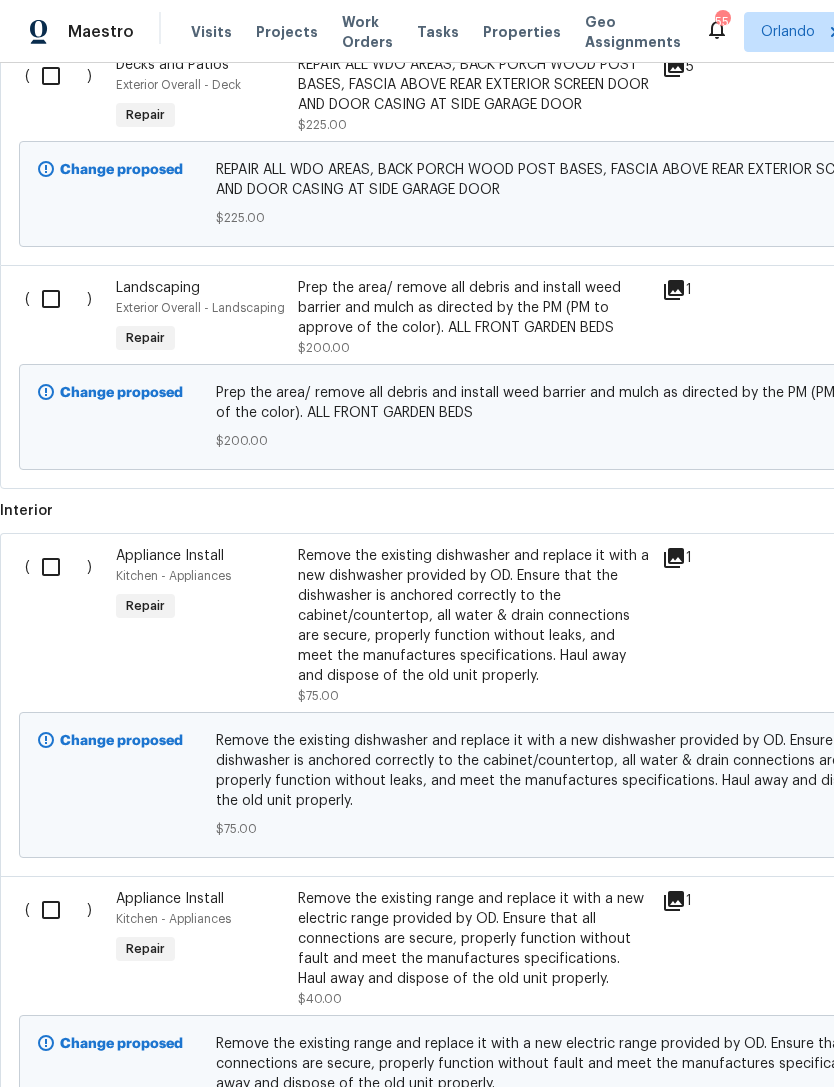 scroll, scrollTop: 852, scrollLeft: 0, axis: vertical 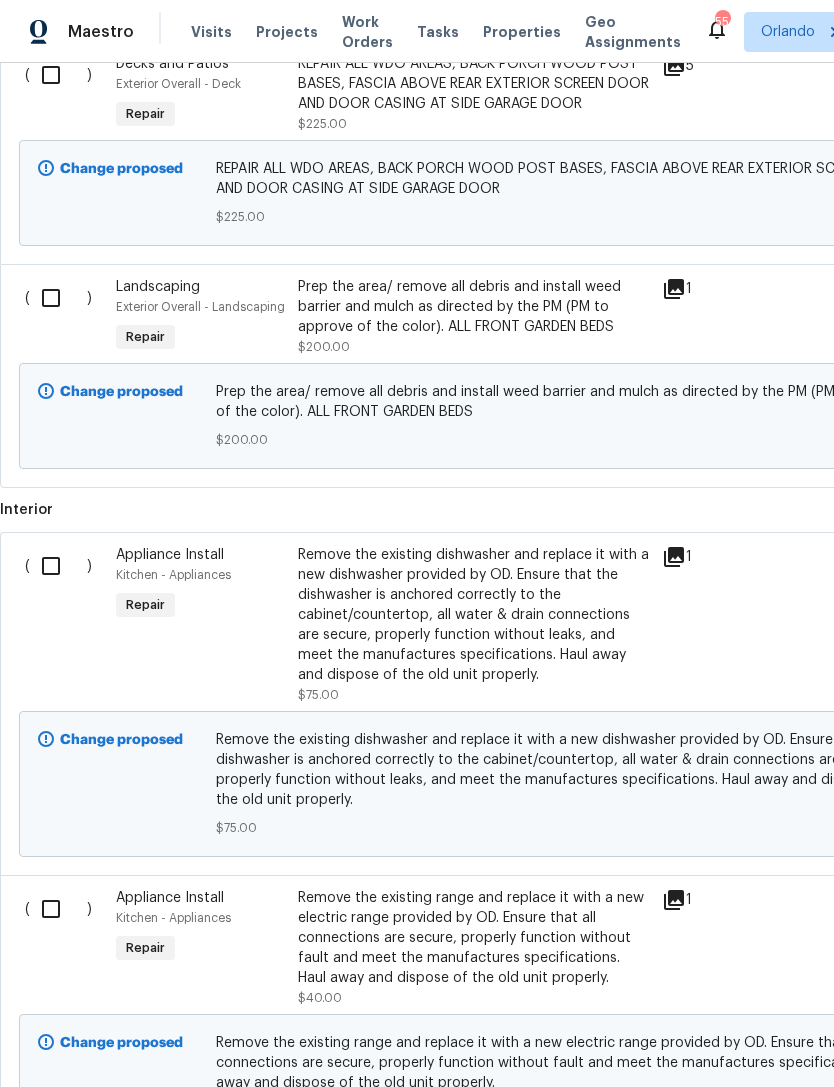 click on "Remove the existing dishwasher and replace it with a new dishwasher provided by OD. Ensure that the dishwasher is anchored correctly to the cabinet/countertop, all water & drain connections are secure, properly function without leaks, and meet the manufactures specifications. Haul away and dispose of the old unit properly." at bounding box center (474, 615) 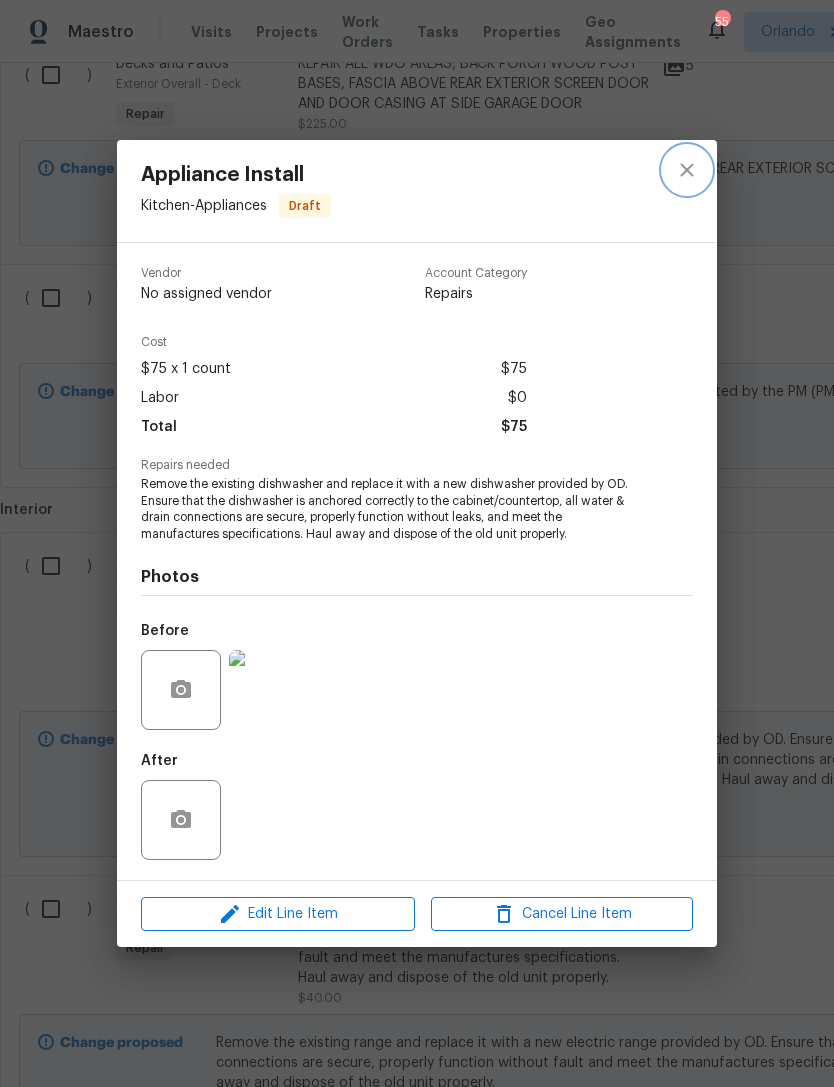 click 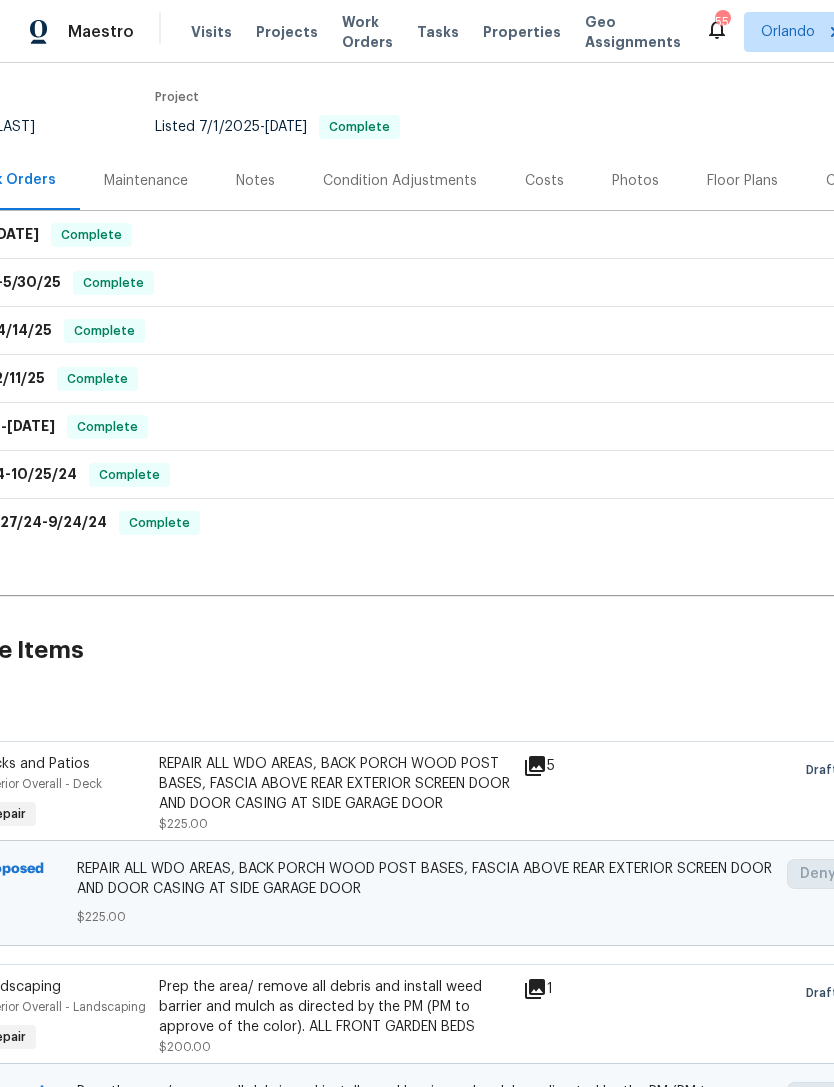 scroll, scrollTop: 151, scrollLeft: 139, axis: both 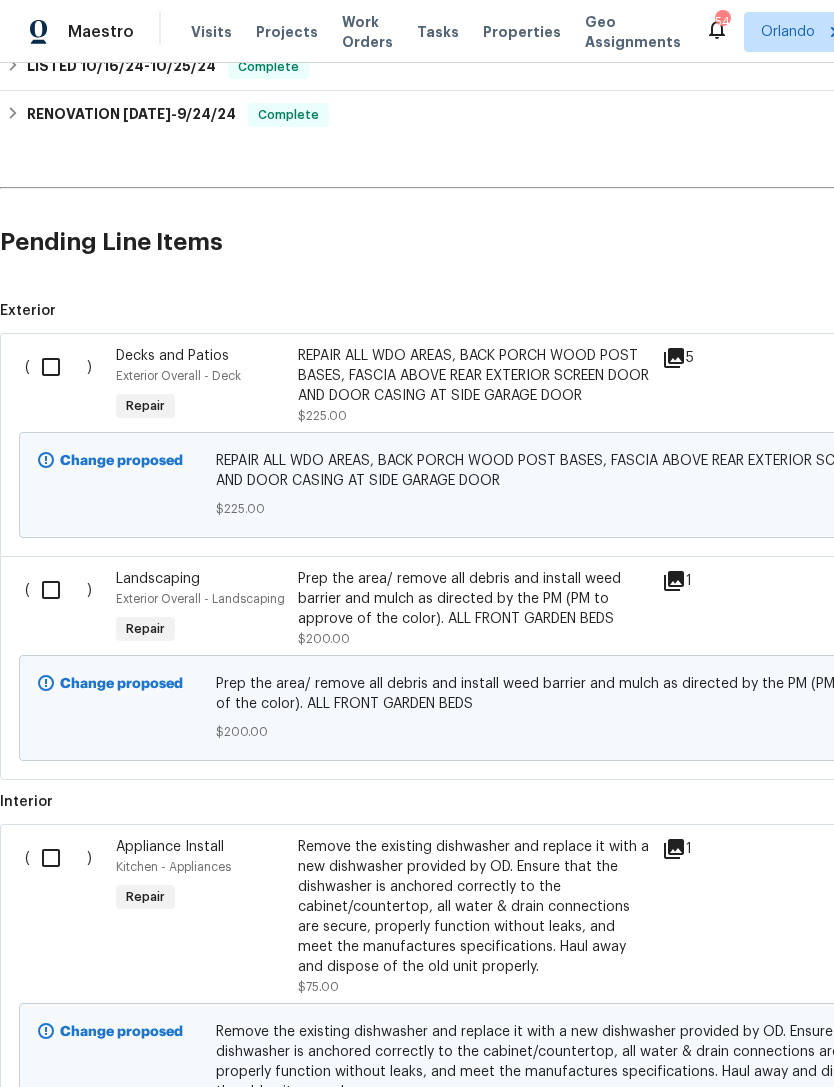 click at bounding box center [58, 367] 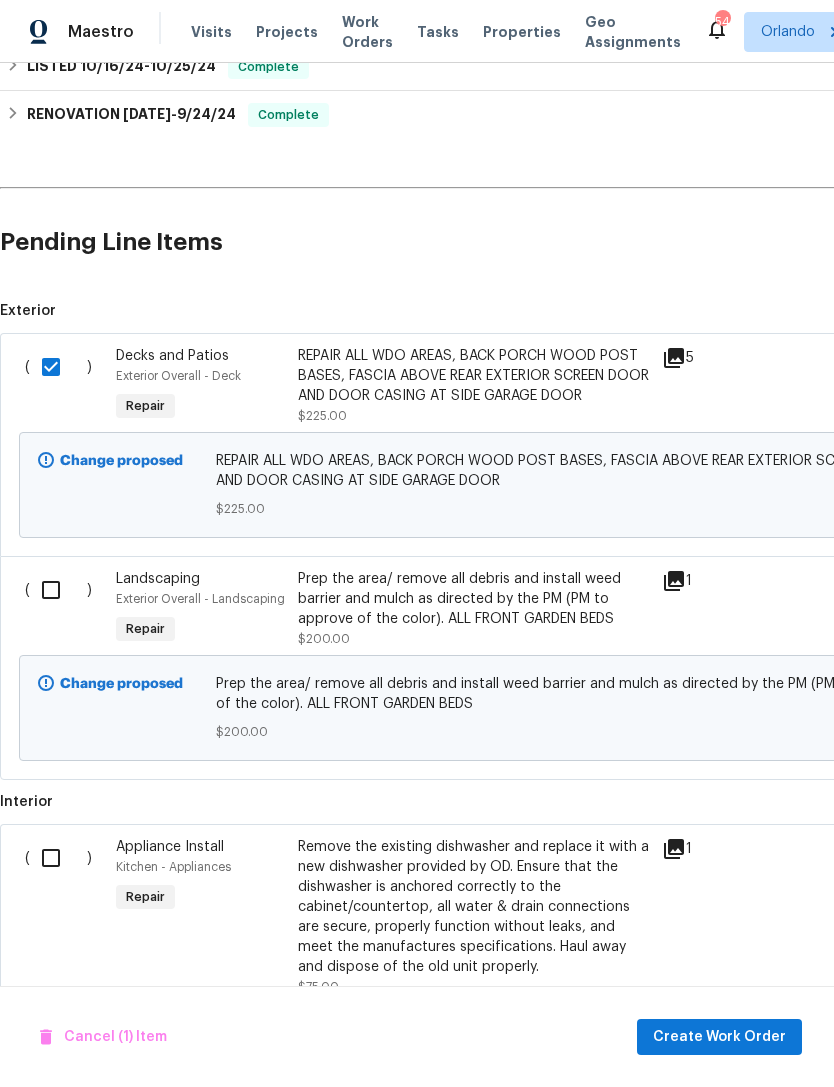 click at bounding box center (58, 590) 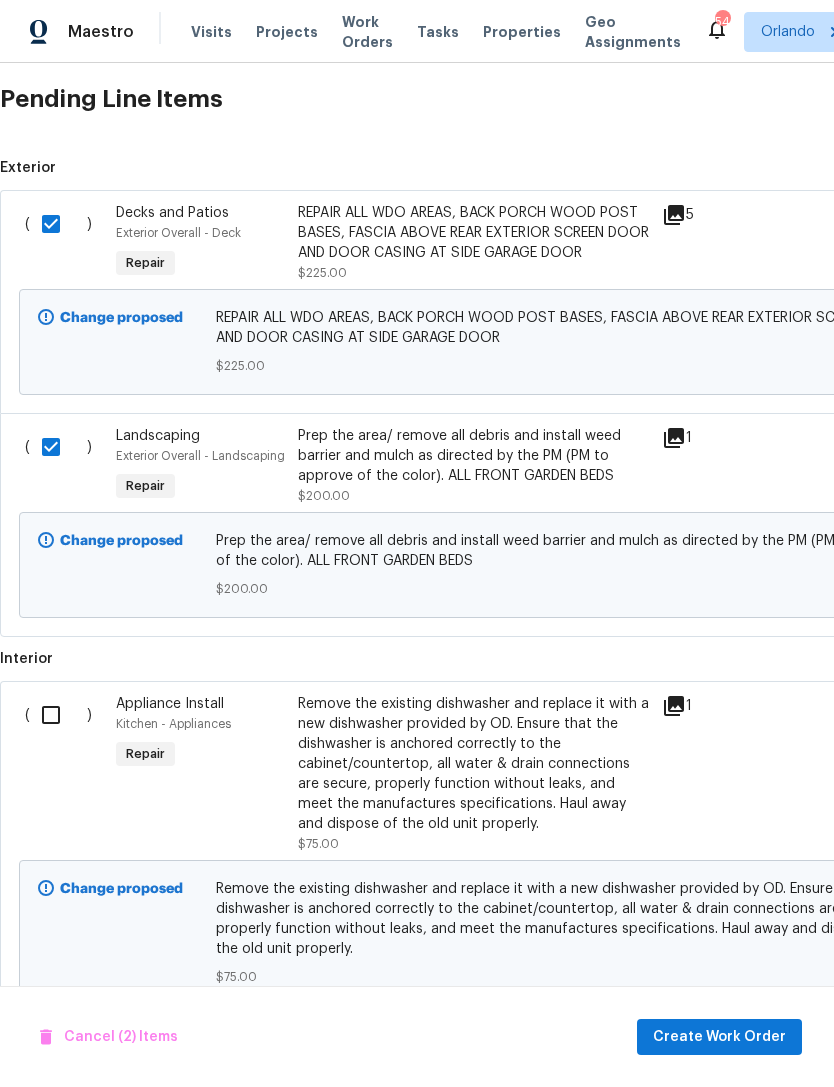scroll, scrollTop: 801, scrollLeft: 0, axis: vertical 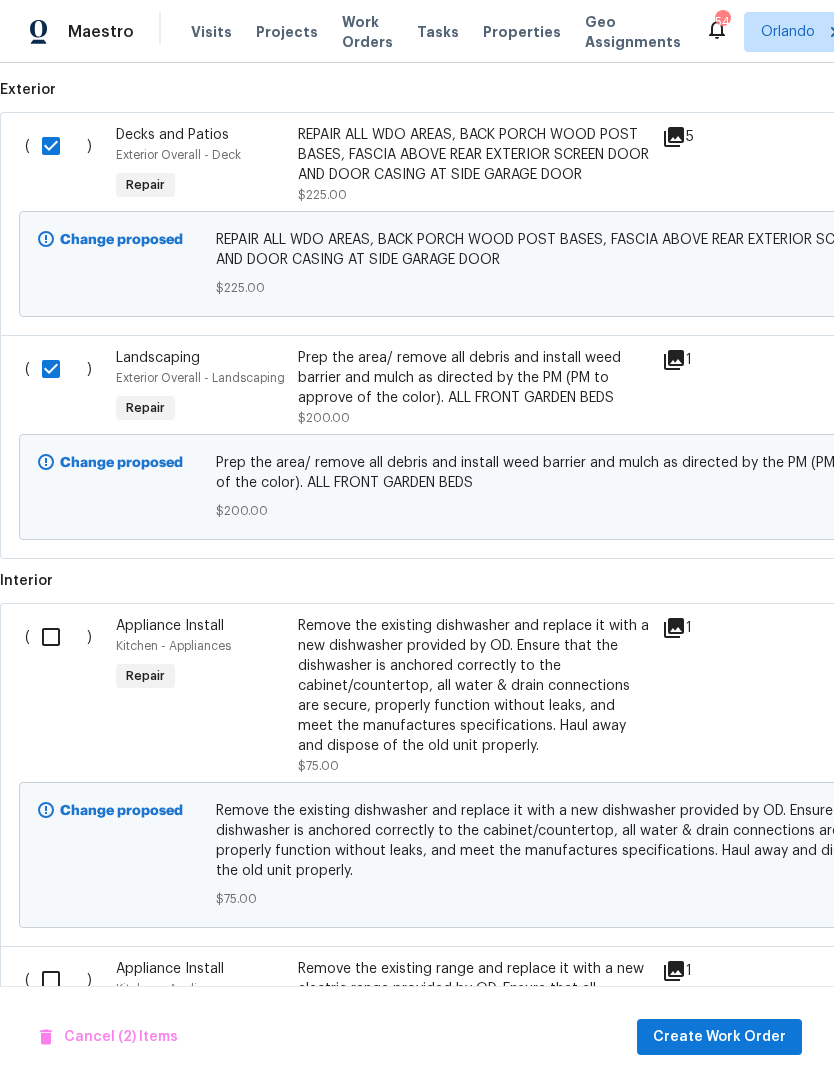 click at bounding box center (58, 637) 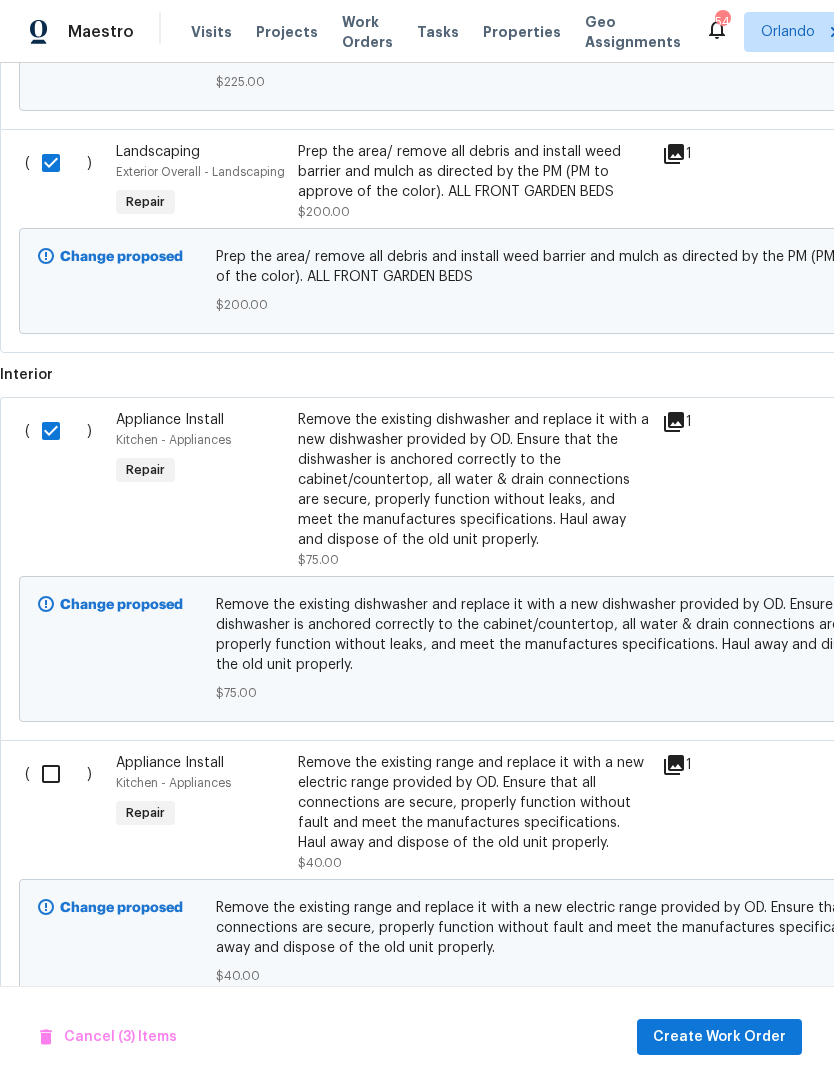 scroll, scrollTop: 1007, scrollLeft: 0, axis: vertical 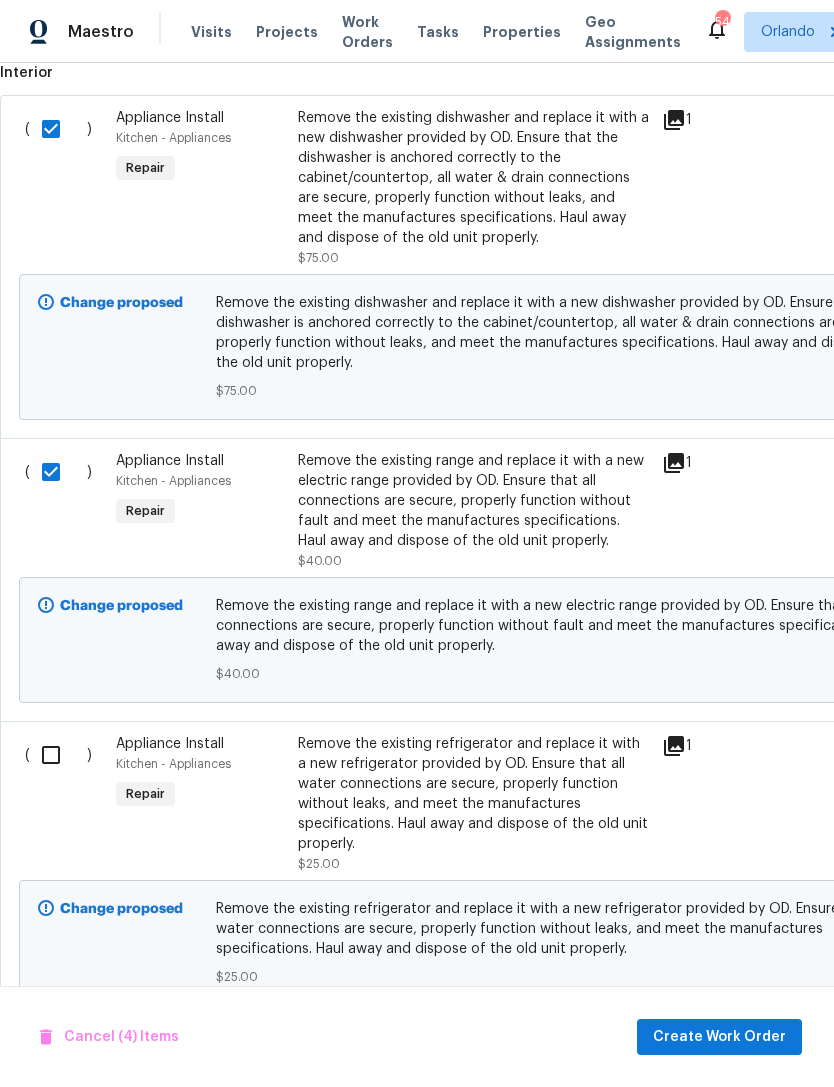 click at bounding box center [58, 755] 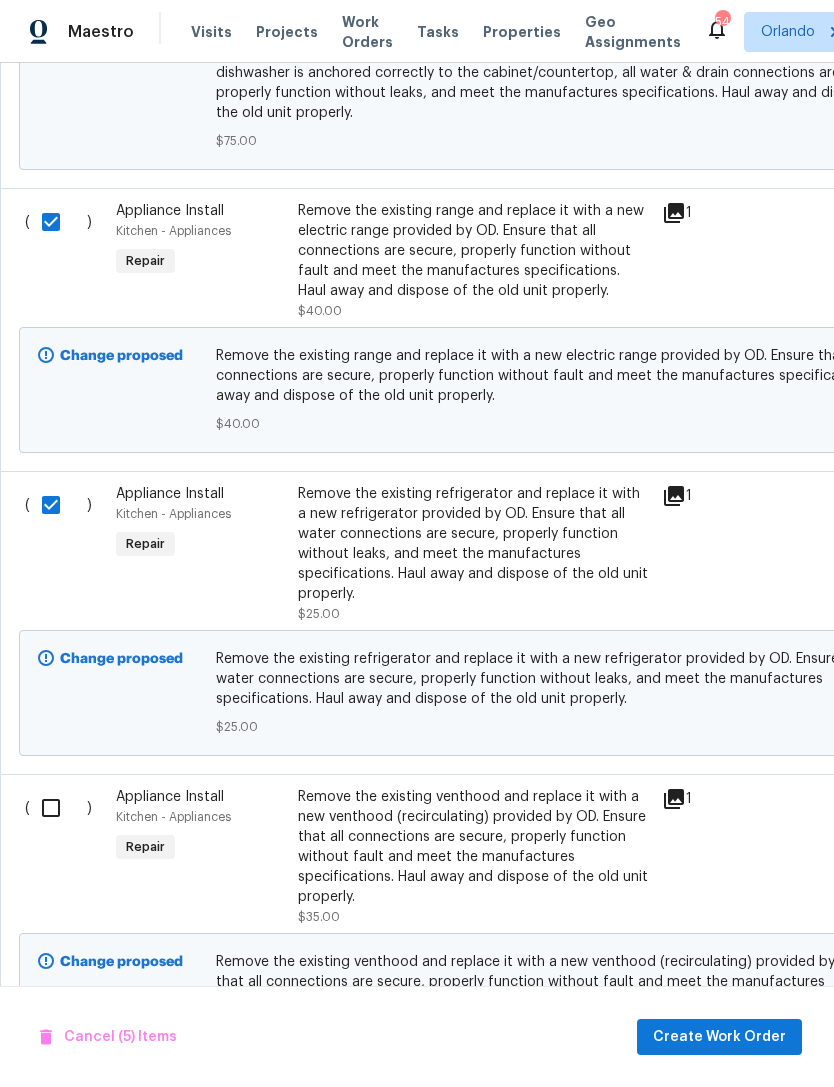 scroll, scrollTop: 1559, scrollLeft: 0, axis: vertical 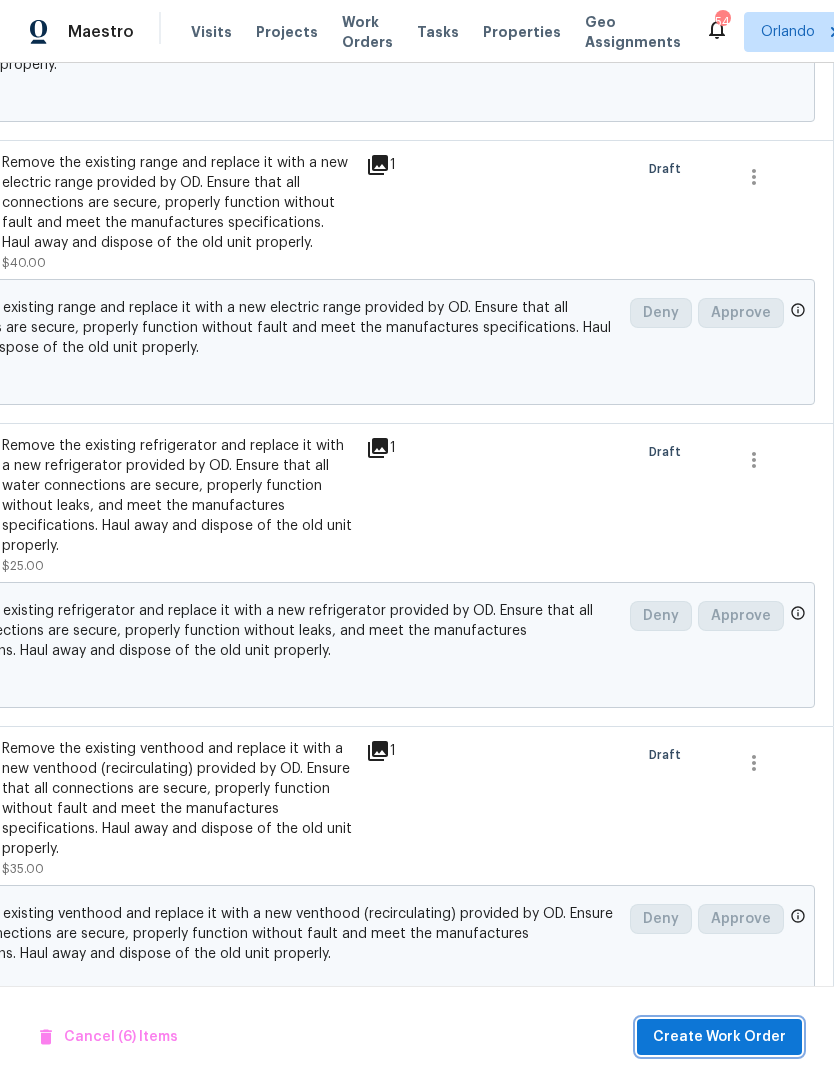 click on "Create Work Order" at bounding box center (719, 1037) 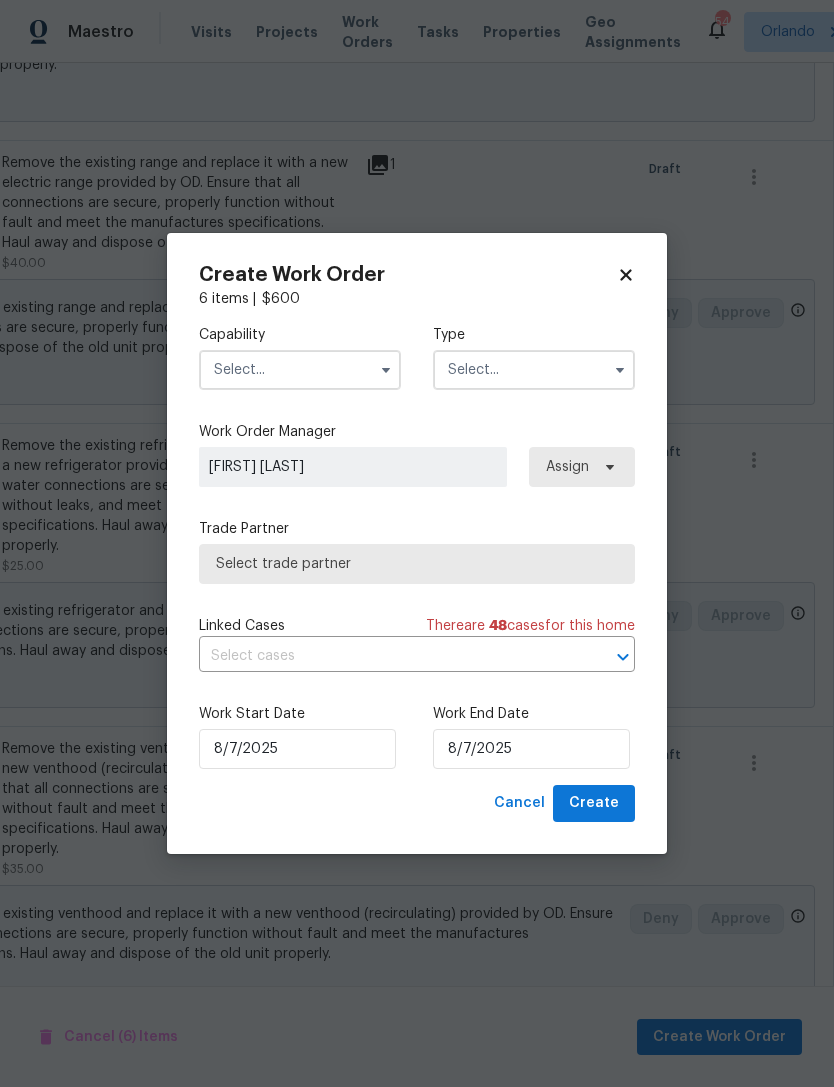 click at bounding box center (300, 370) 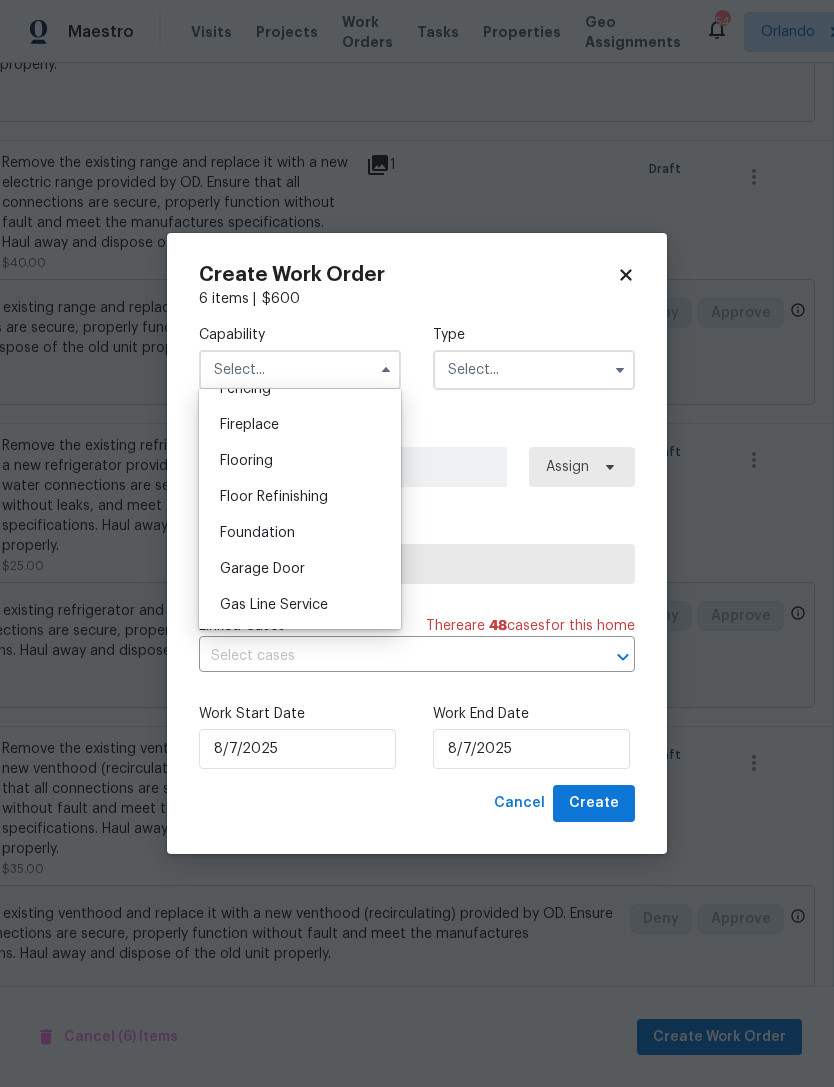 scroll, scrollTop: 799, scrollLeft: 0, axis: vertical 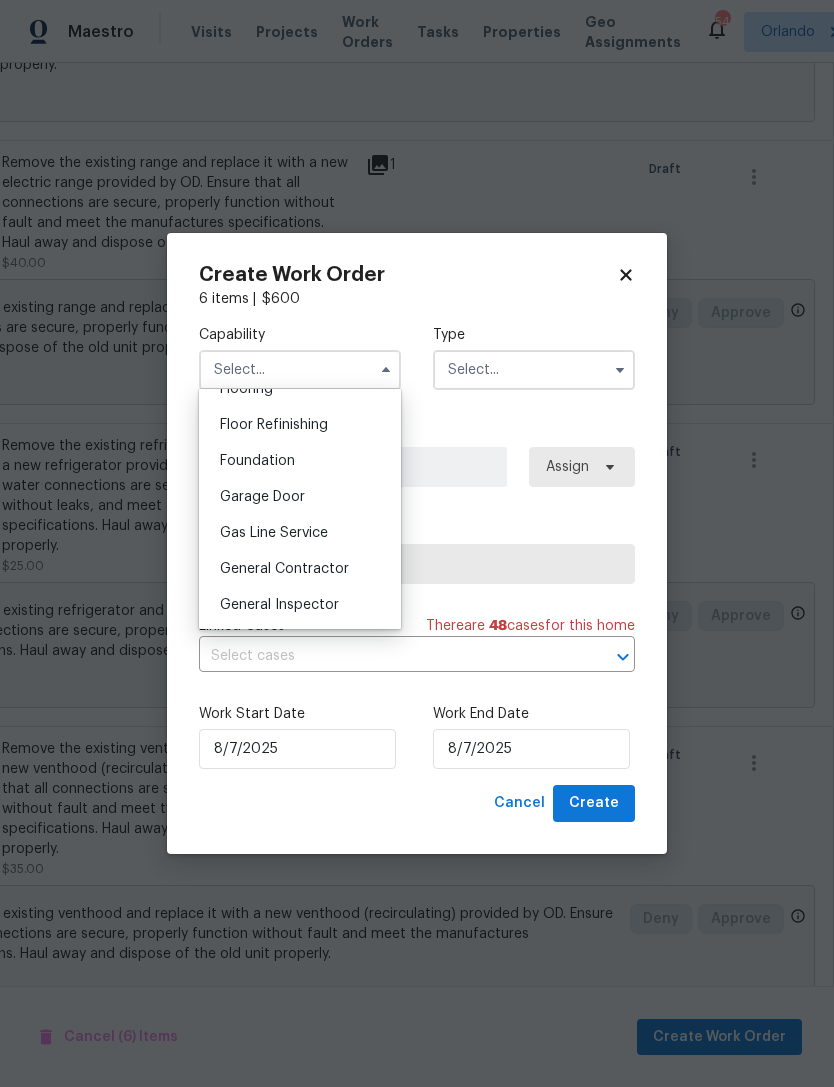 click on "General Contractor" at bounding box center (300, 569) 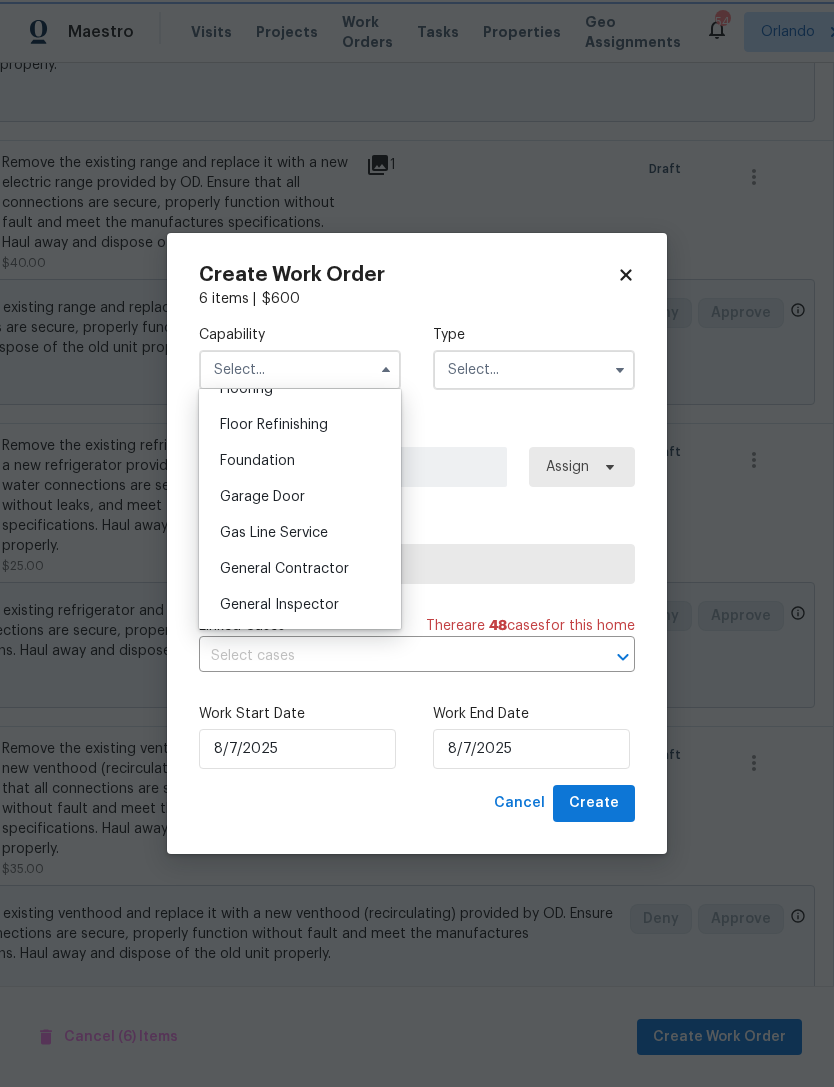 type on "General Contractor" 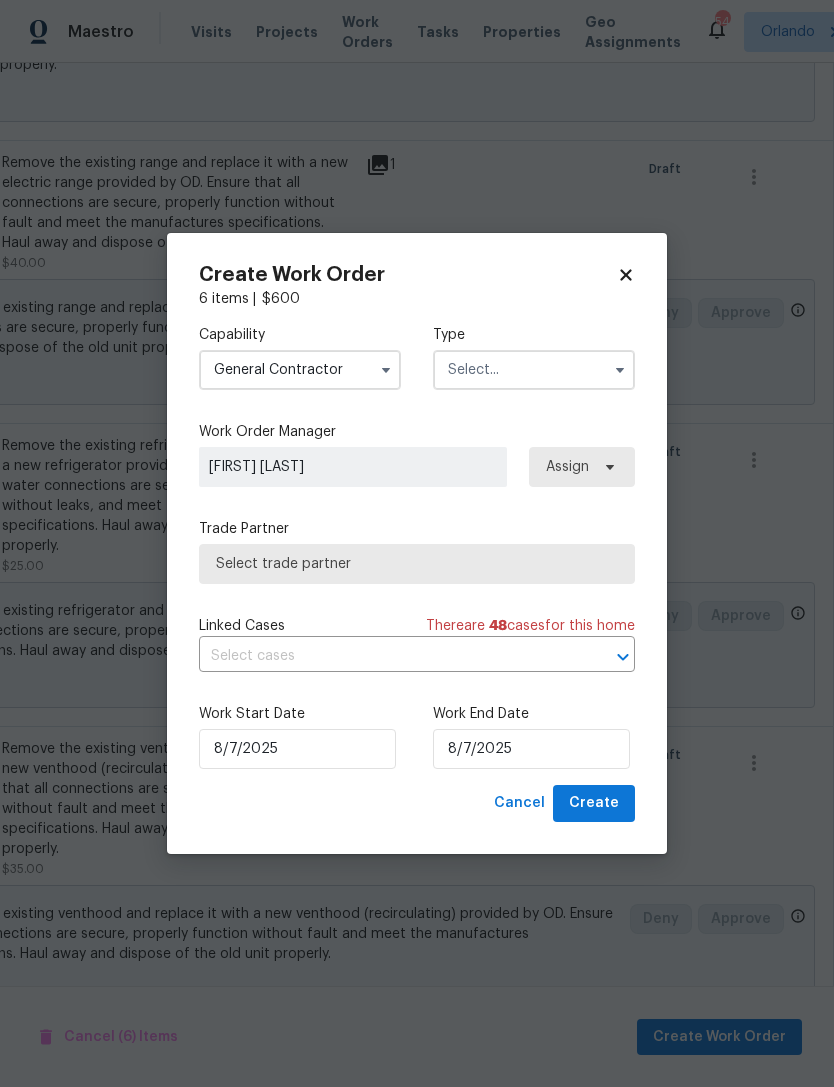 click at bounding box center [534, 370] 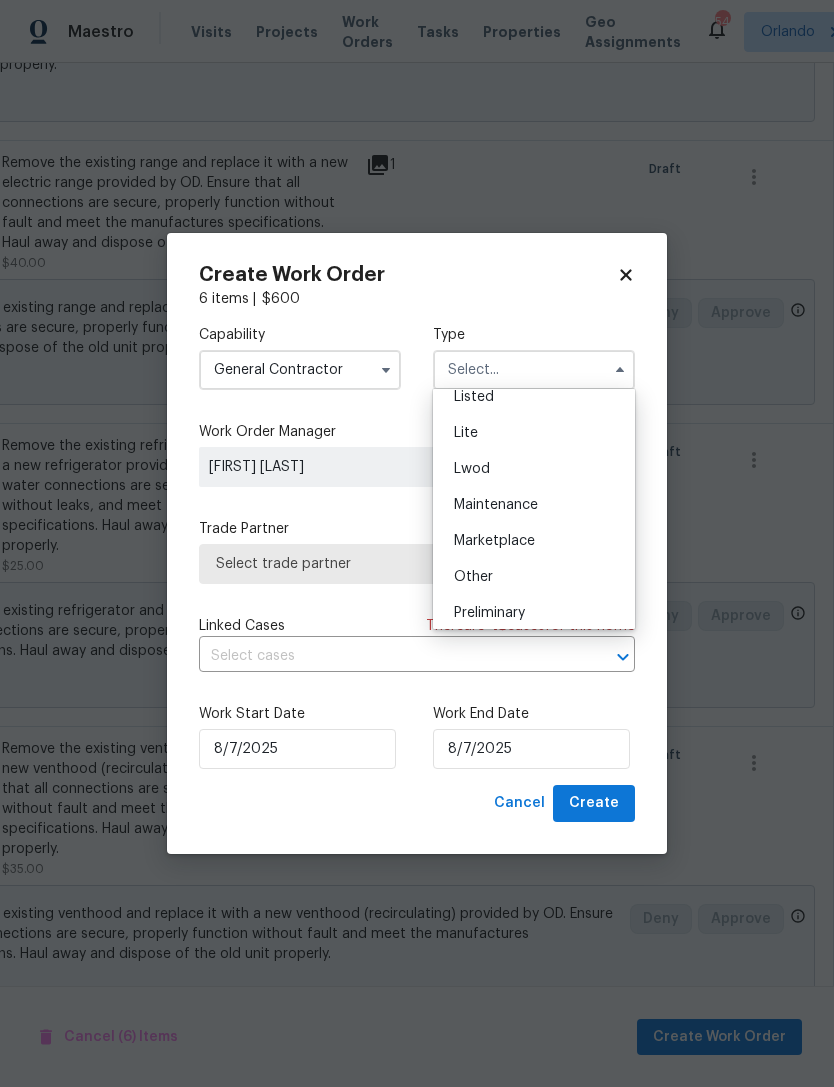 scroll, scrollTop: 189, scrollLeft: 0, axis: vertical 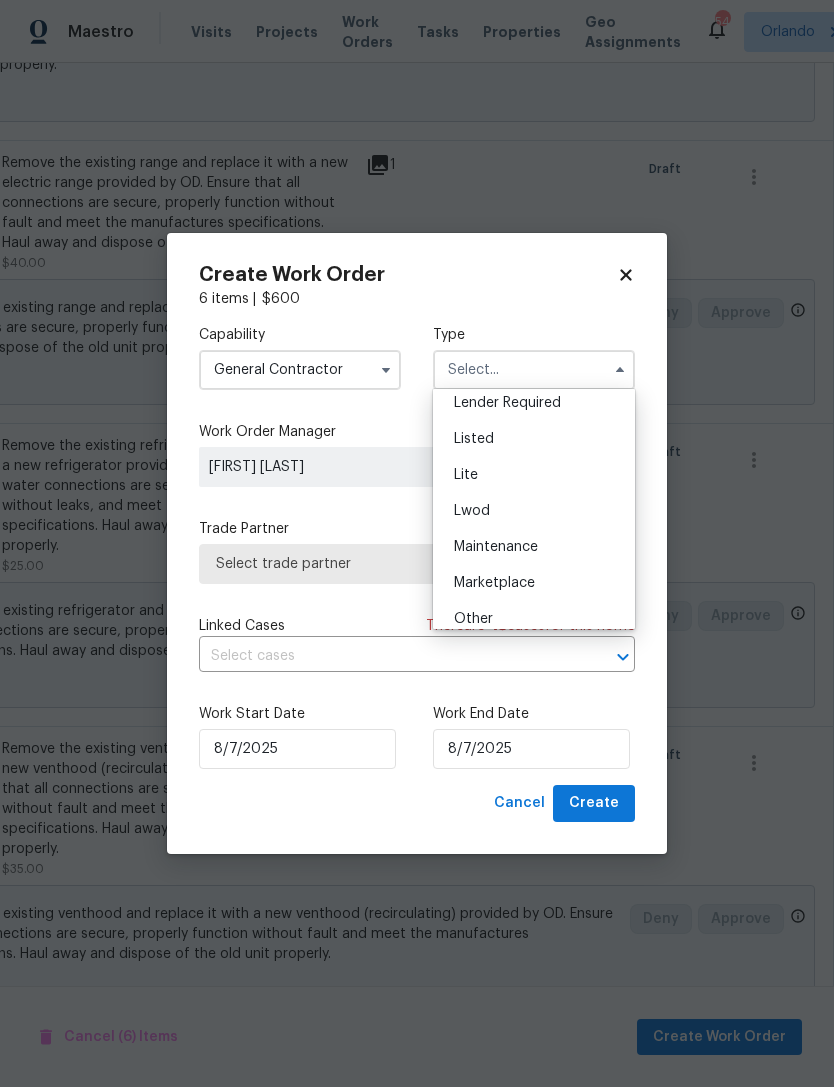 click on "Listed" at bounding box center (534, 439) 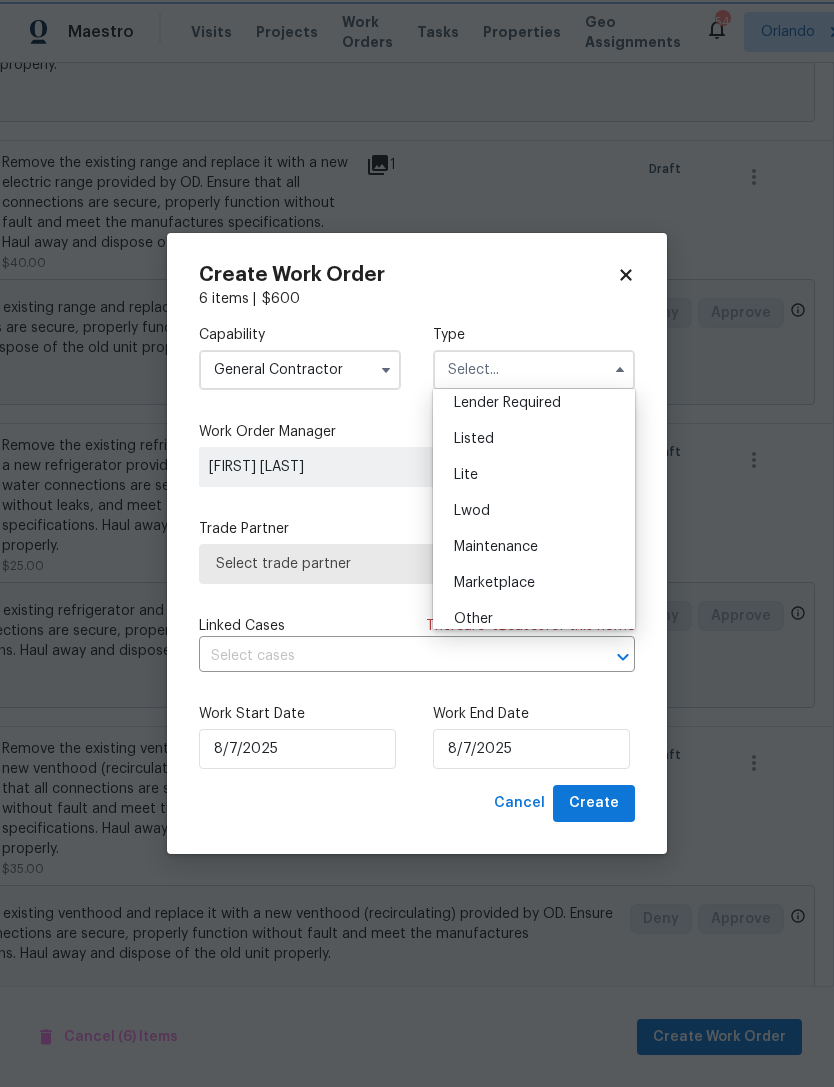 type on "Listed" 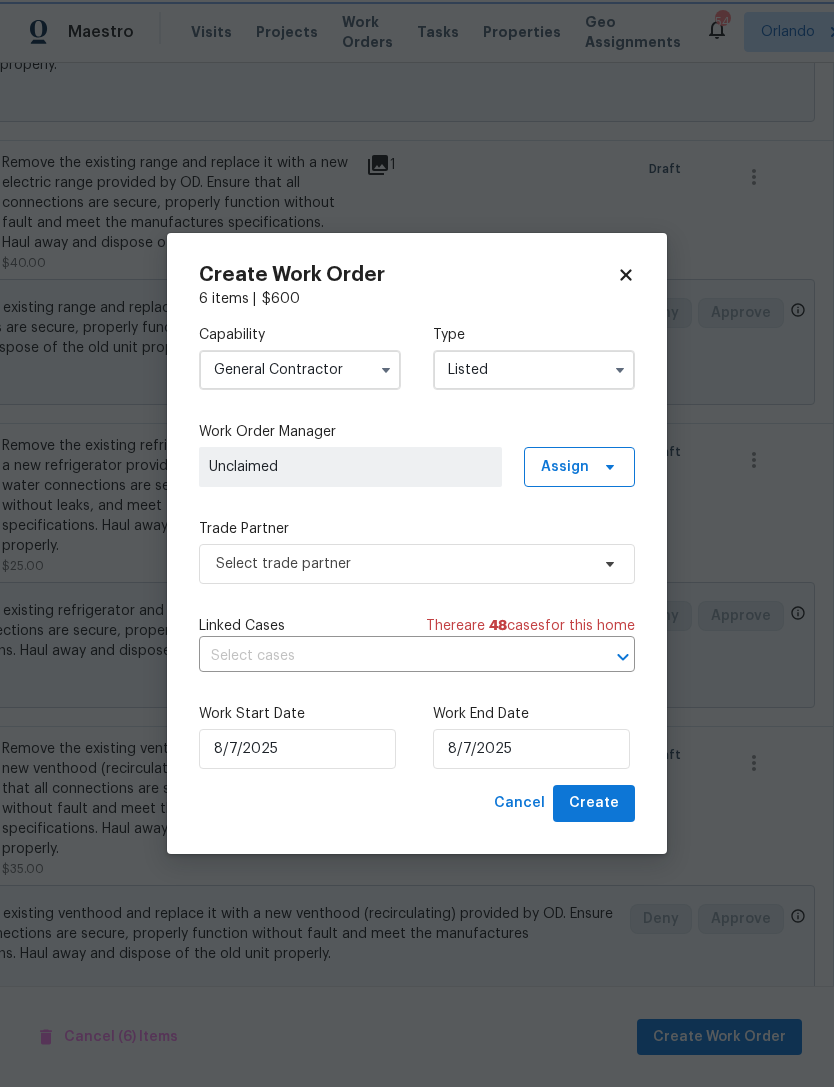 scroll, scrollTop: 0, scrollLeft: 0, axis: both 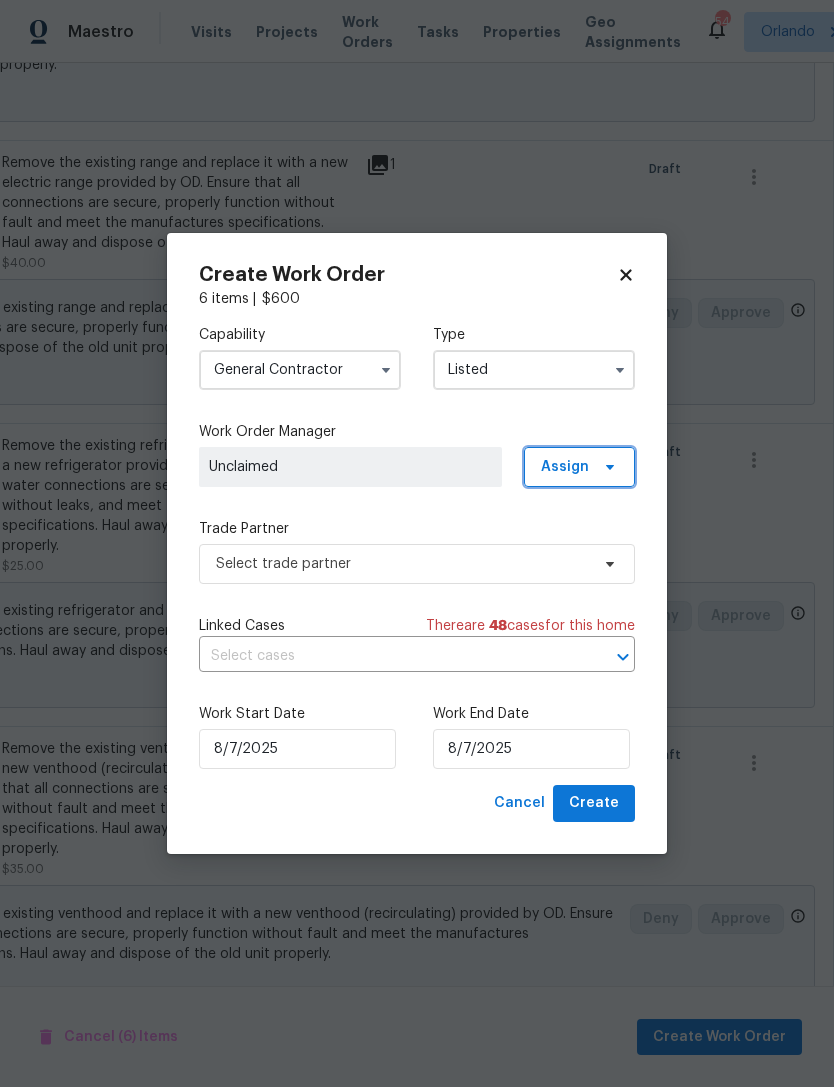 click 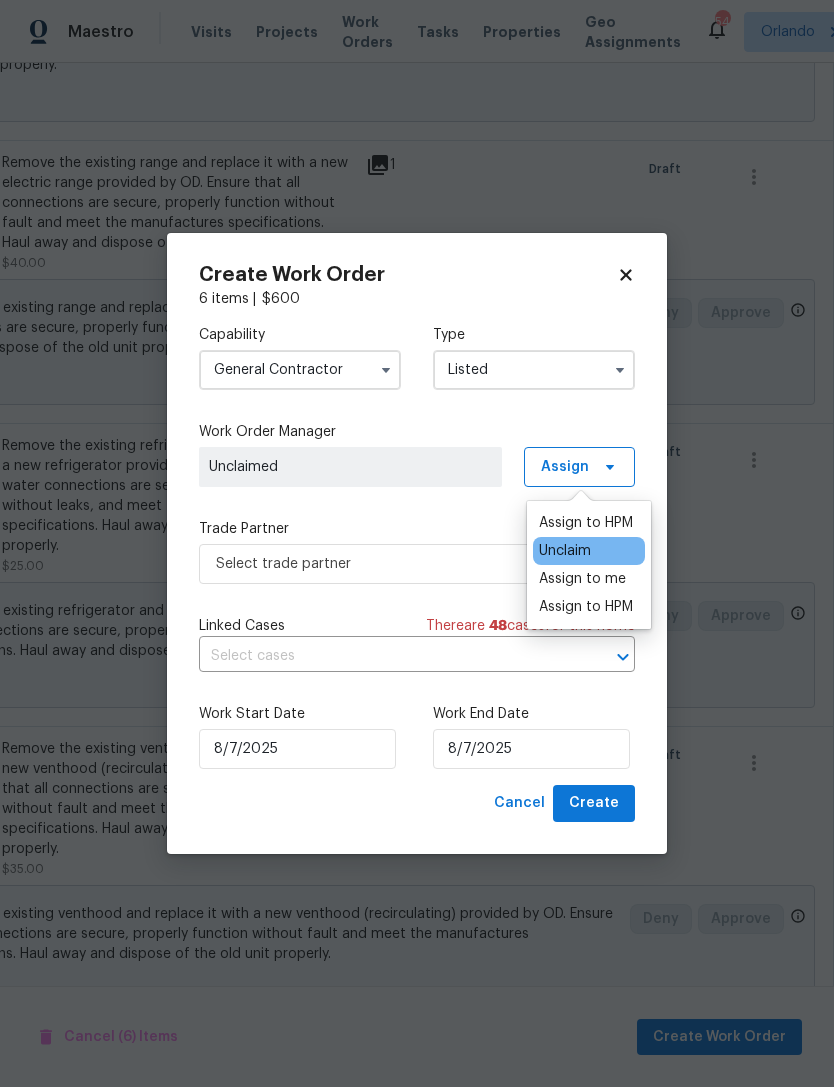 click on "Assign to HPM" at bounding box center (586, 523) 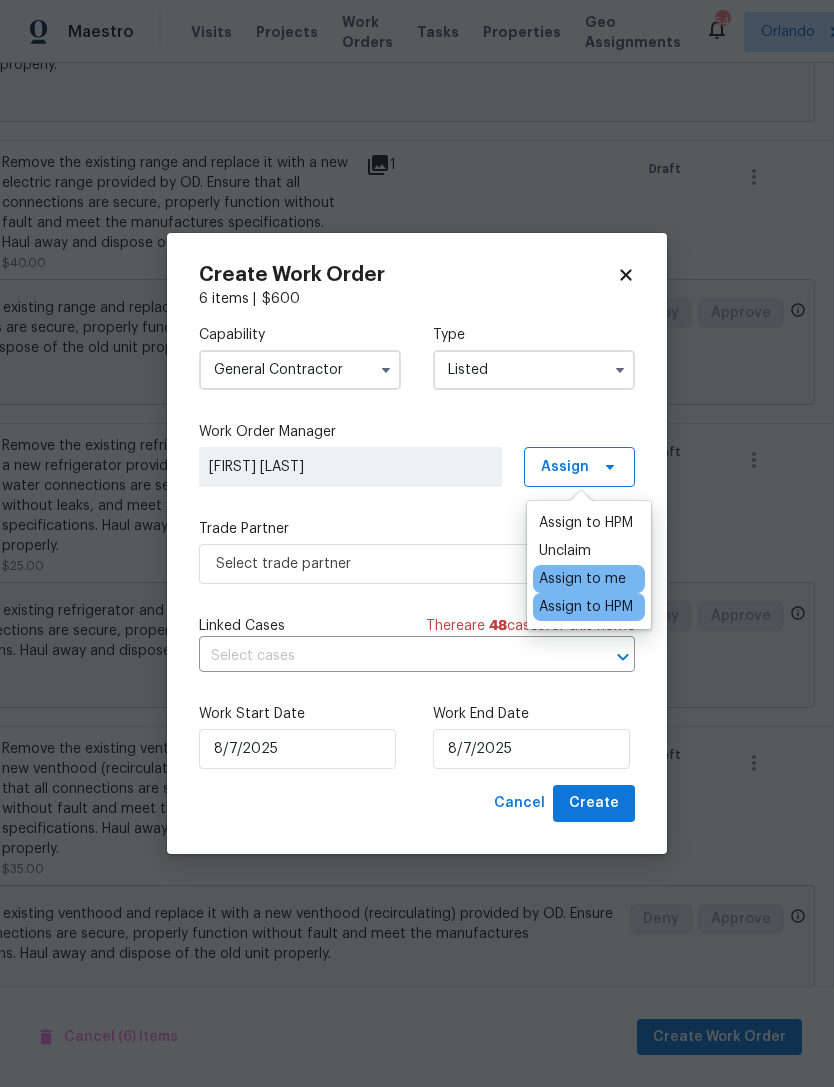 click on "Trade Partner" at bounding box center [417, 529] 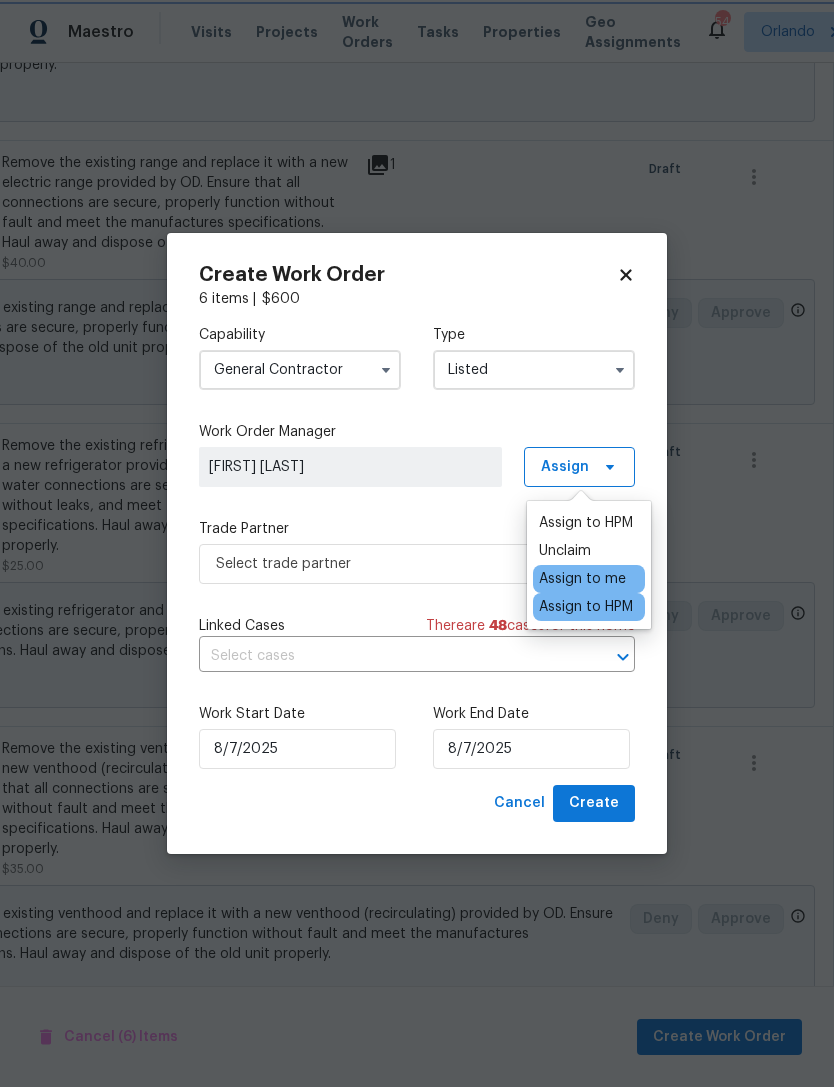 click on "Trade Partner" at bounding box center [417, 529] 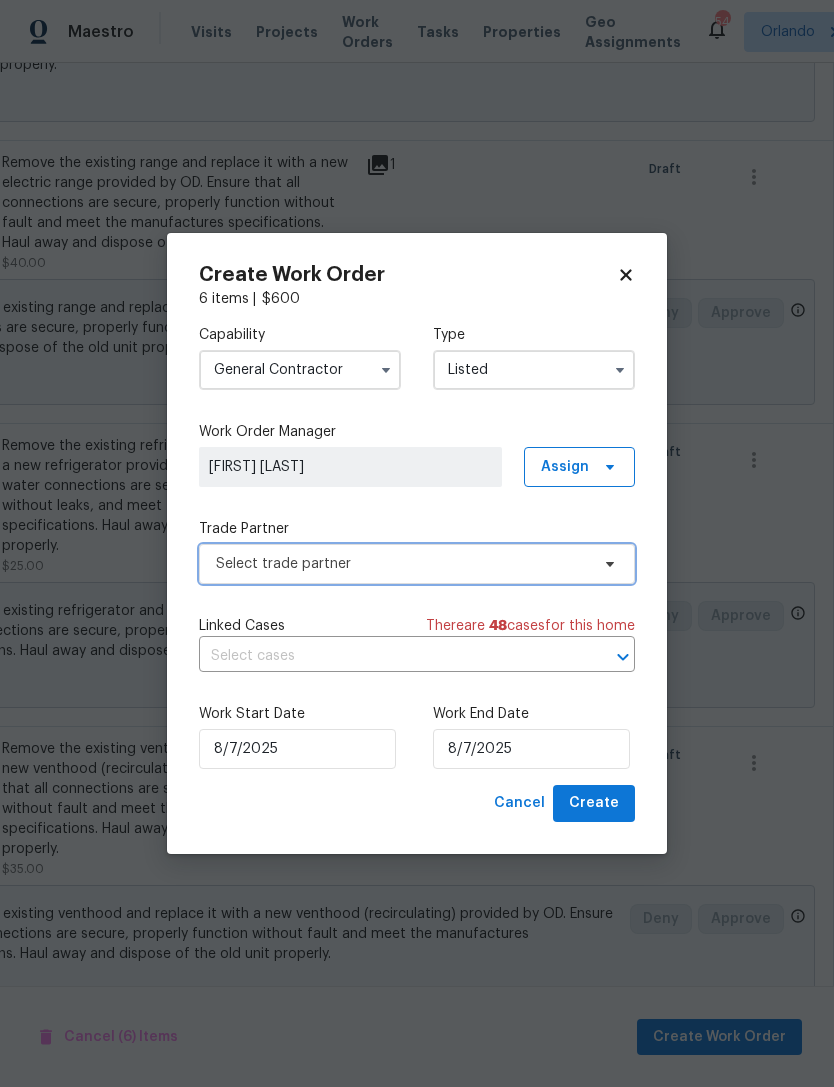 click on "Select trade partner" at bounding box center [402, 564] 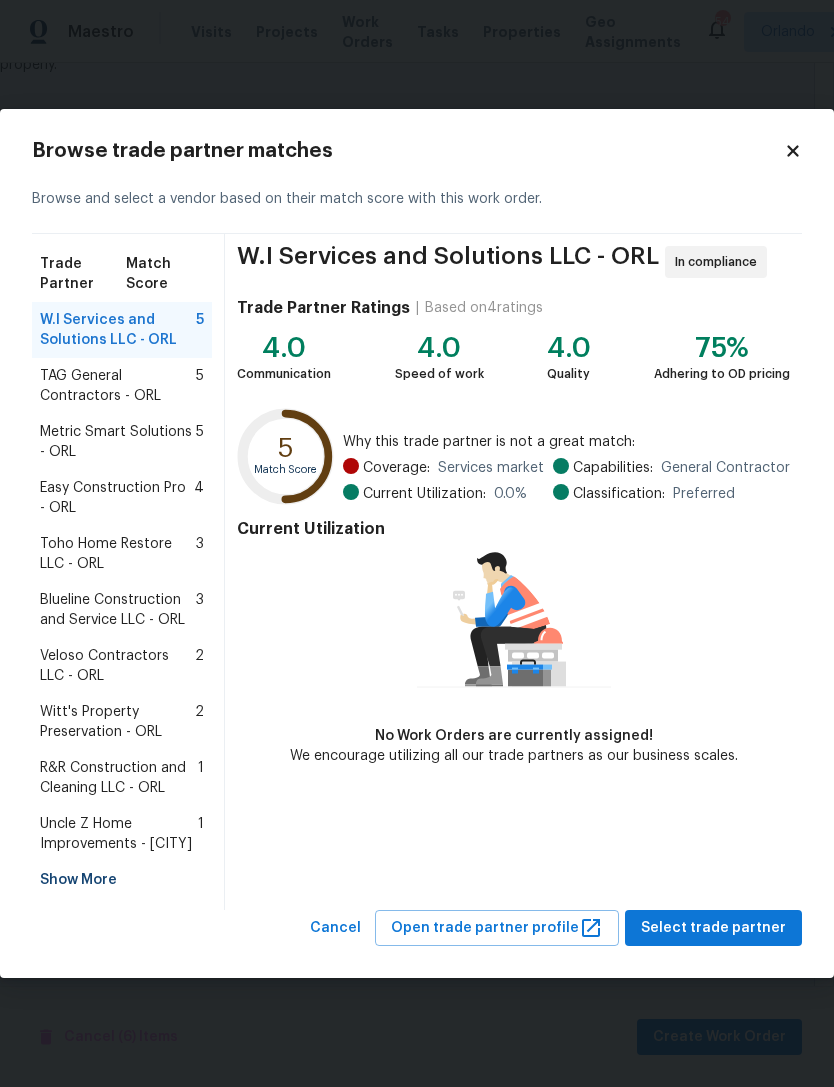 click on "Show More" at bounding box center (122, 880) 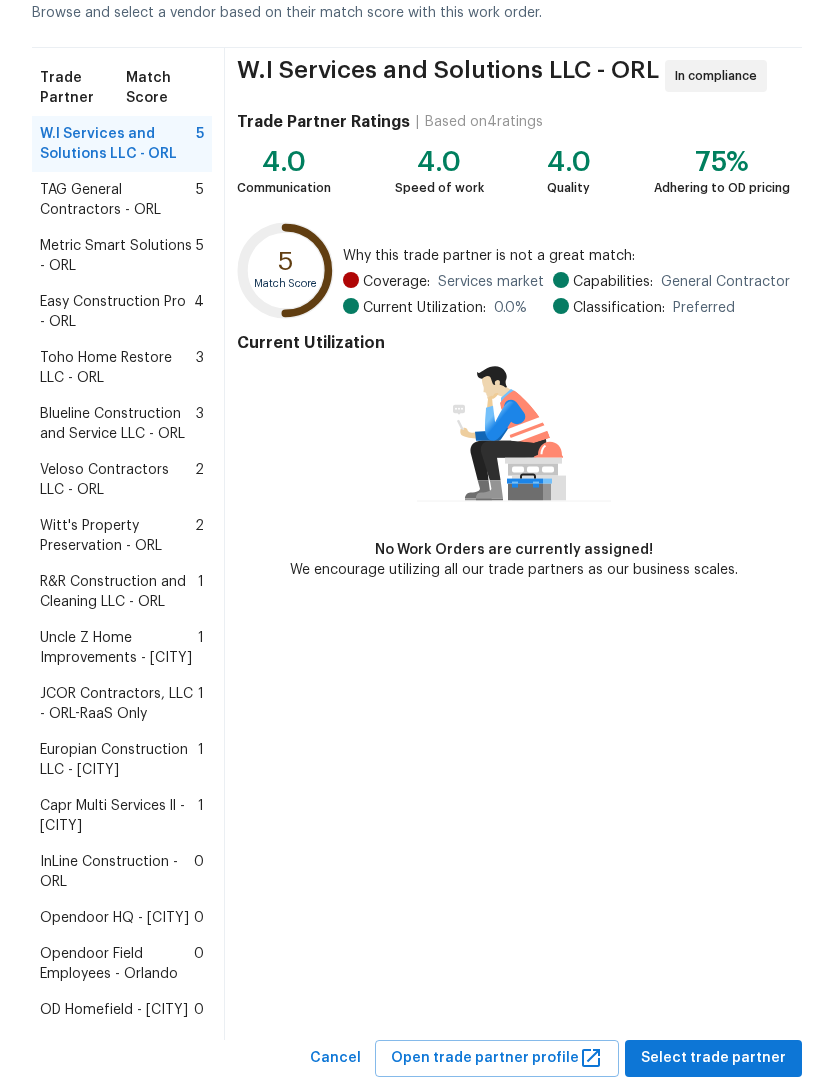 scroll, scrollTop: 113, scrollLeft: 0, axis: vertical 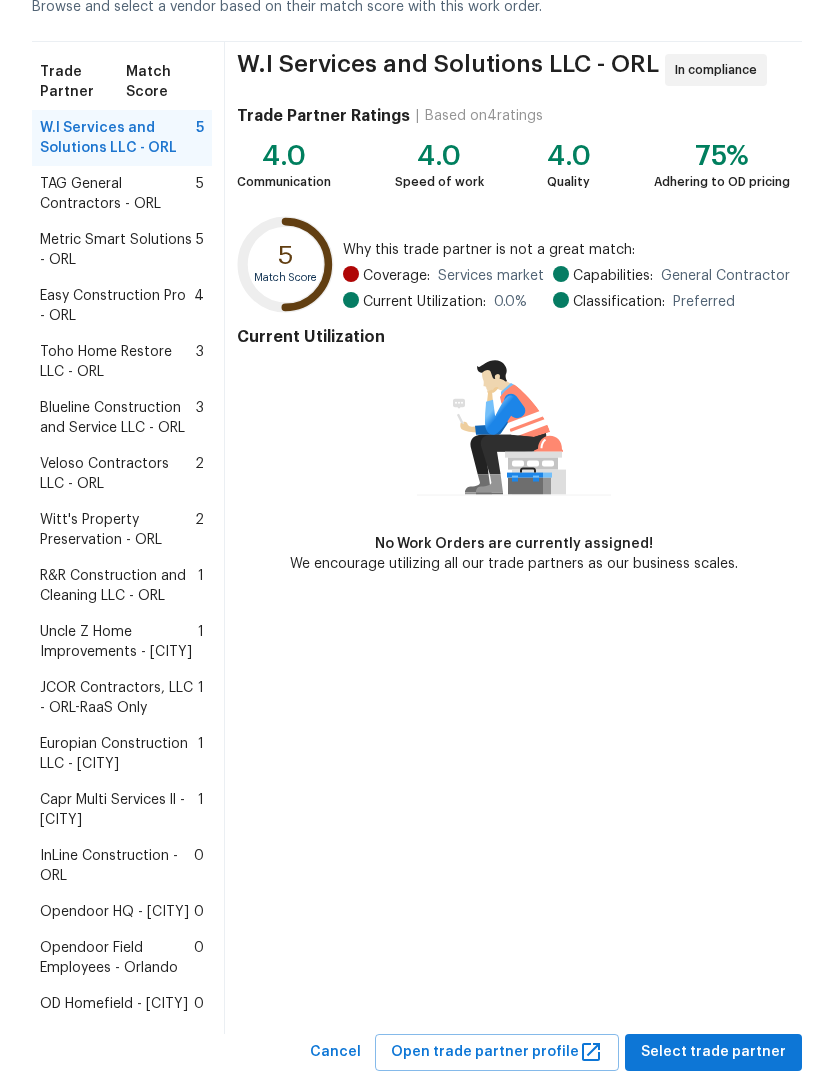 click on "Europian Construction LLC - ORL" at bounding box center [119, 754] 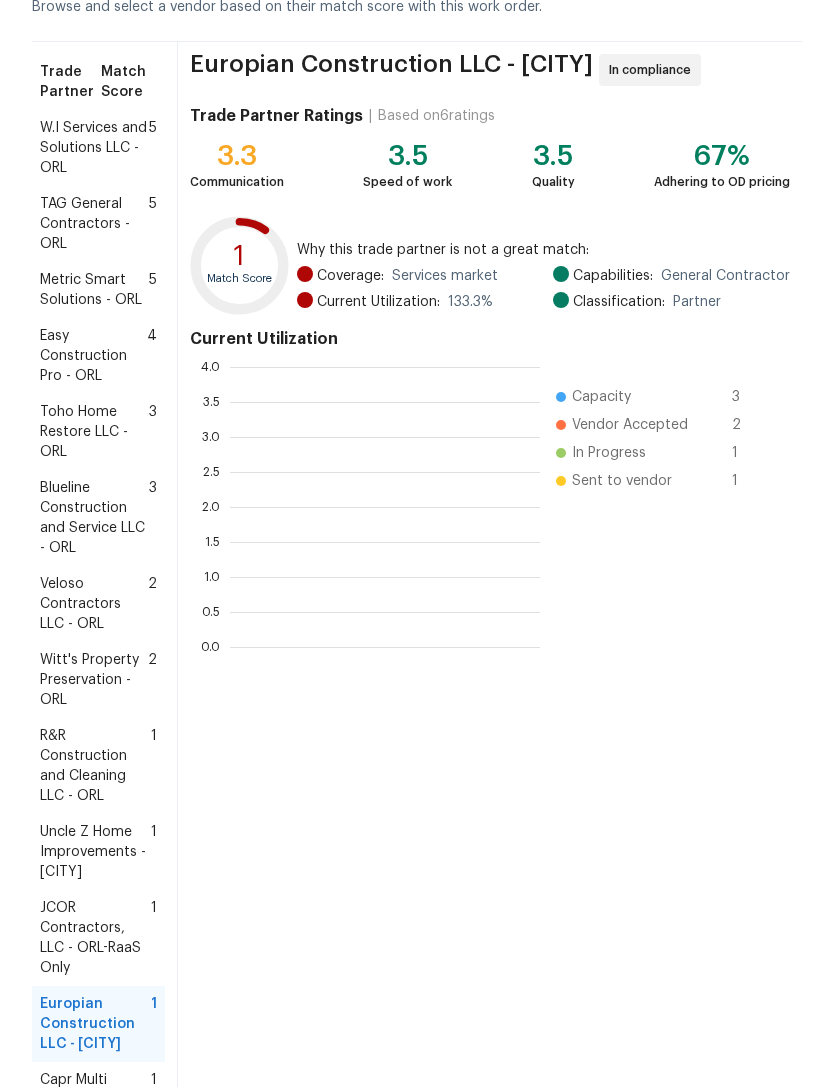 scroll, scrollTop: 280, scrollLeft: 310, axis: both 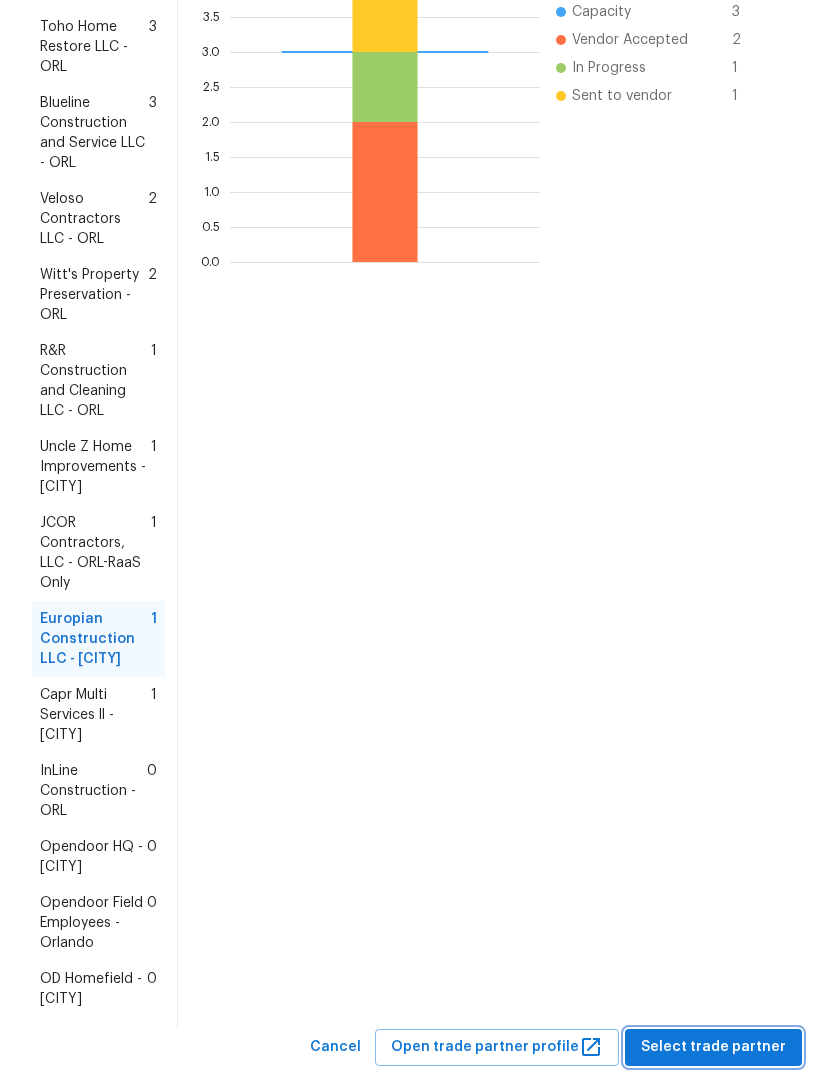 click on "Select trade partner" at bounding box center [713, 1047] 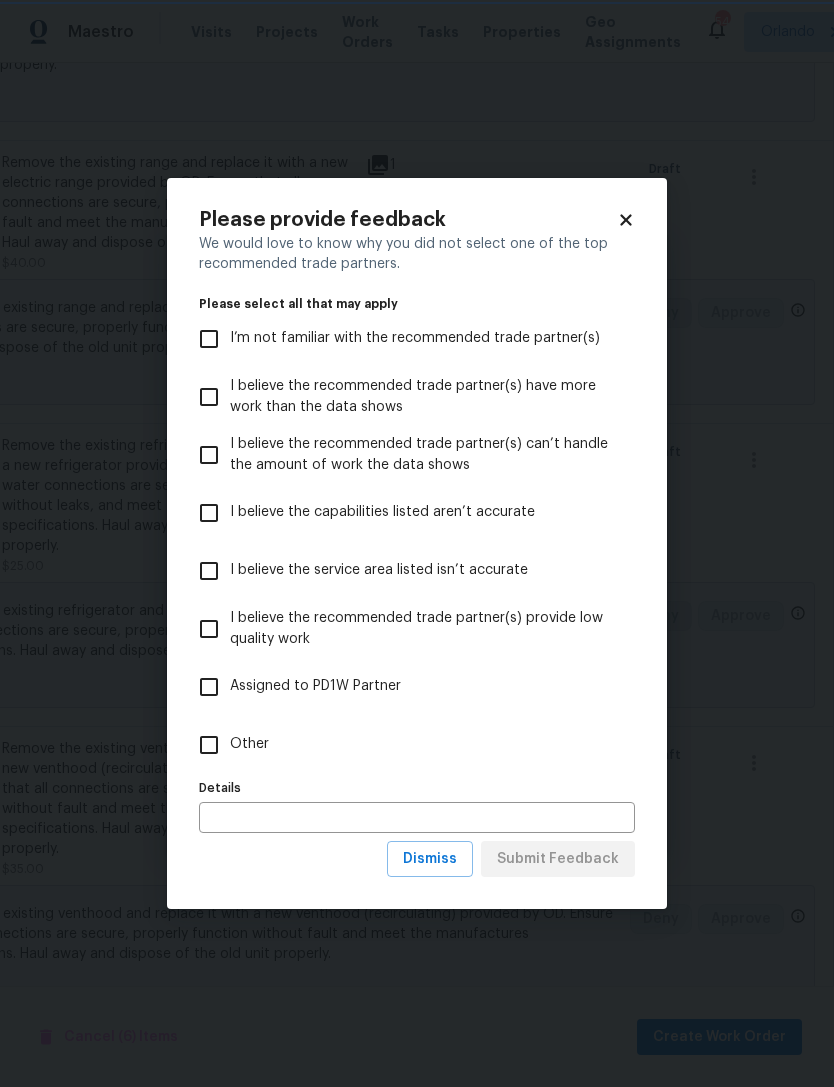 scroll, scrollTop: 0, scrollLeft: 0, axis: both 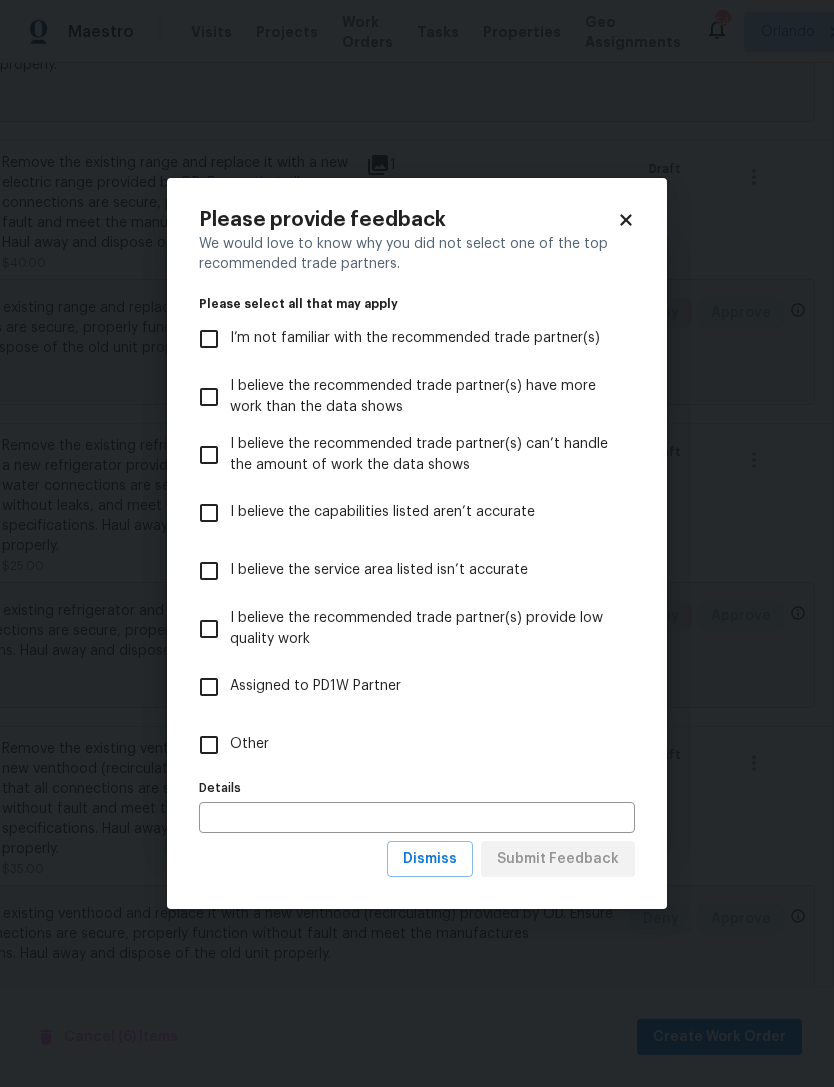 click on "Other" at bounding box center [403, 745] 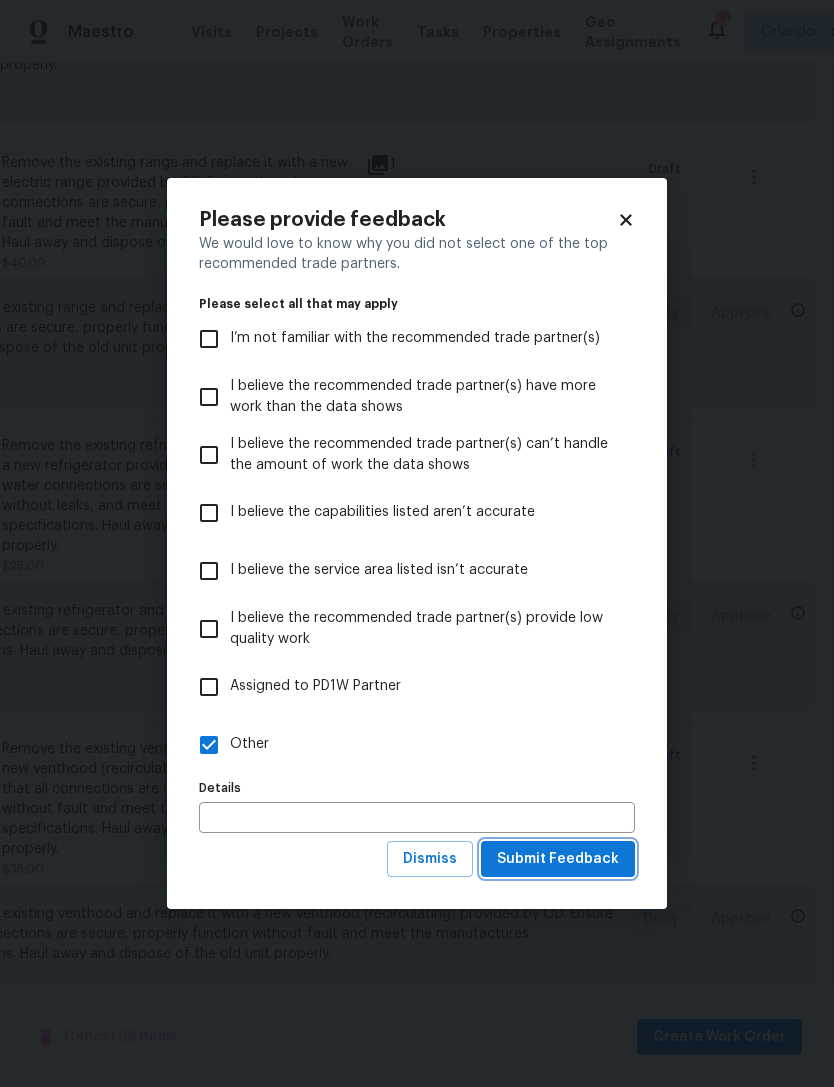 click on "Submit Feedback" at bounding box center (558, 859) 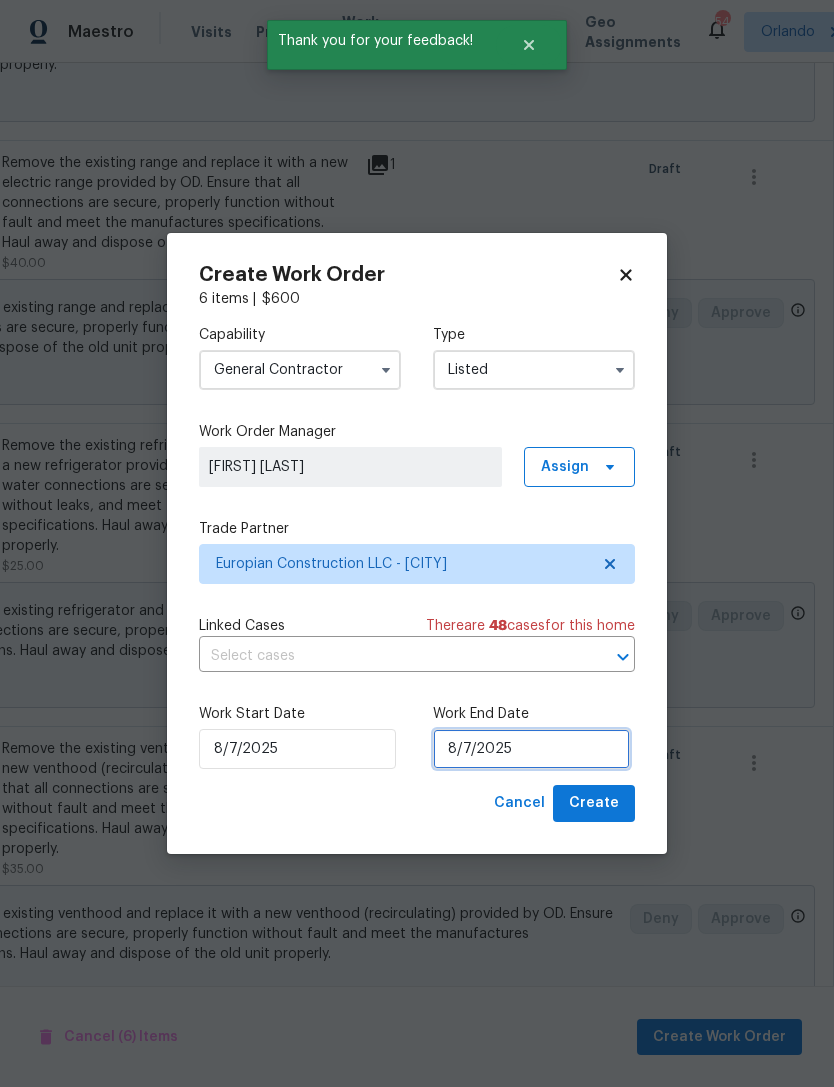 click on "8/7/2025" at bounding box center (531, 749) 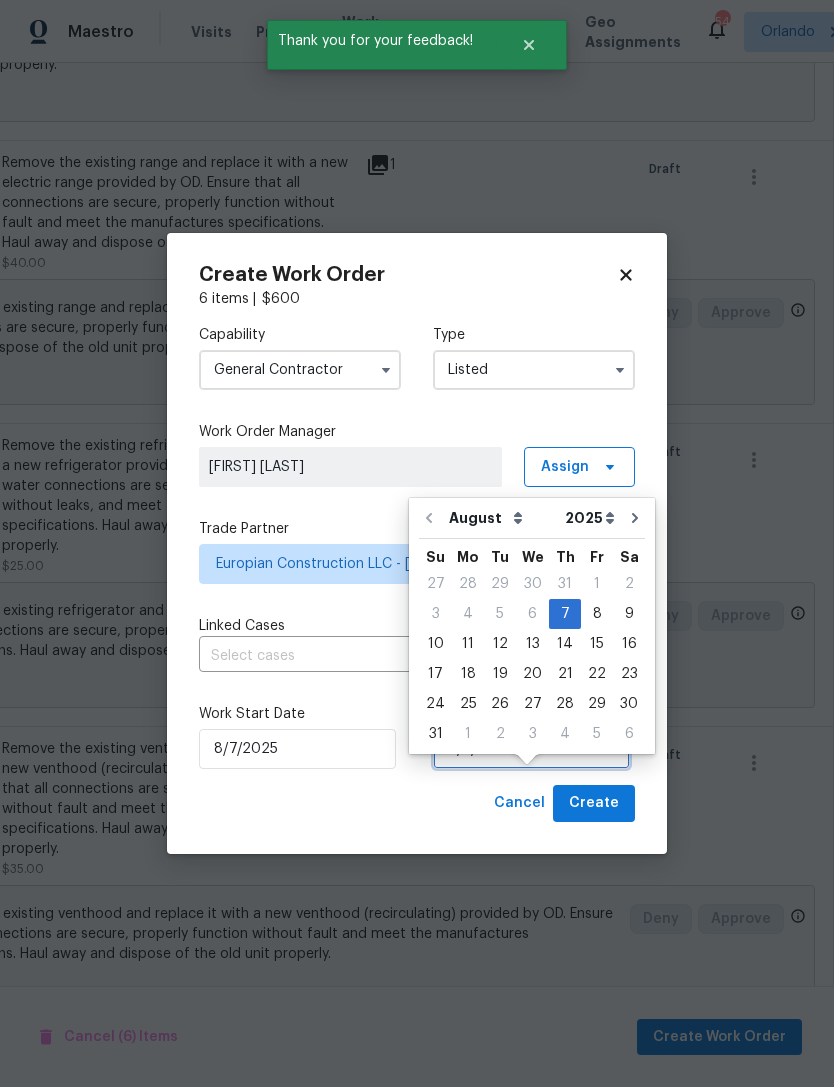 scroll, scrollTop: 37, scrollLeft: 0, axis: vertical 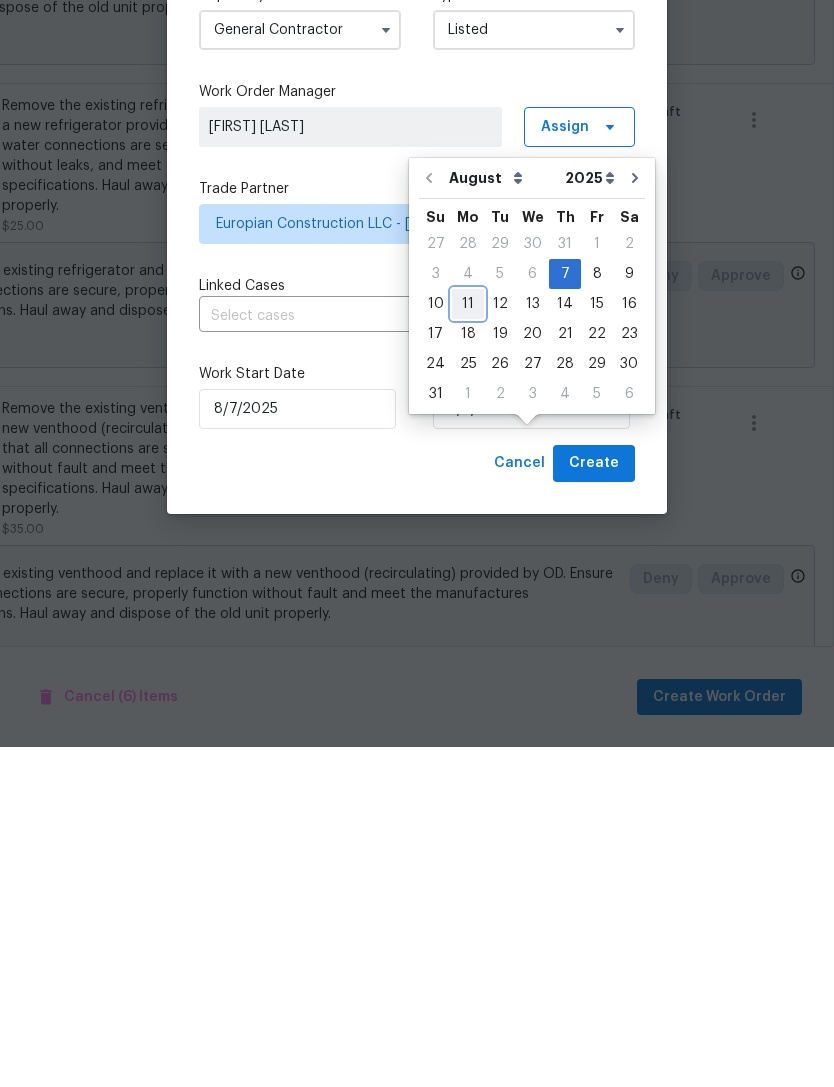 click on "11" at bounding box center (468, 644) 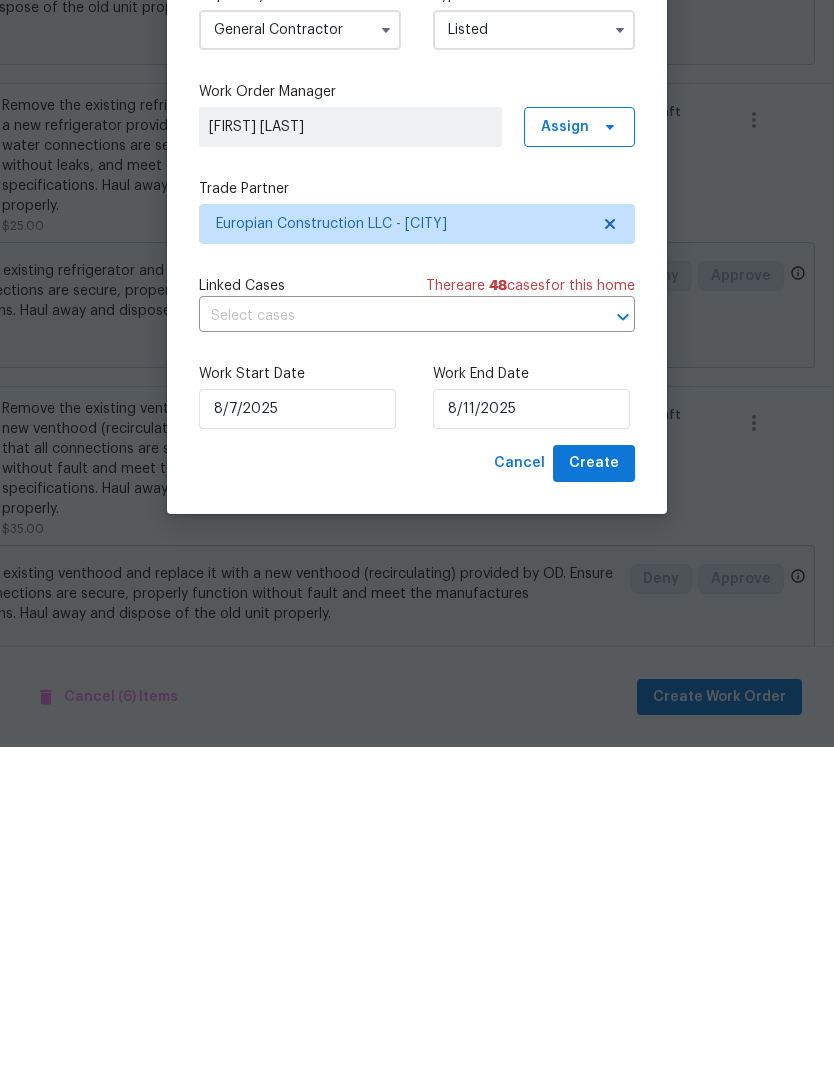 type on "8/11/2025" 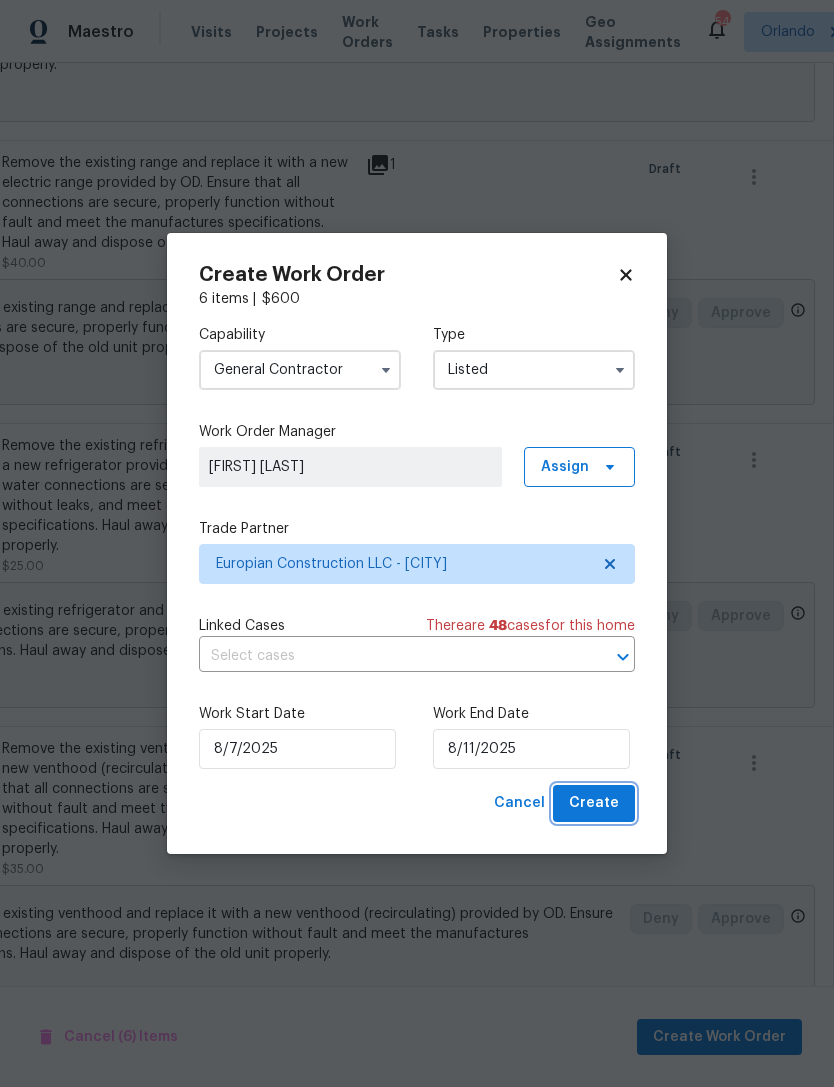 click on "Create" at bounding box center (594, 803) 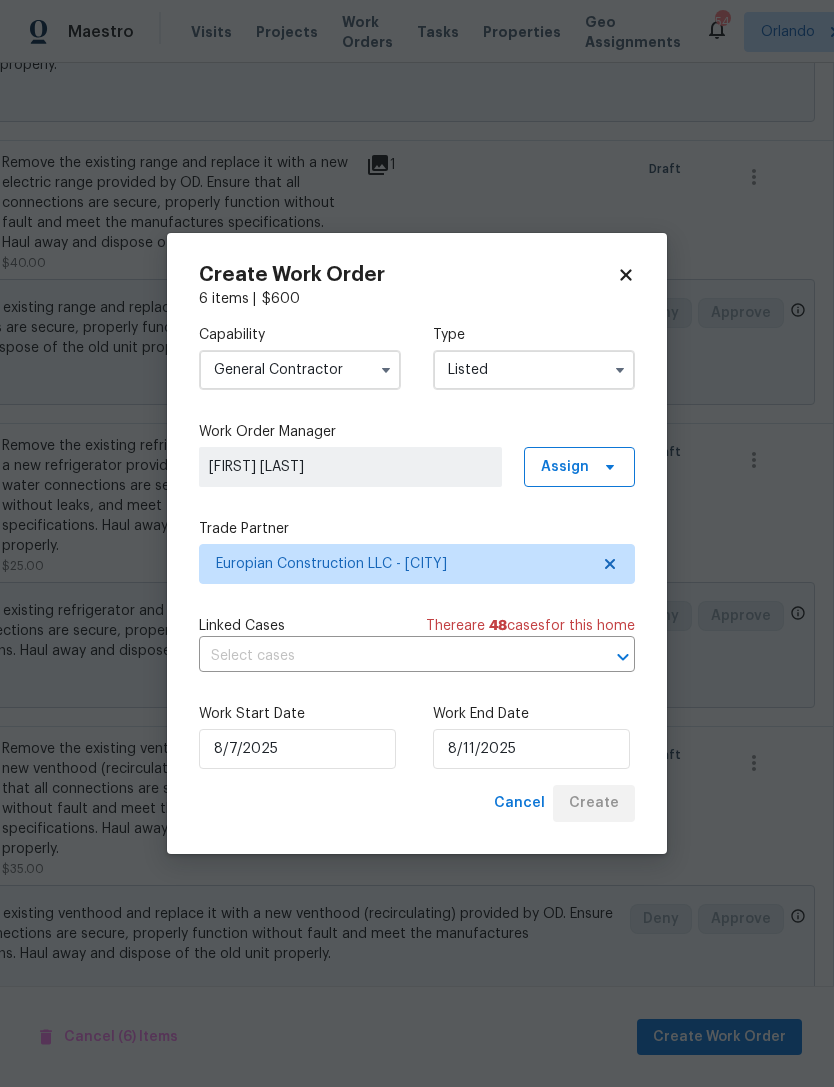 checkbox on "false" 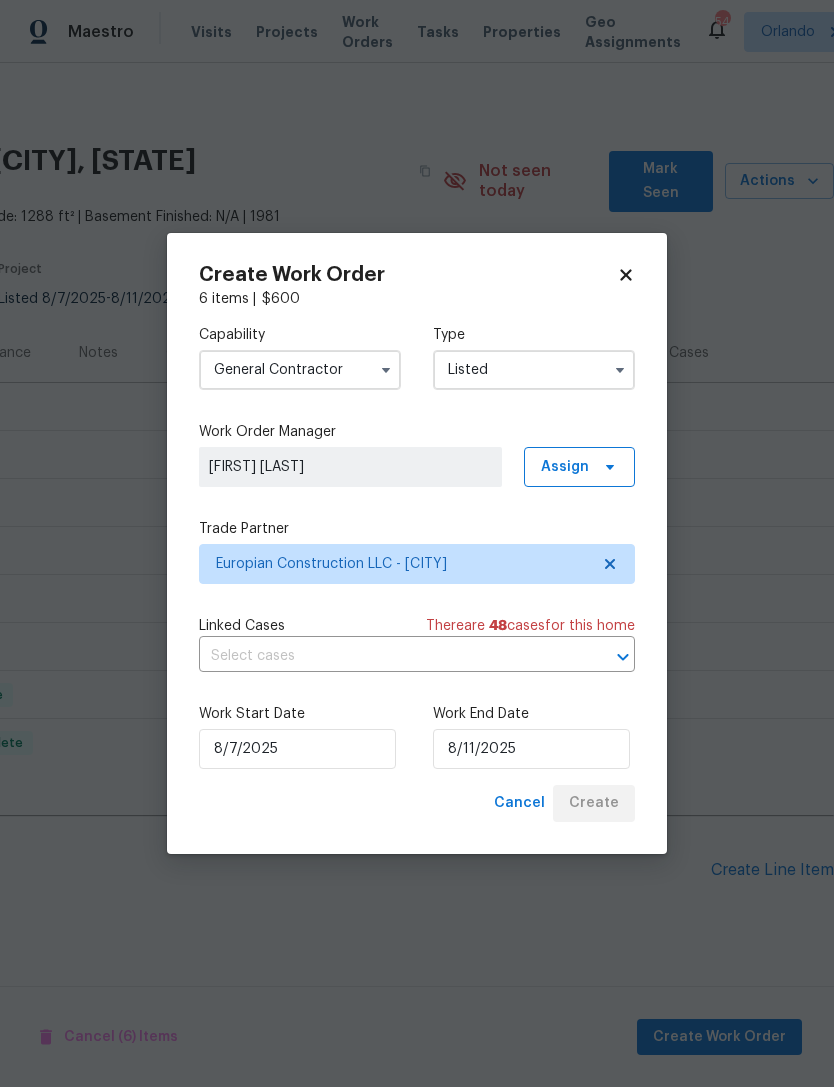scroll, scrollTop: 0, scrollLeft: 0, axis: both 